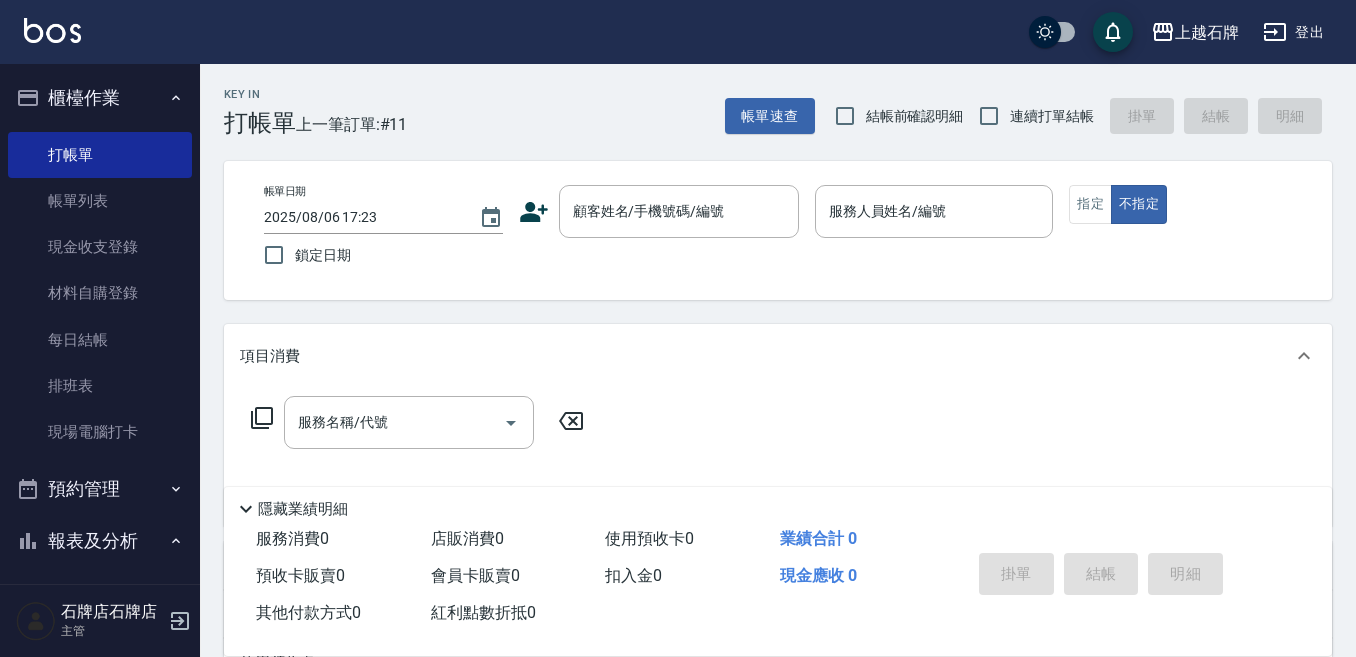 scroll, scrollTop: 0, scrollLeft: 0, axis: both 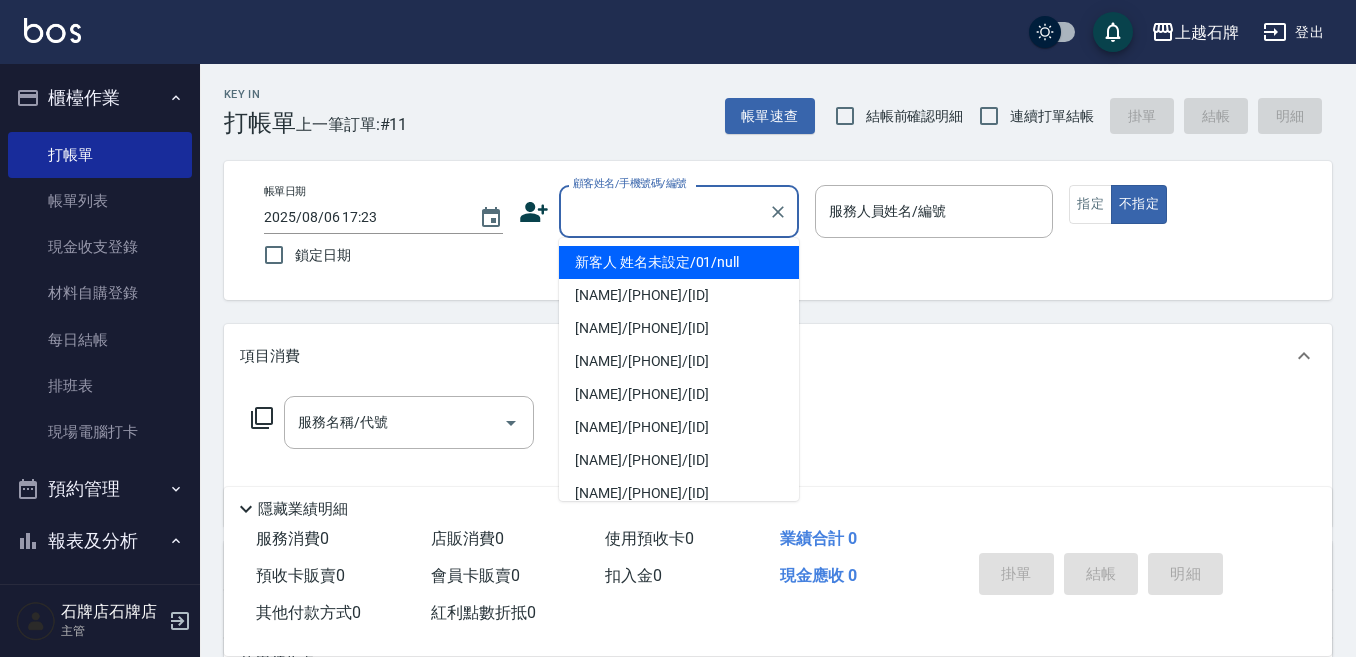 click on "顧客姓名/手機號碼/編號 顧客姓名/手機號碼/編號" at bounding box center (679, 211) 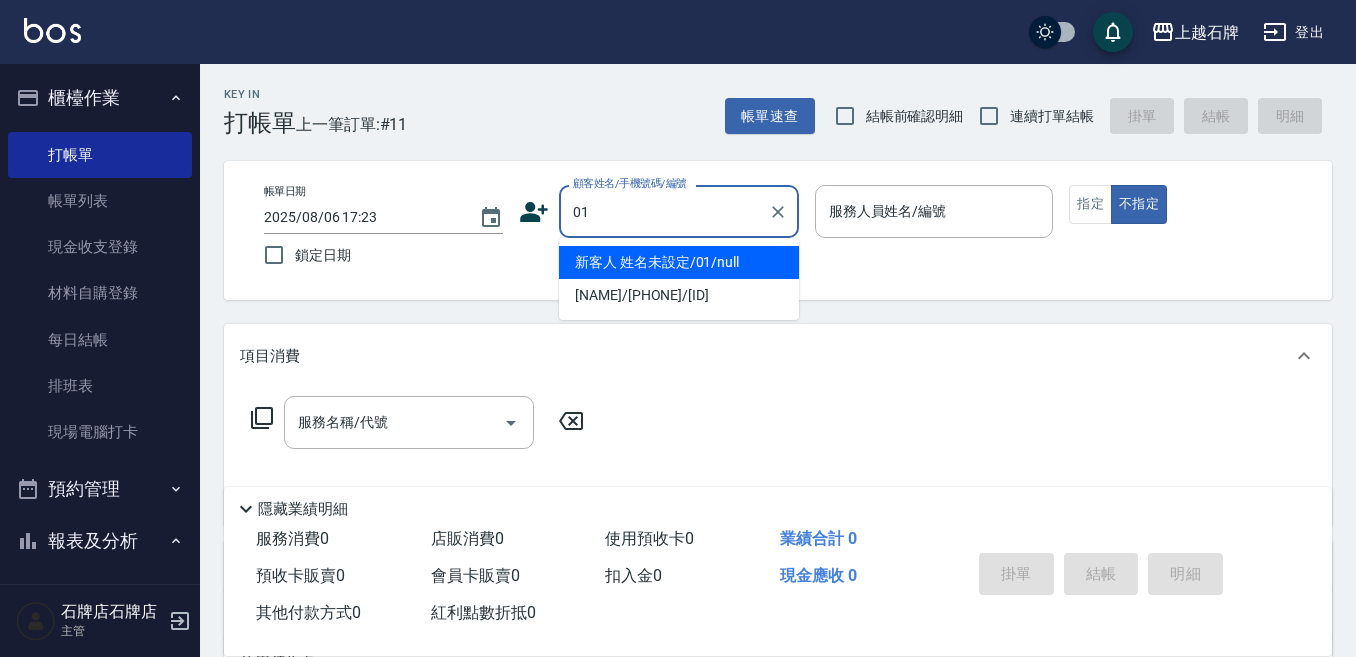 type on "新客人 姓名未設定/01/null" 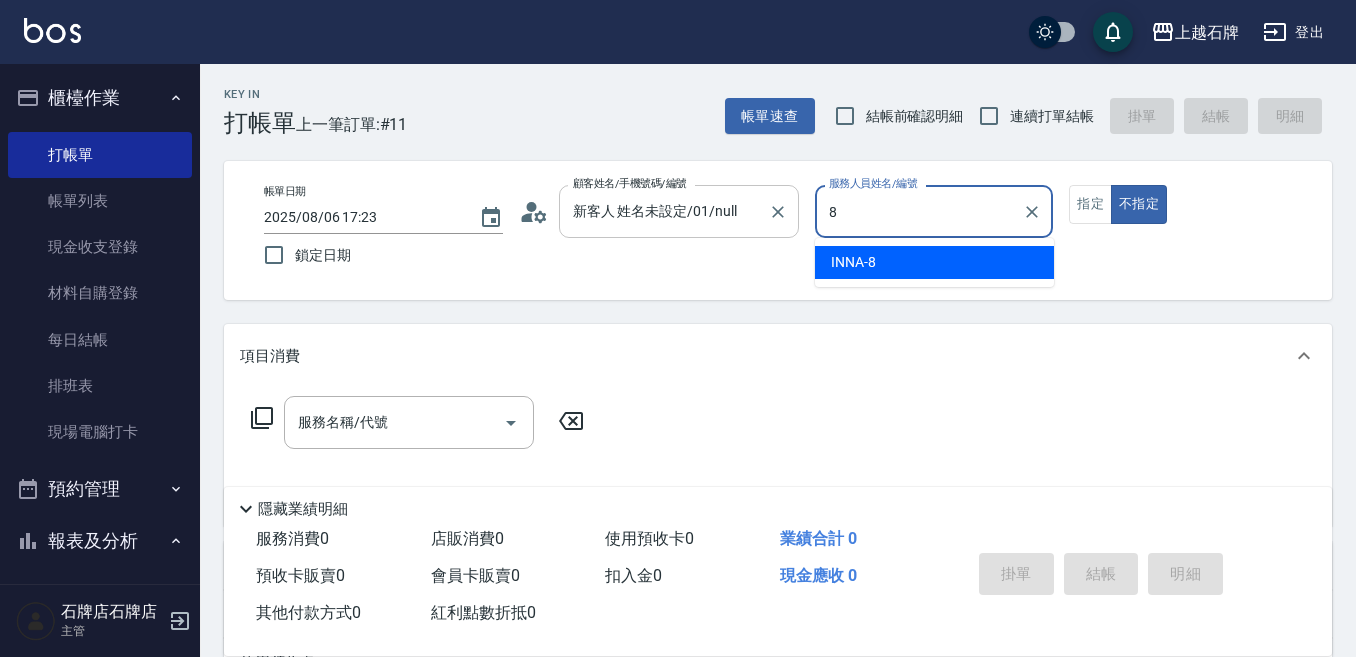 type on "INNA-8" 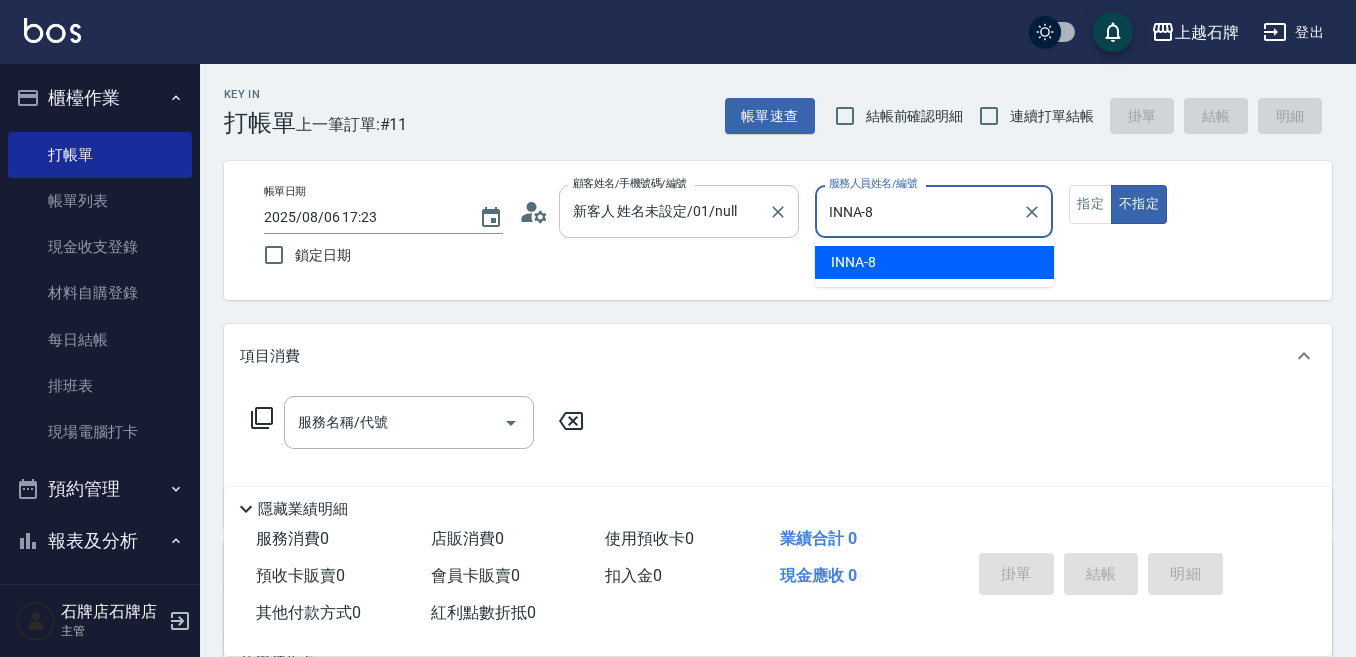 type on "false" 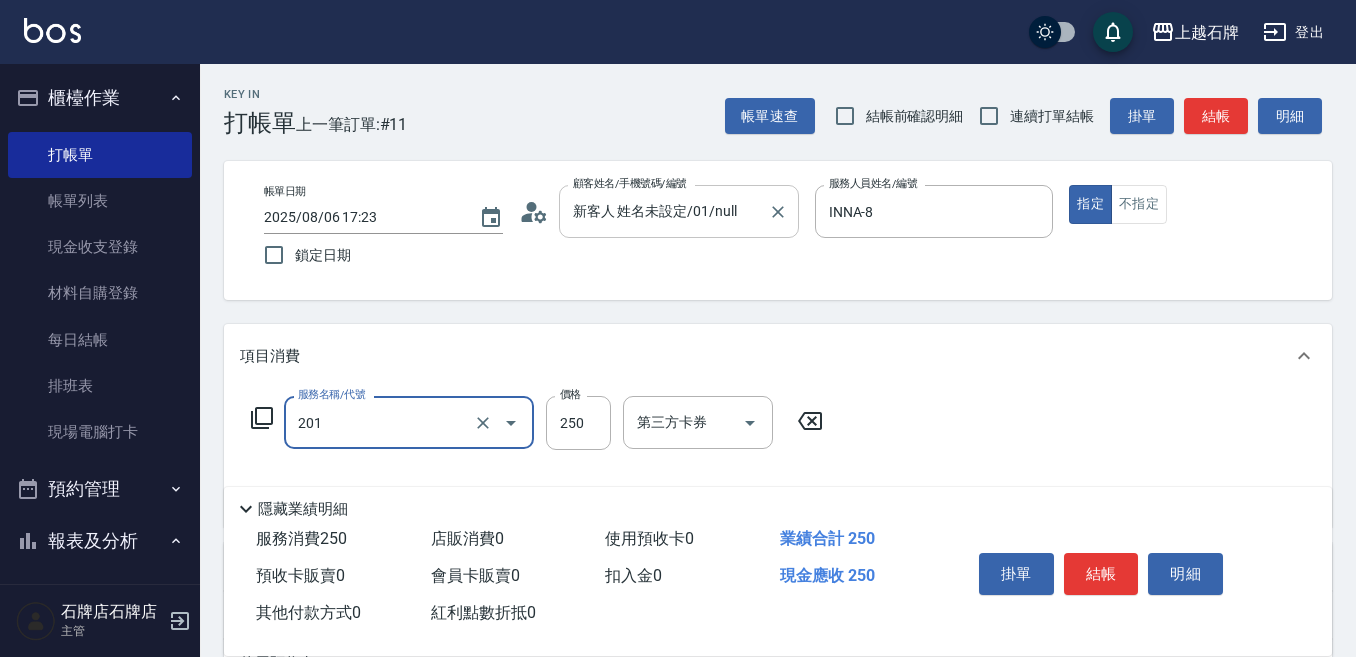 type on "B級單剪(201)" 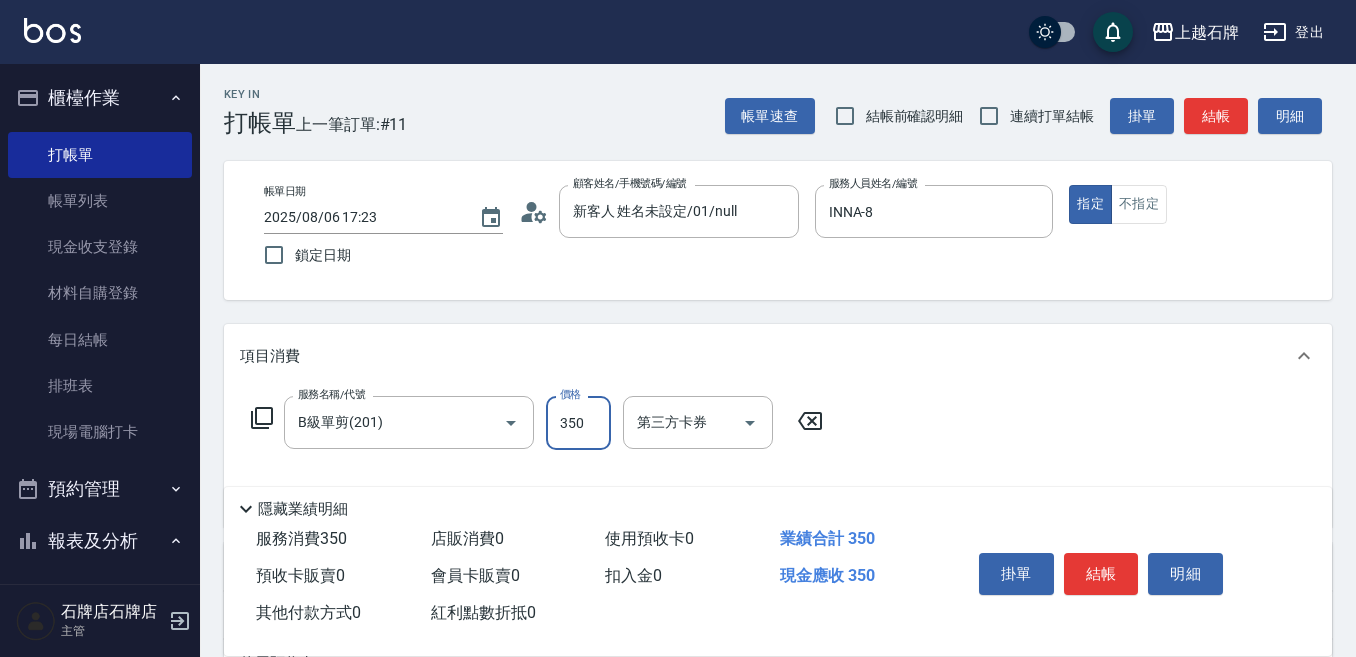 type on "350" 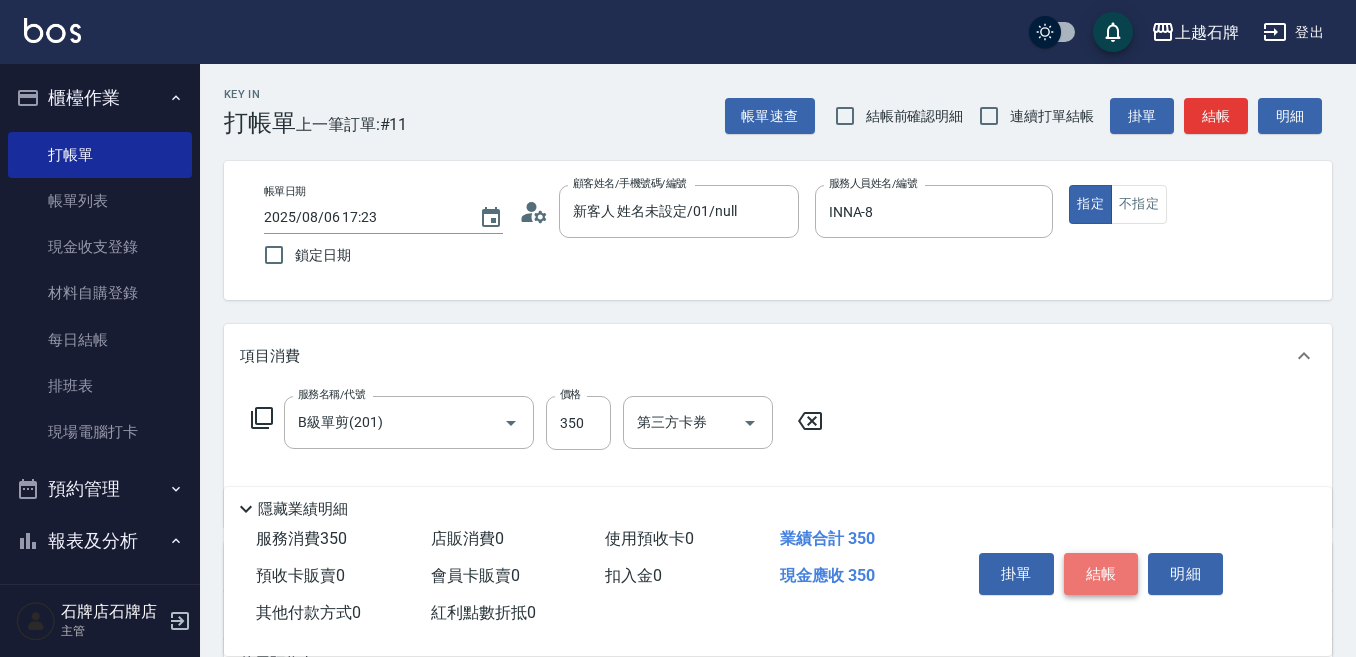 click on "結帳" at bounding box center [1101, 574] 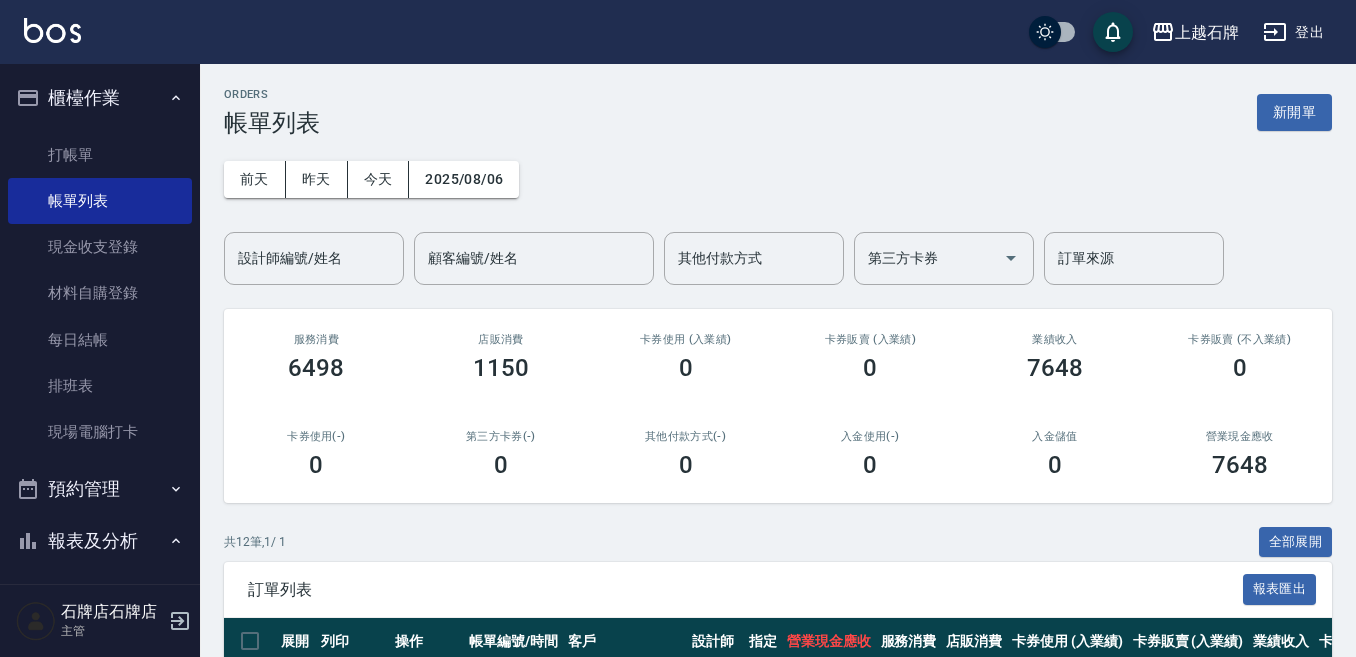 scroll, scrollTop: 200, scrollLeft: 0, axis: vertical 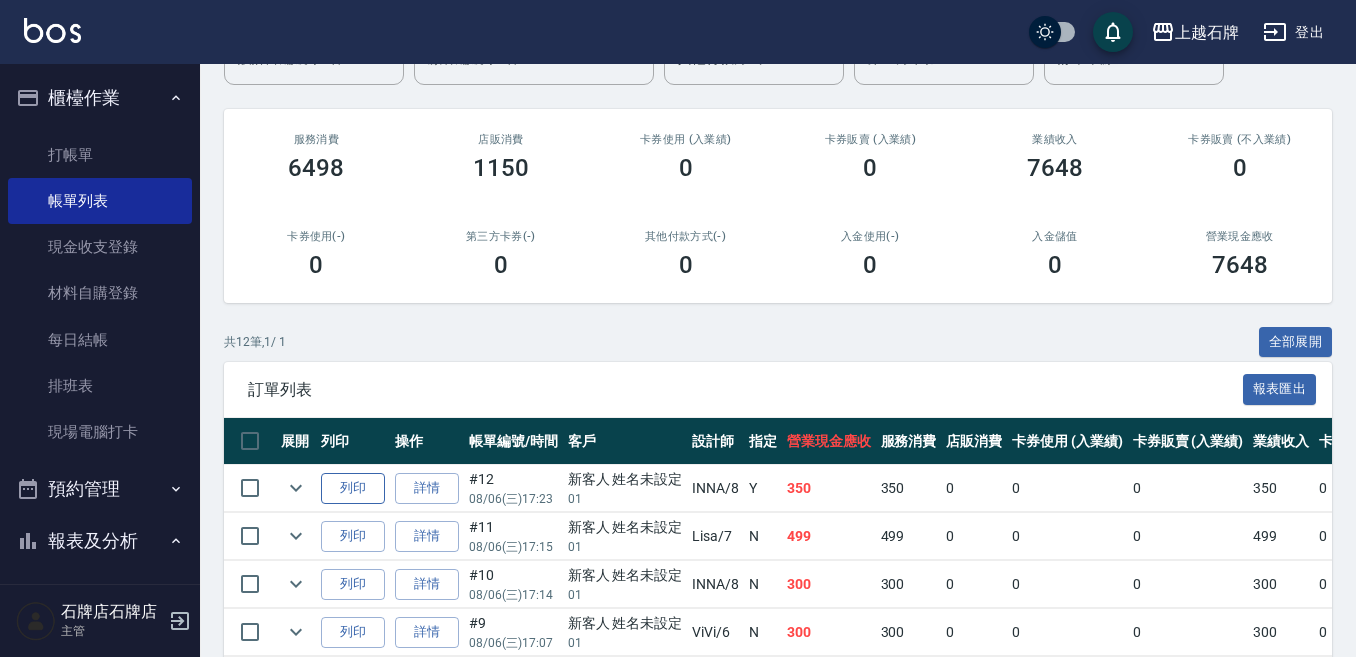 click on "列印" at bounding box center (353, 488) 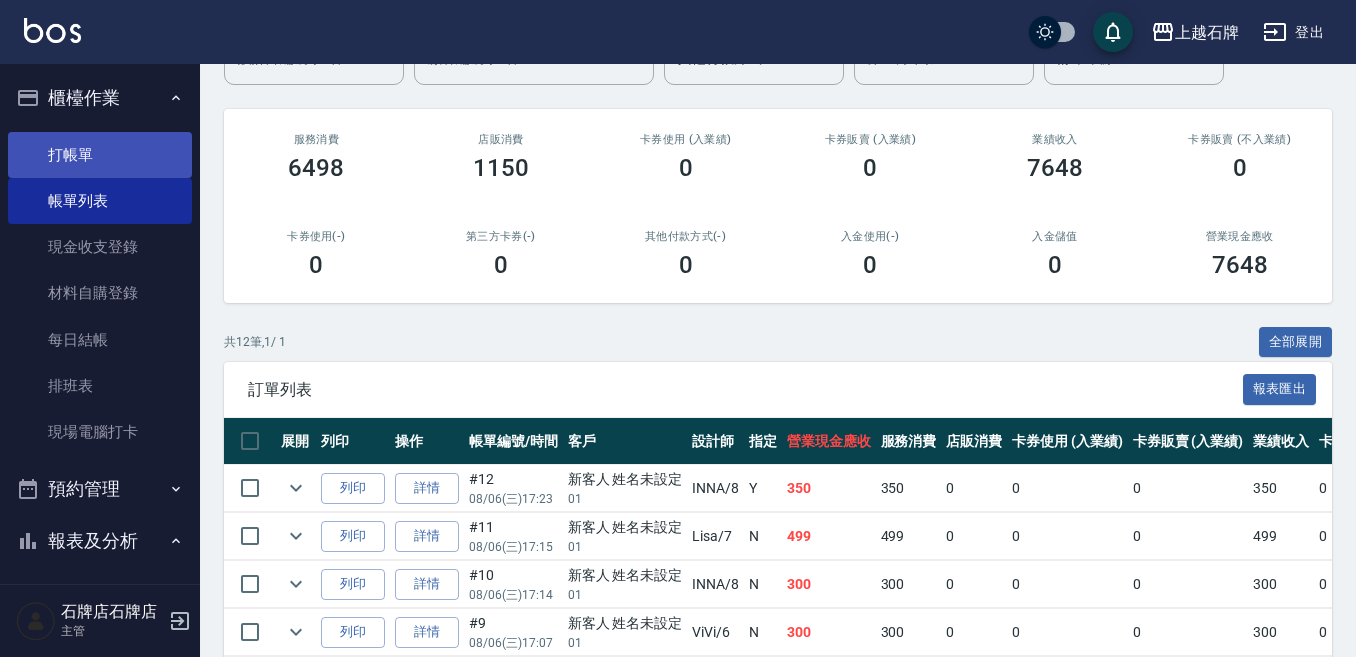 click on "打帳單" at bounding box center [100, 155] 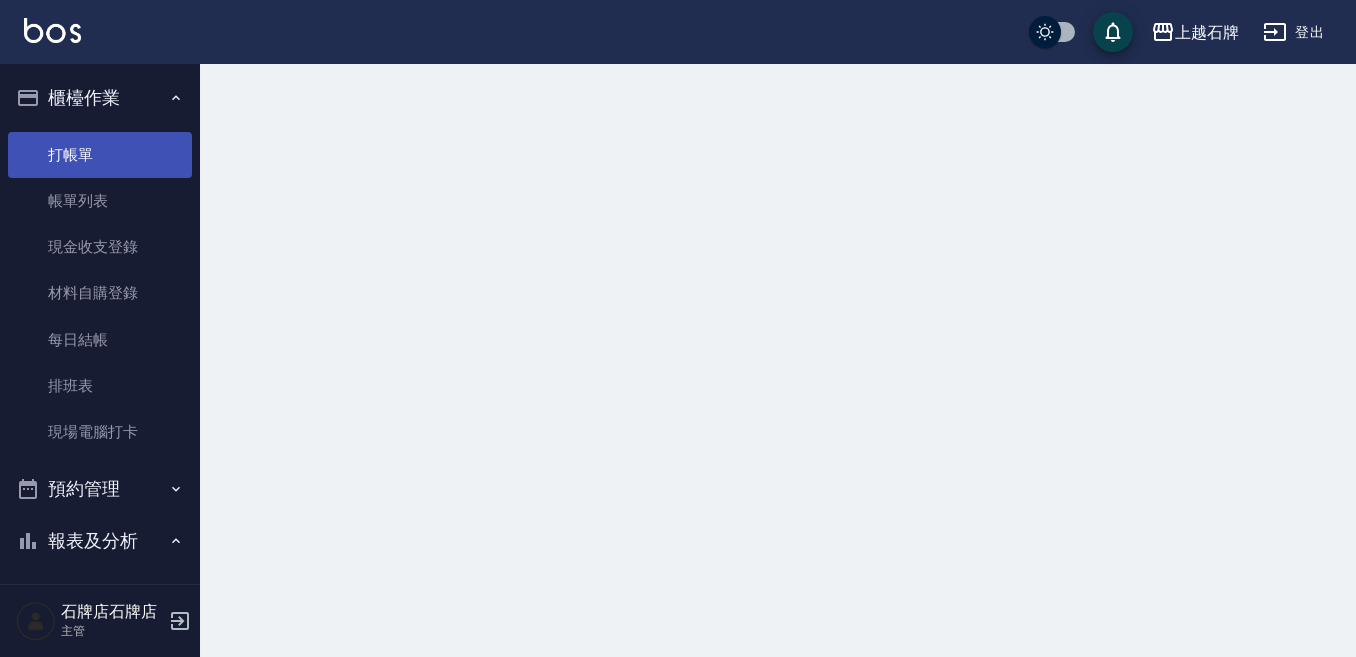 scroll, scrollTop: 0, scrollLeft: 0, axis: both 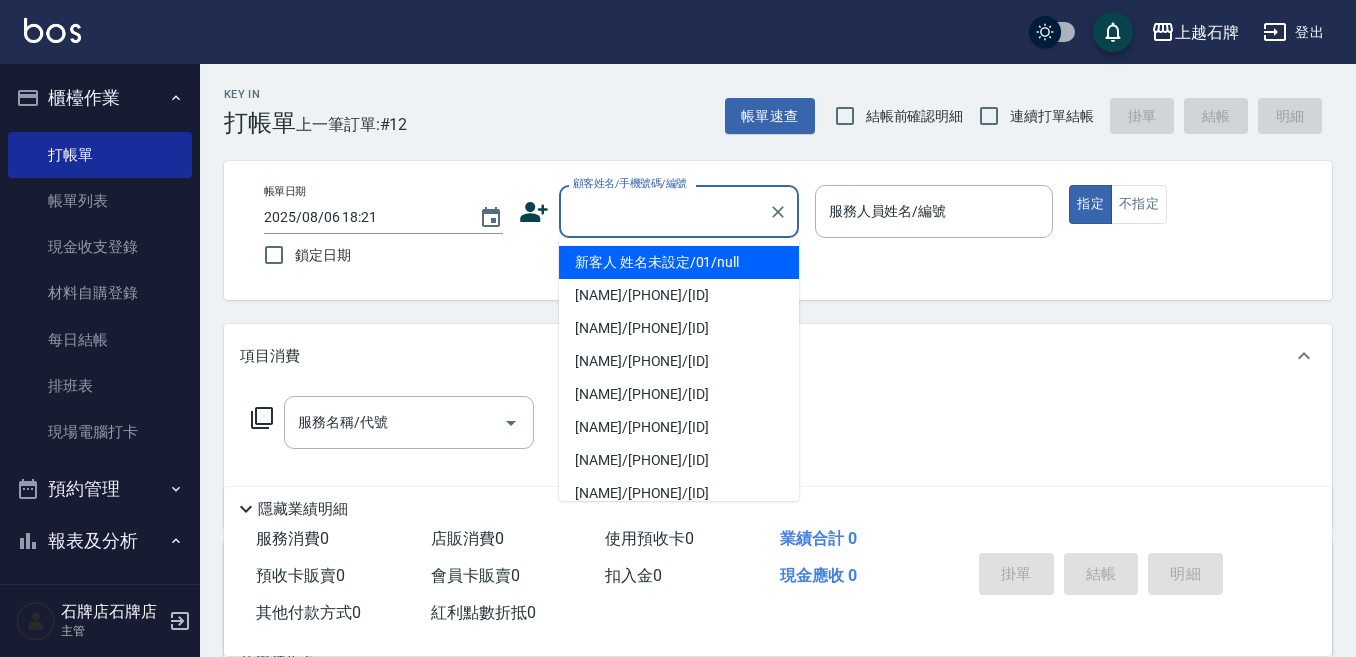 click on "顧客姓名/手機號碼/編號" at bounding box center [664, 211] 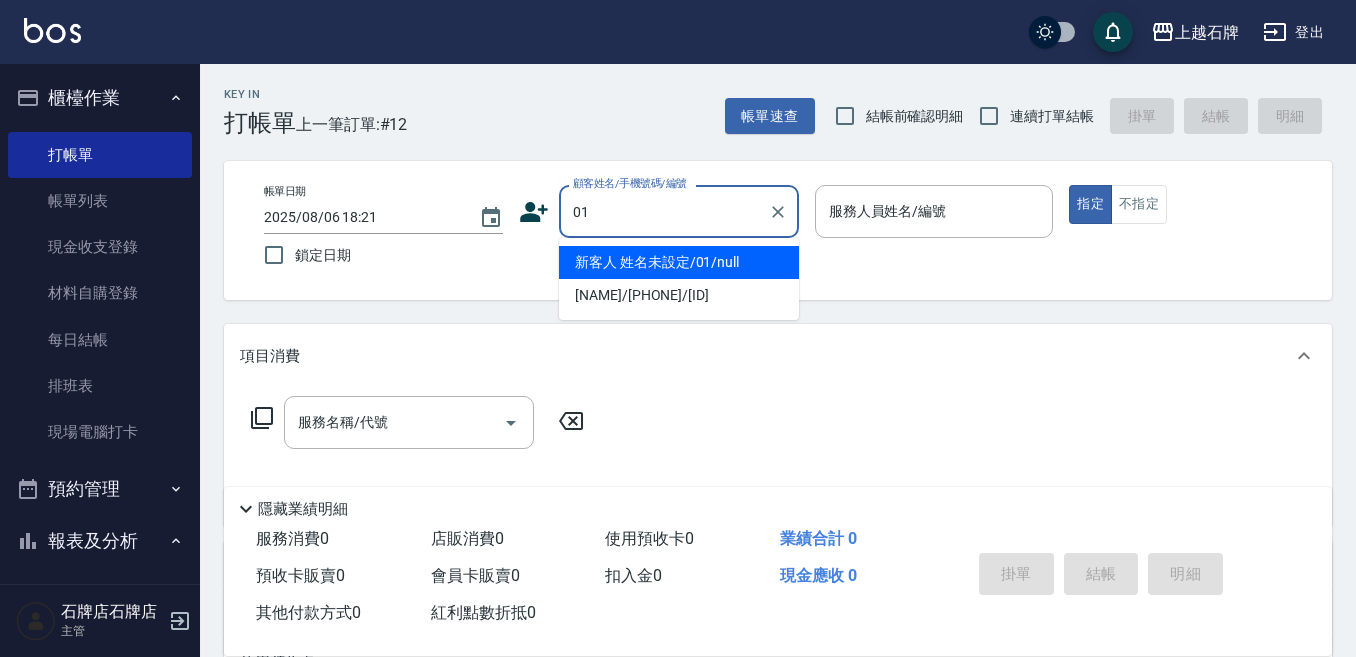 type on "新客人 姓名未設定/01/null" 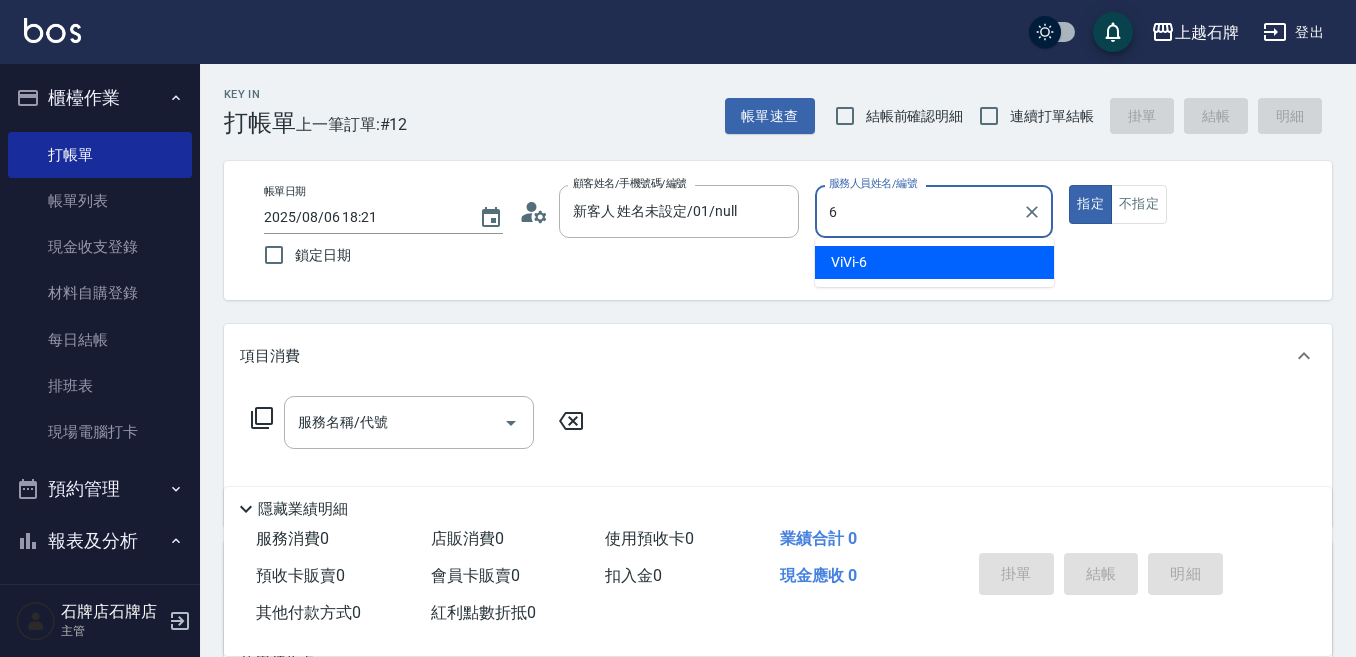 type on "ViVi-6" 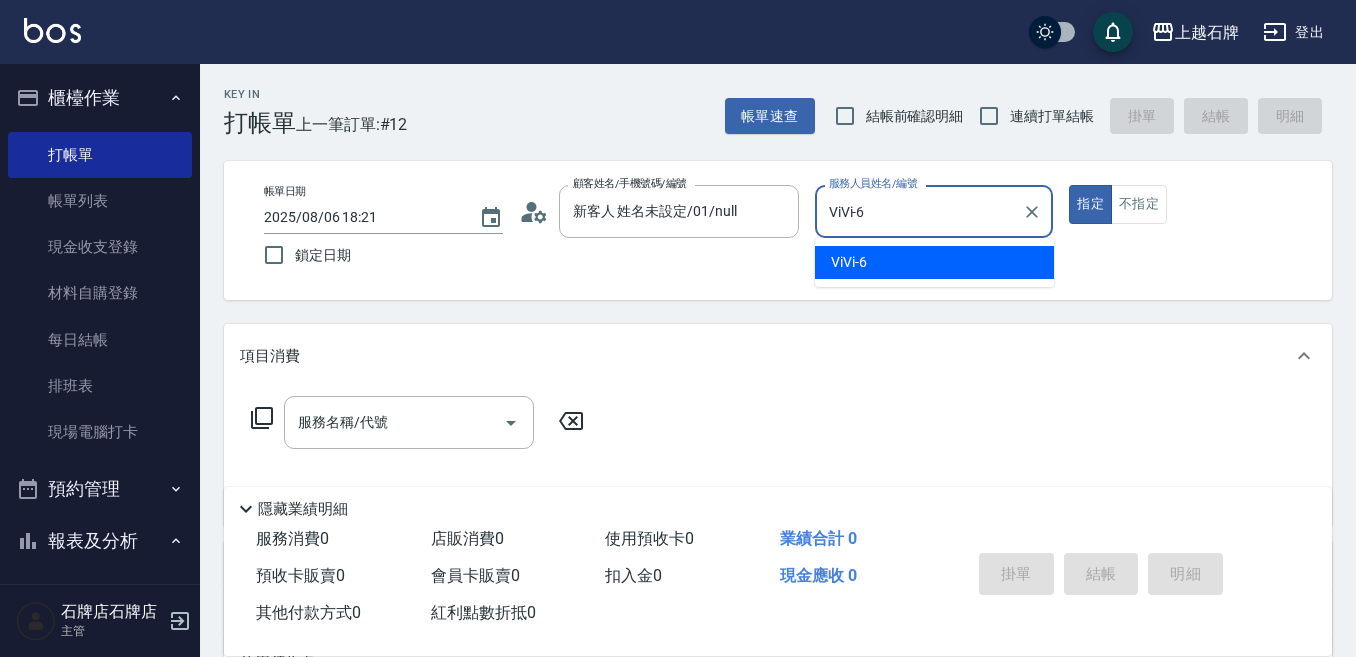 type on "true" 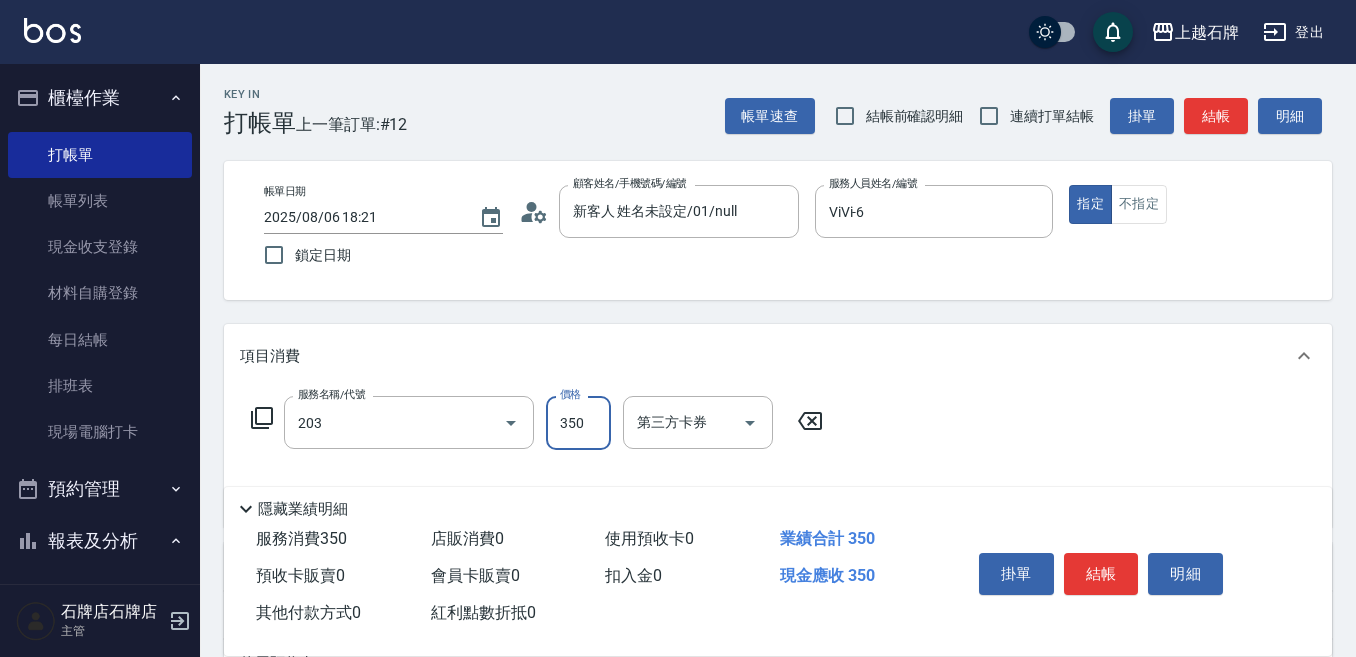 type on "B級洗+剪(203)" 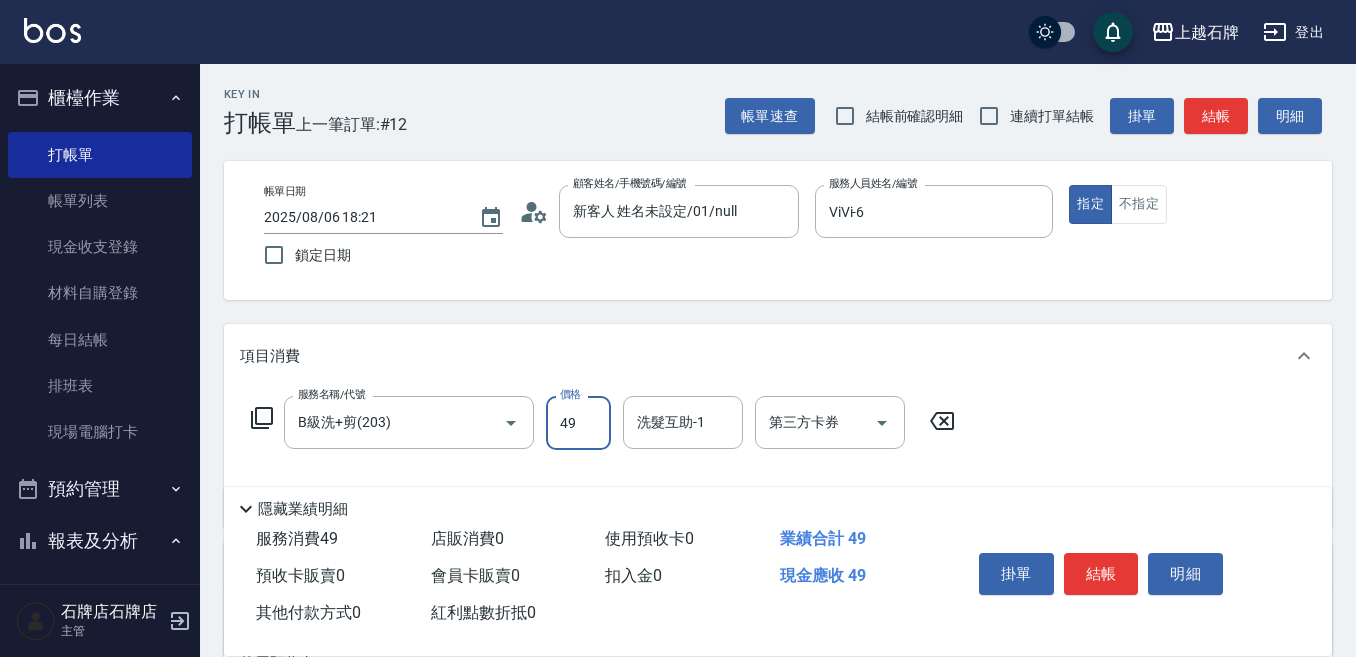 type on "49" 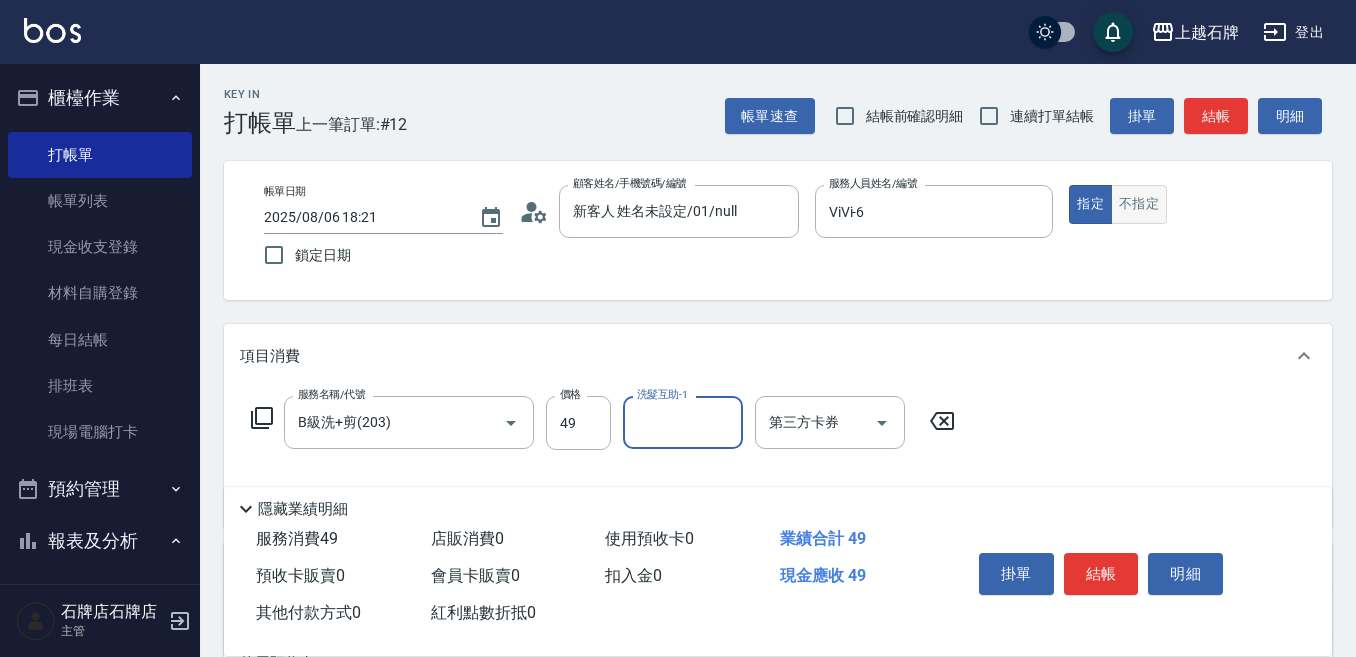 click on "不指定" at bounding box center [1139, 204] 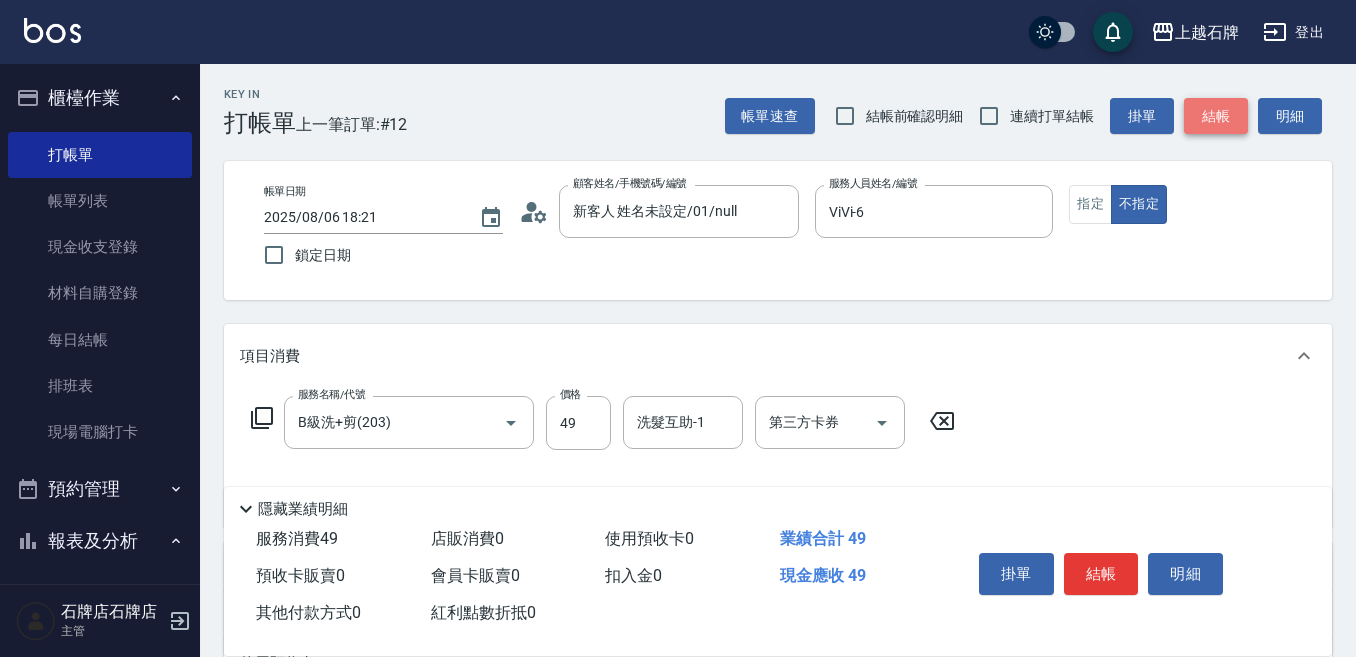 click on "結帳" at bounding box center [1216, 116] 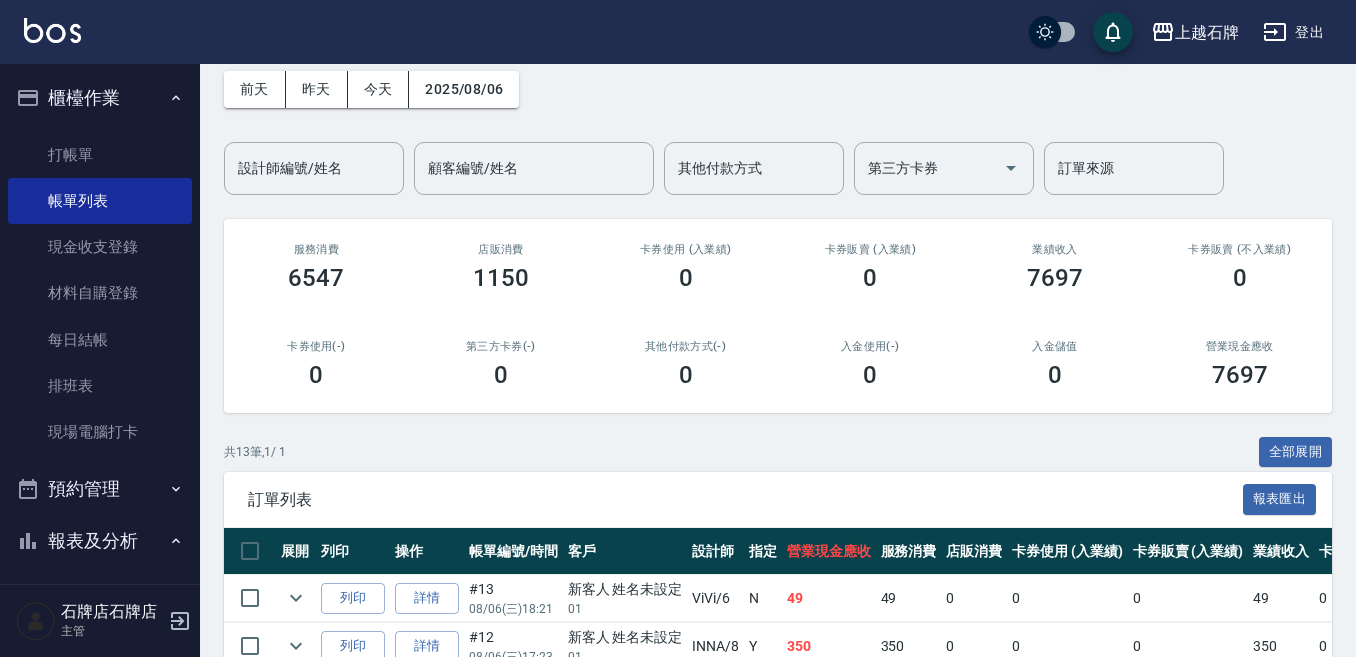scroll, scrollTop: 300, scrollLeft: 0, axis: vertical 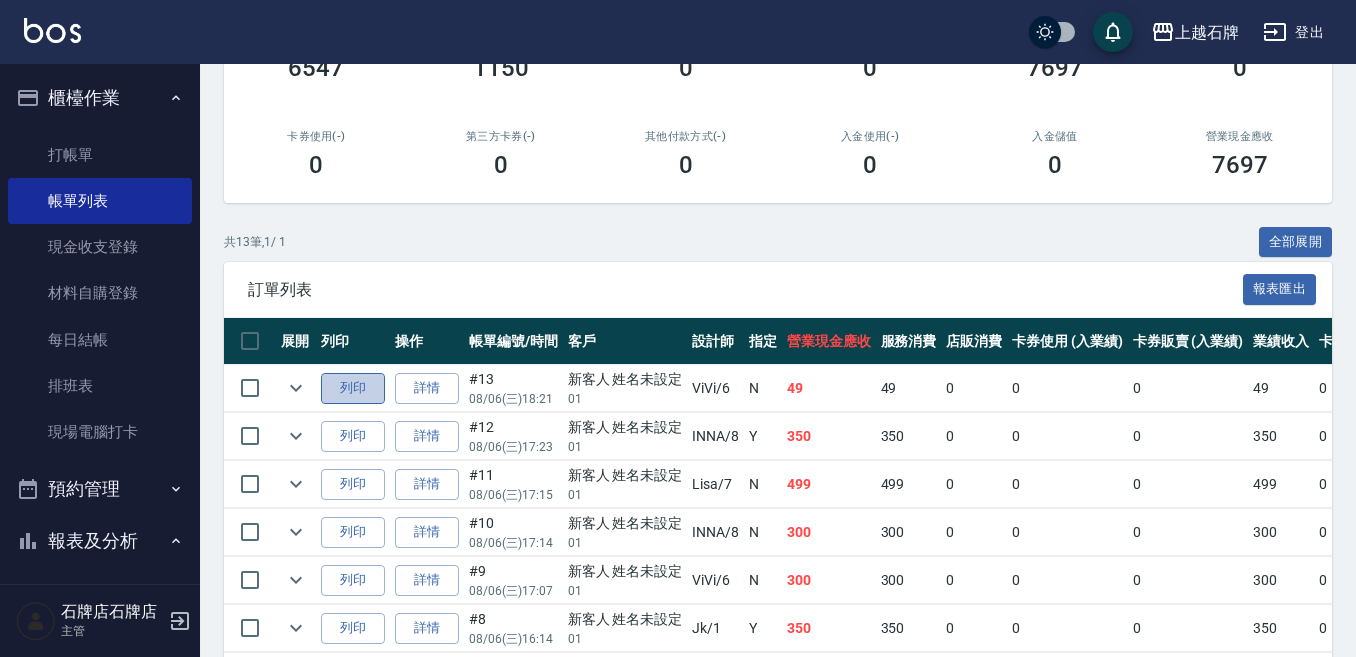 click on "列印" at bounding box center [353, 388] 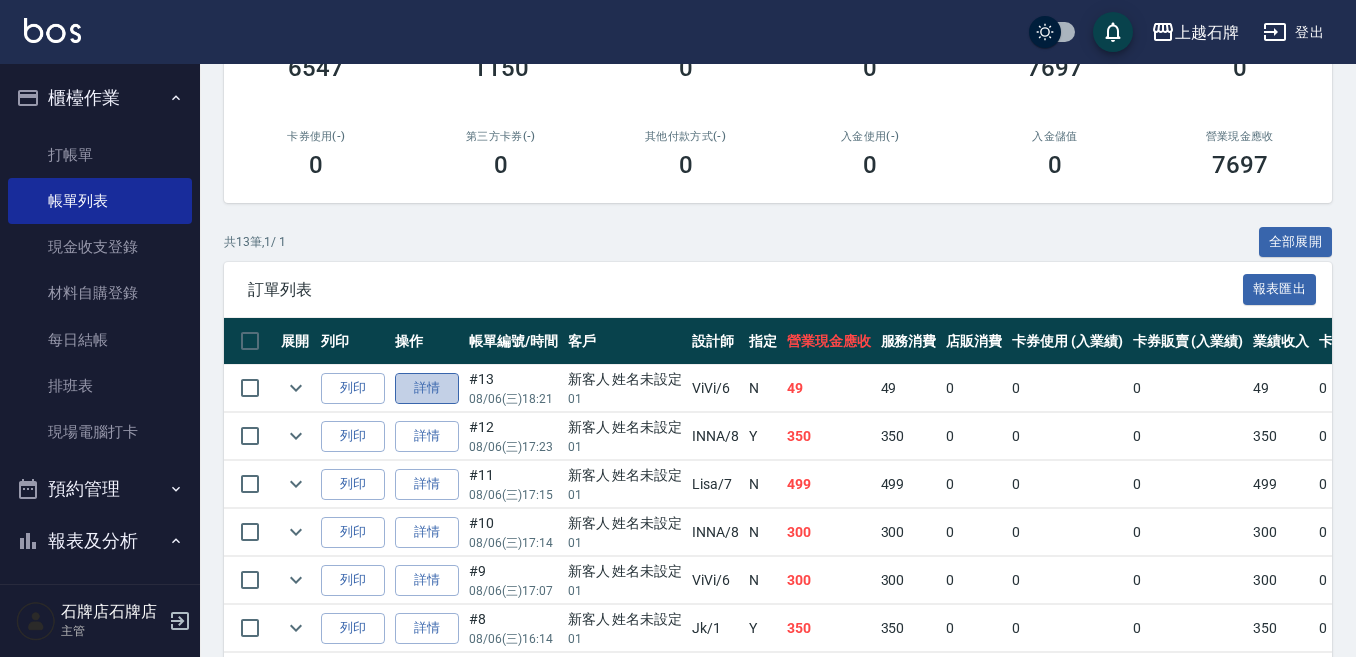 click on "詳情" at bounding box center [427, 388] 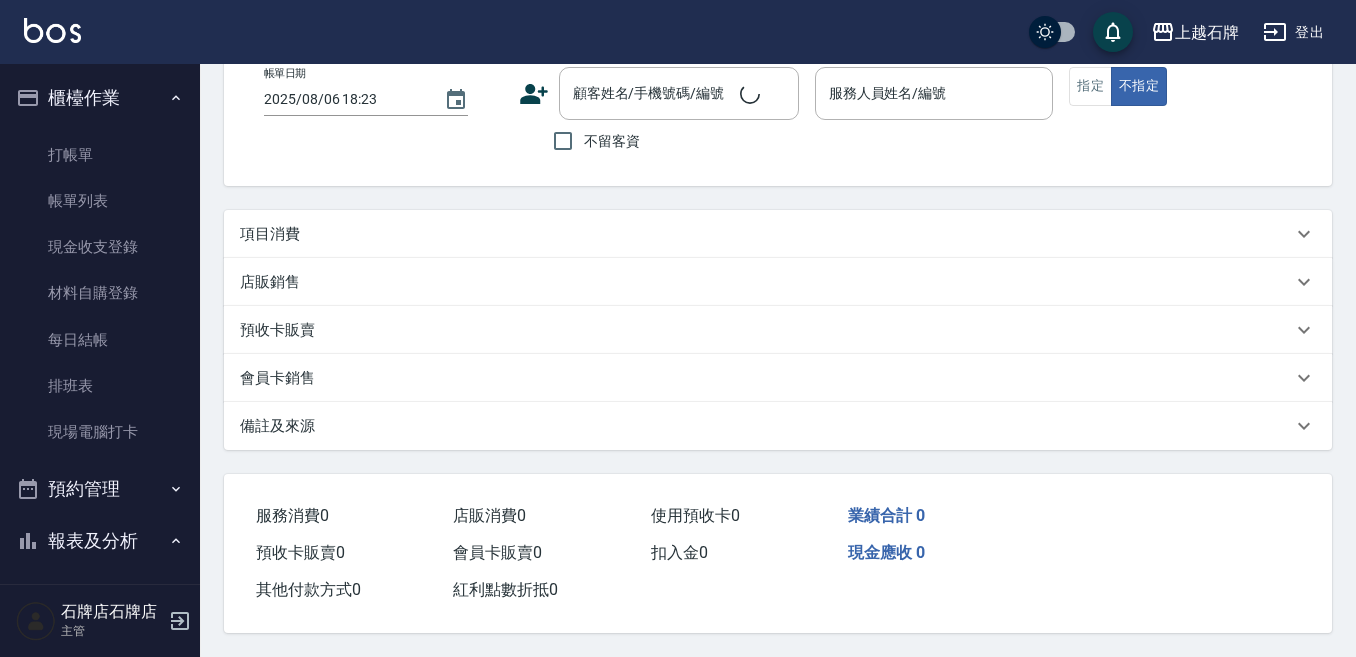 scroll, scrollTop: 0, scrollLeft: 0, axis: both 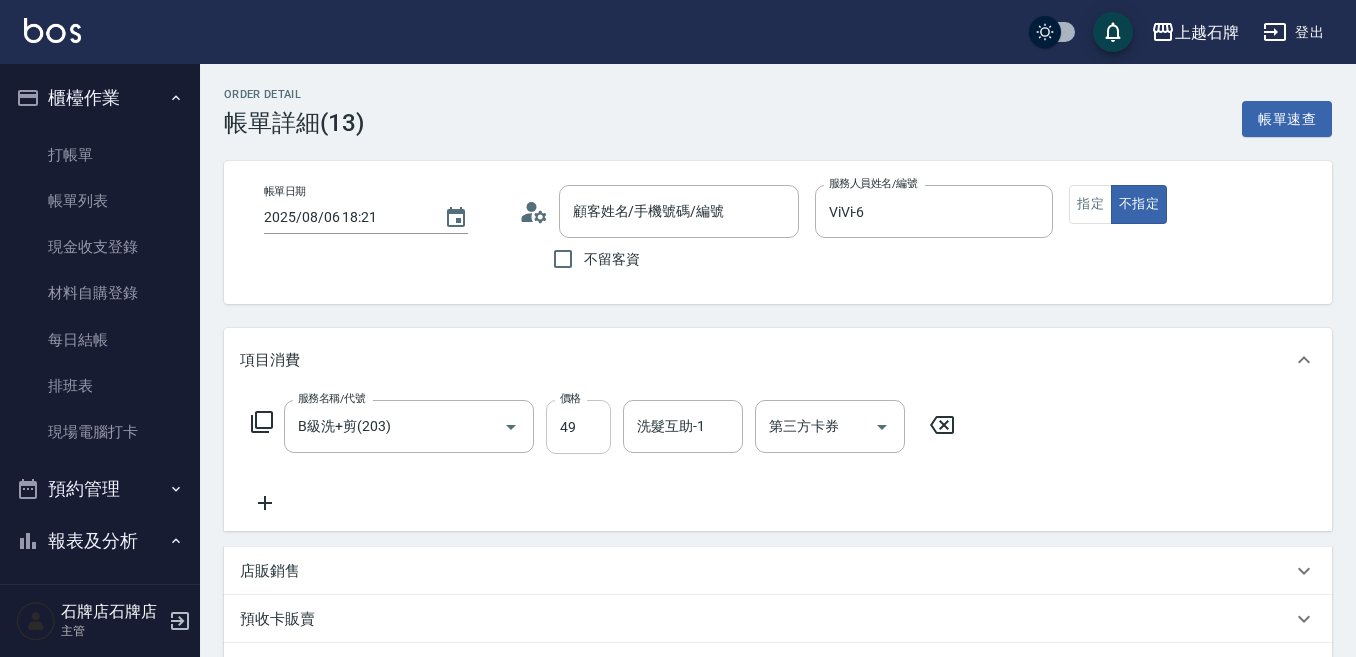 type on "2025/08/06 18:21" 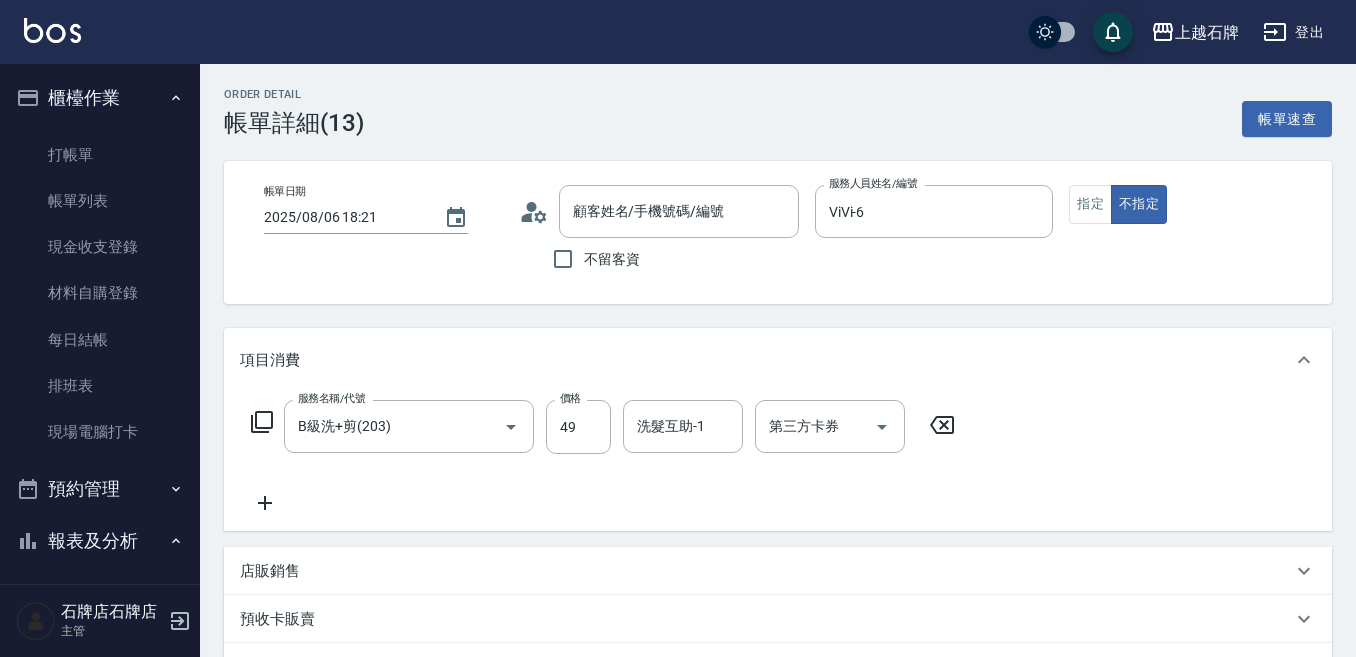 click on "49" at bounding box center (578, 427) 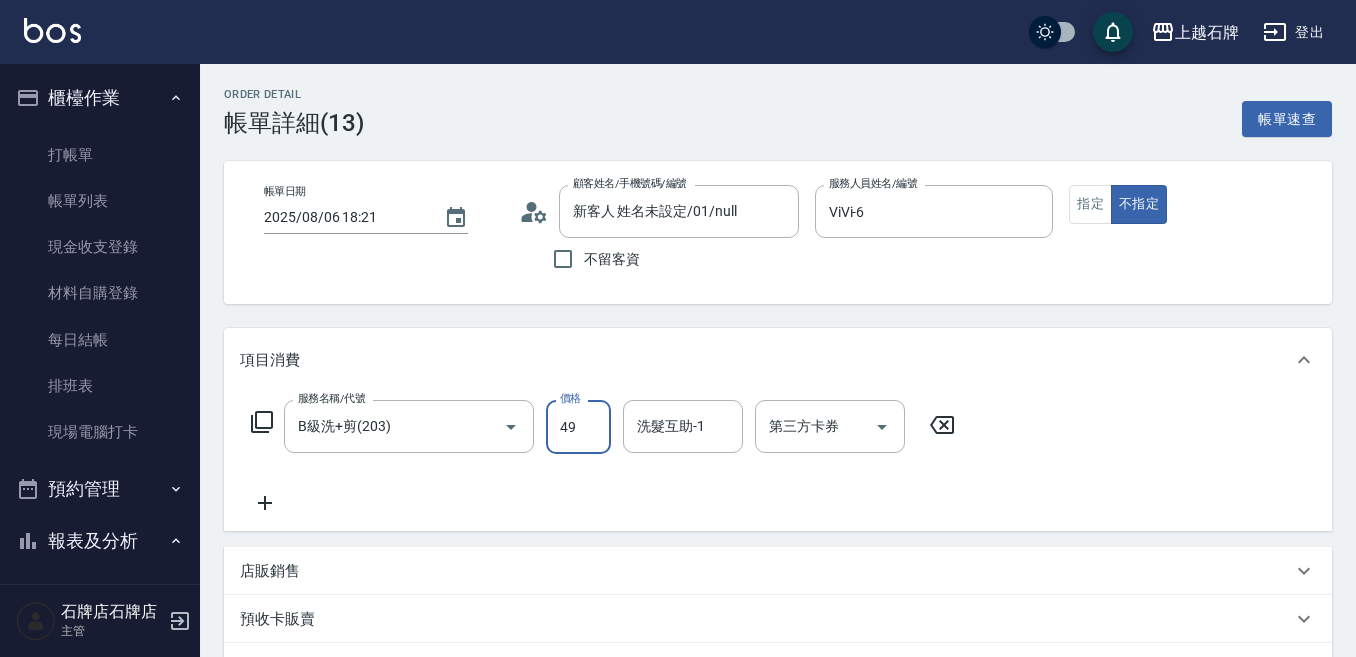 type on "新客人 姓名未設定/01/null" 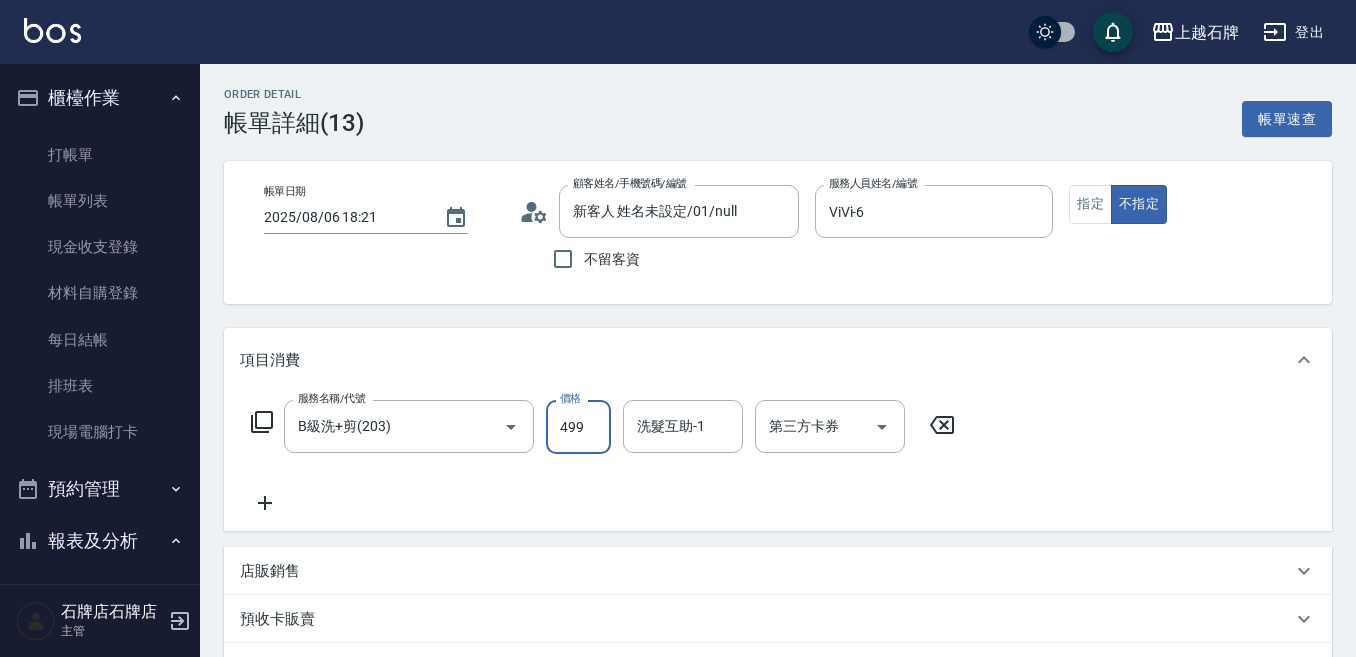 type on "499" 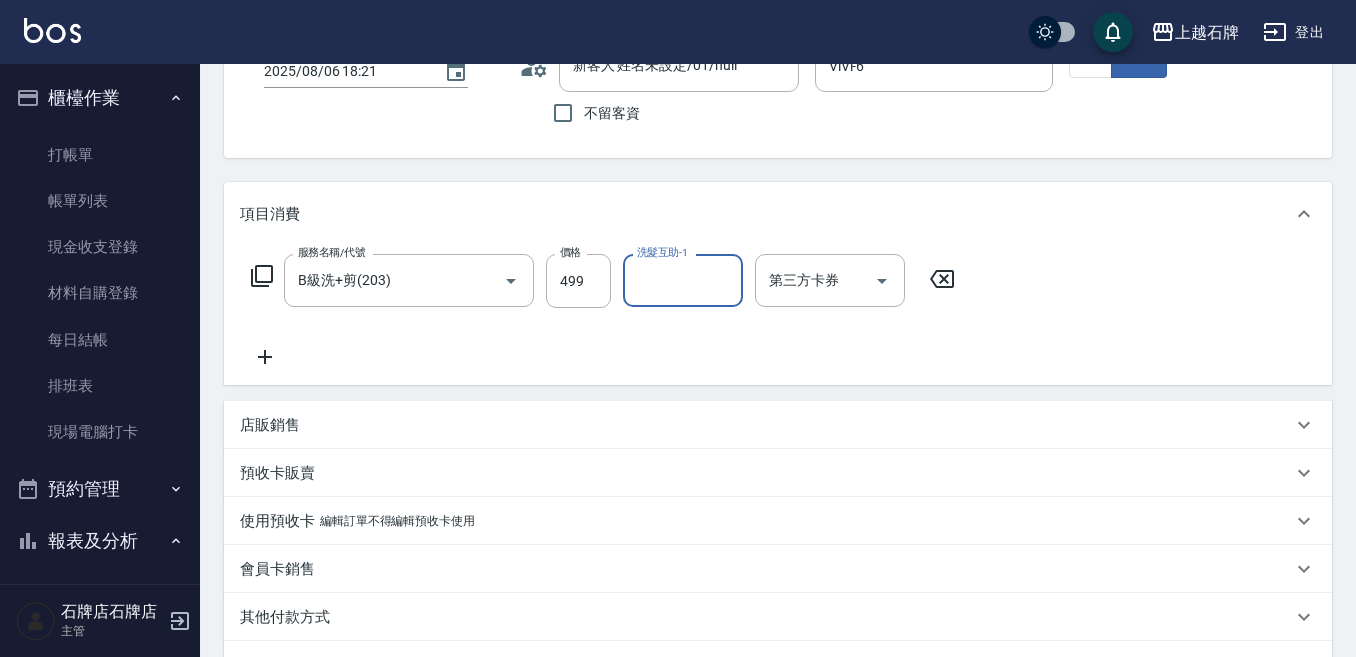 scroll, scrollTop: 300, scrollLeft: 0, axis: vertical 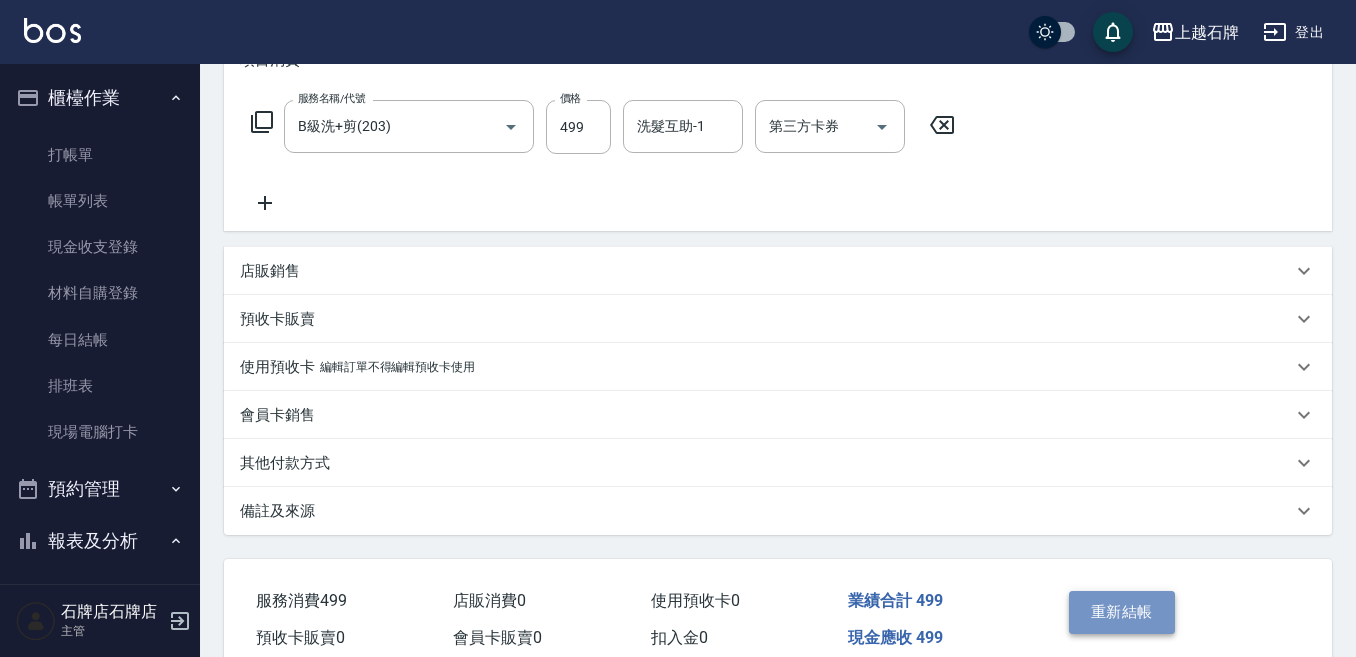 click on "重新結帳" at bounding box center (1122, 612) 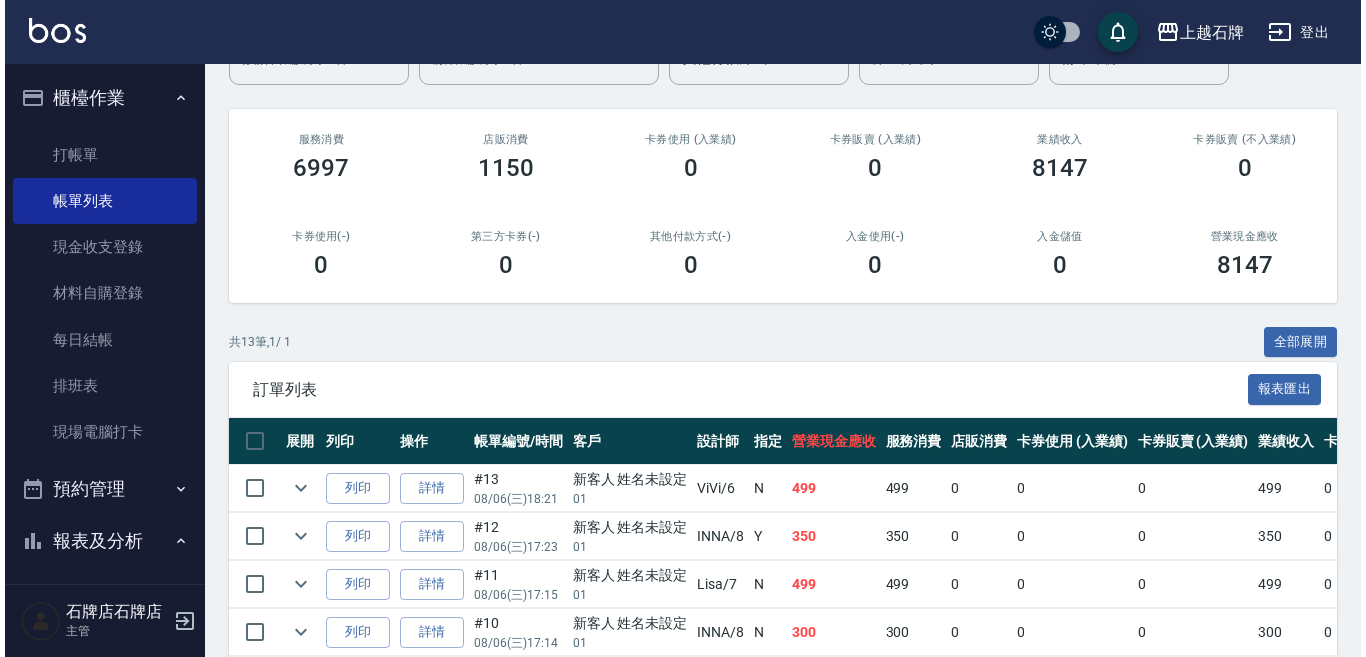 scroll, scrollTop: 0, scrollLeft: 0, axis: both 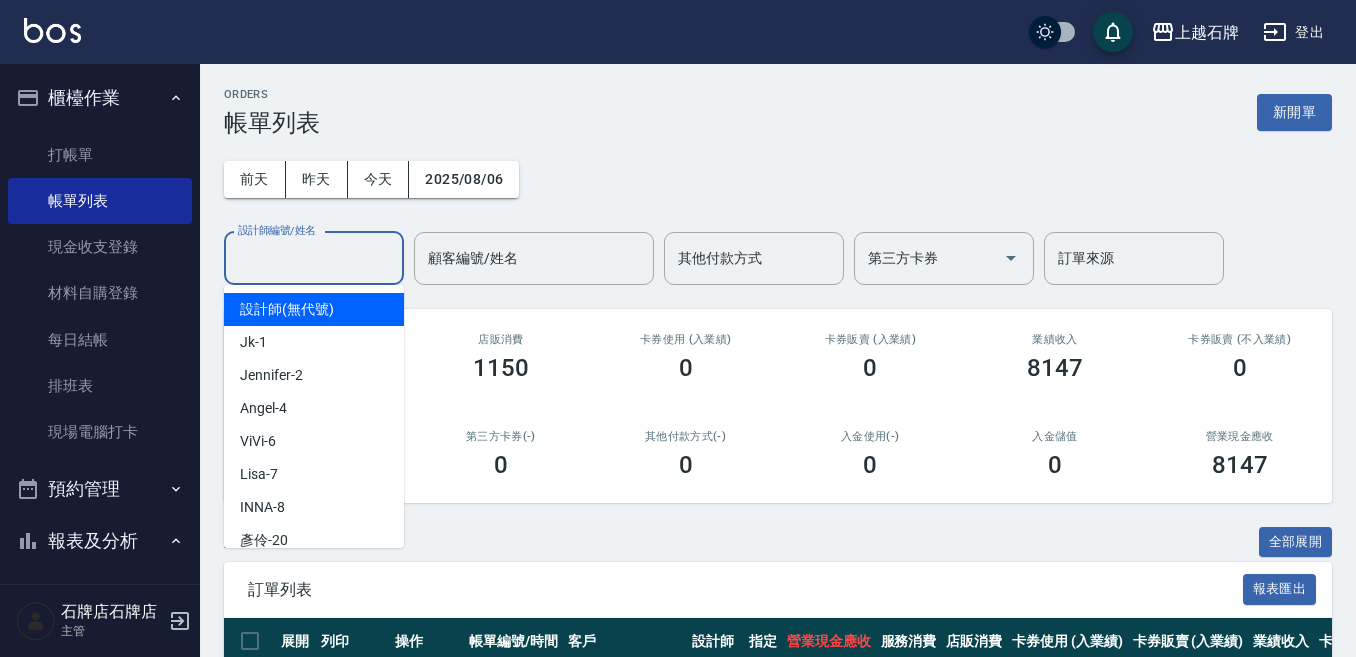 drag, startPoint x: 284, startPoint y: 275, endPoint x: 293, endPoint y: 260, distance: 17.492855 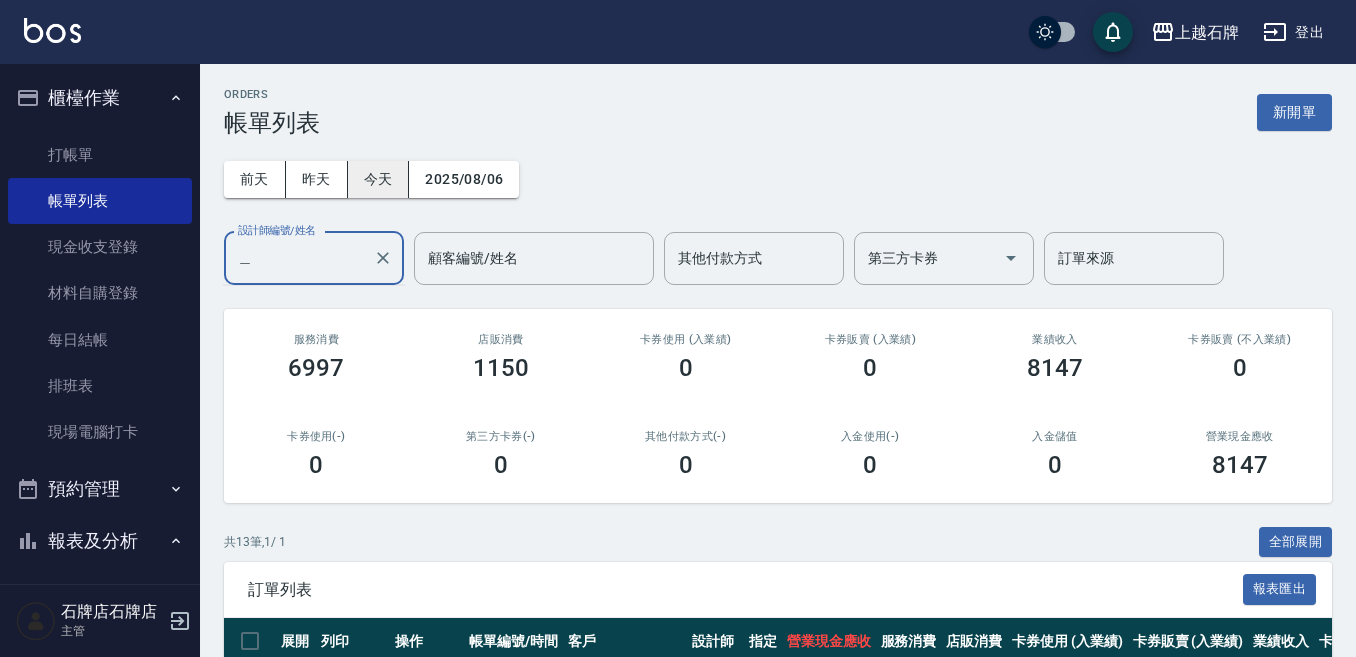 type on "彥" 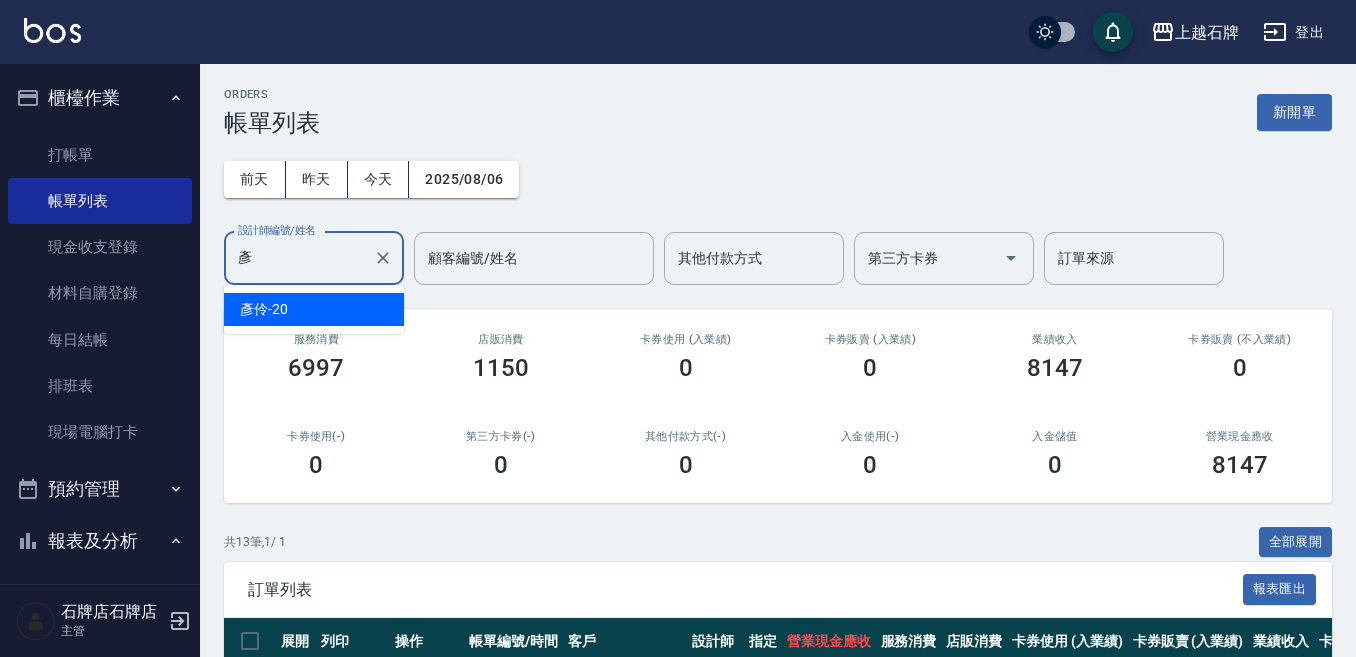 click on "彥" at bounding box center (299, 258) 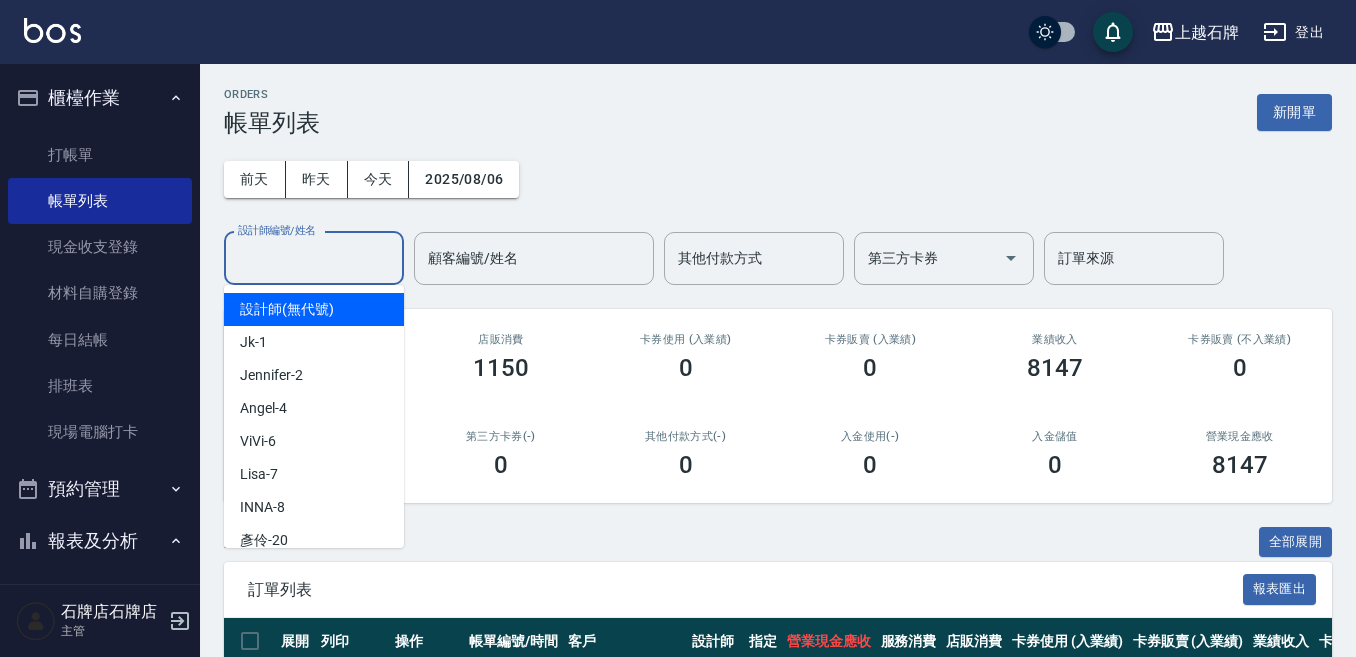 click on "前天 昨天 今天 2025/08/06 設計師編號/姓名 設計師編號/姓名 顧客編號/姓名 顧客編號/姓名 其他付款方式 其他付款方式 第三方卡券 第三方卡券 訂單來源 訂單來源" at bounding box center [778, 211] 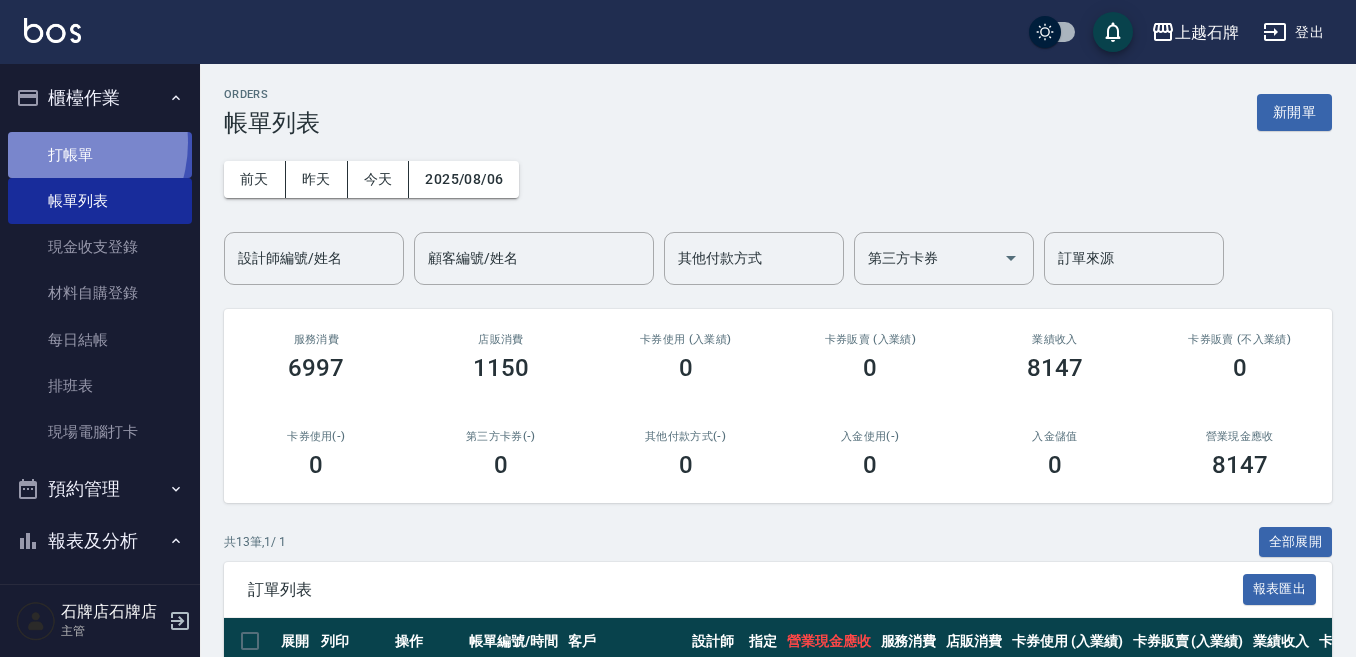 click on "打帳單" at bounding box center [100, 155] 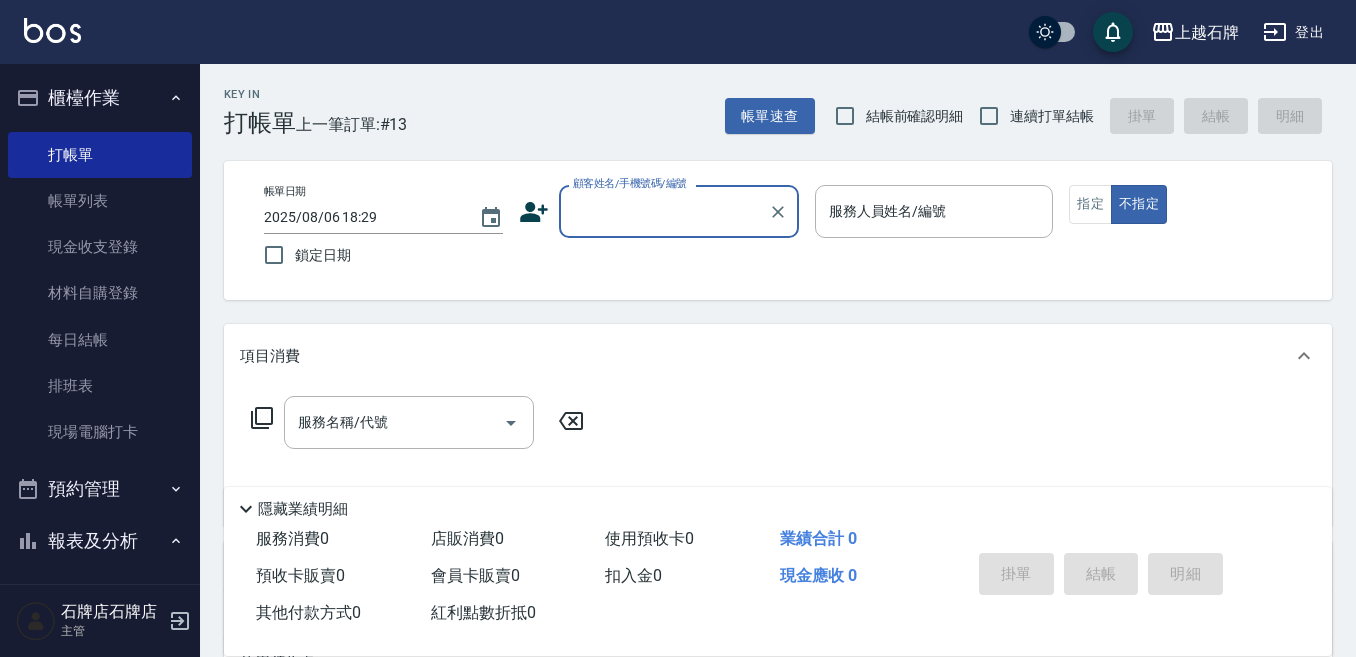 click on "顧客姓名/手機號碼/編號" at bounding box center (664, 211) 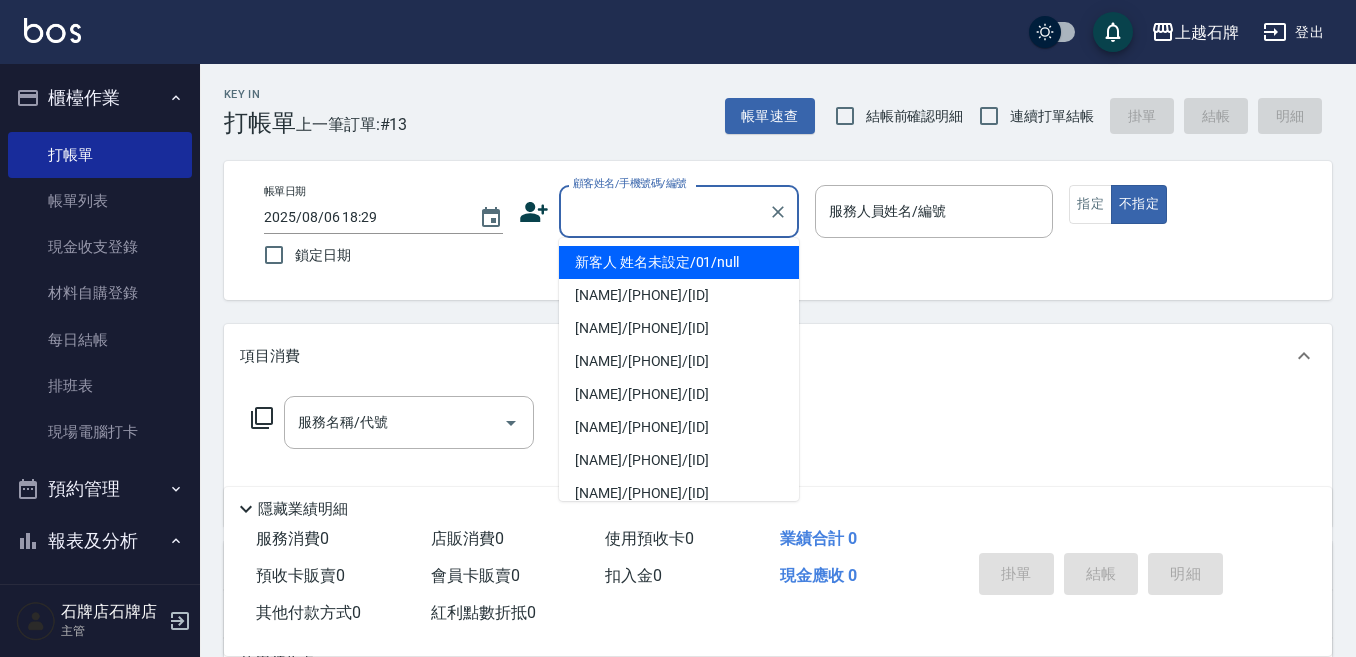 drag, startPoint x: 732, startPoint y: 263, endPoint x: 811, endPoint y: 255, distance: 79.40403 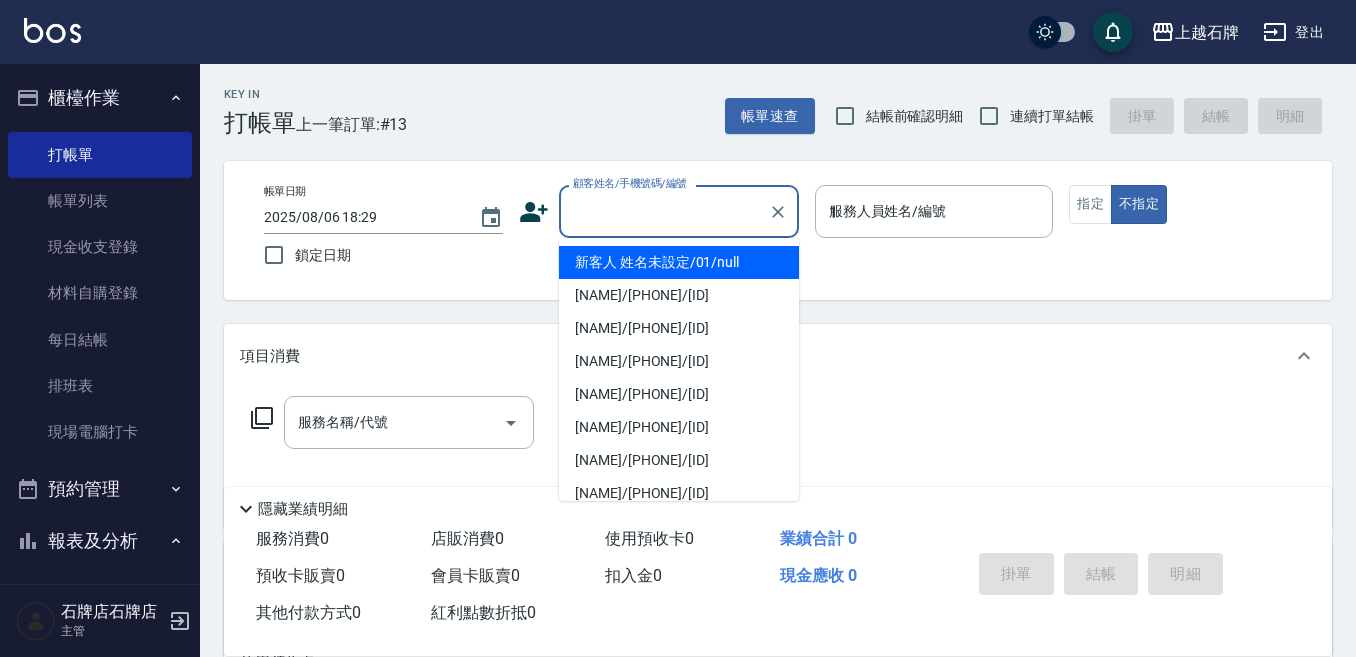 type on "新客人 姓名未設定/01/null" 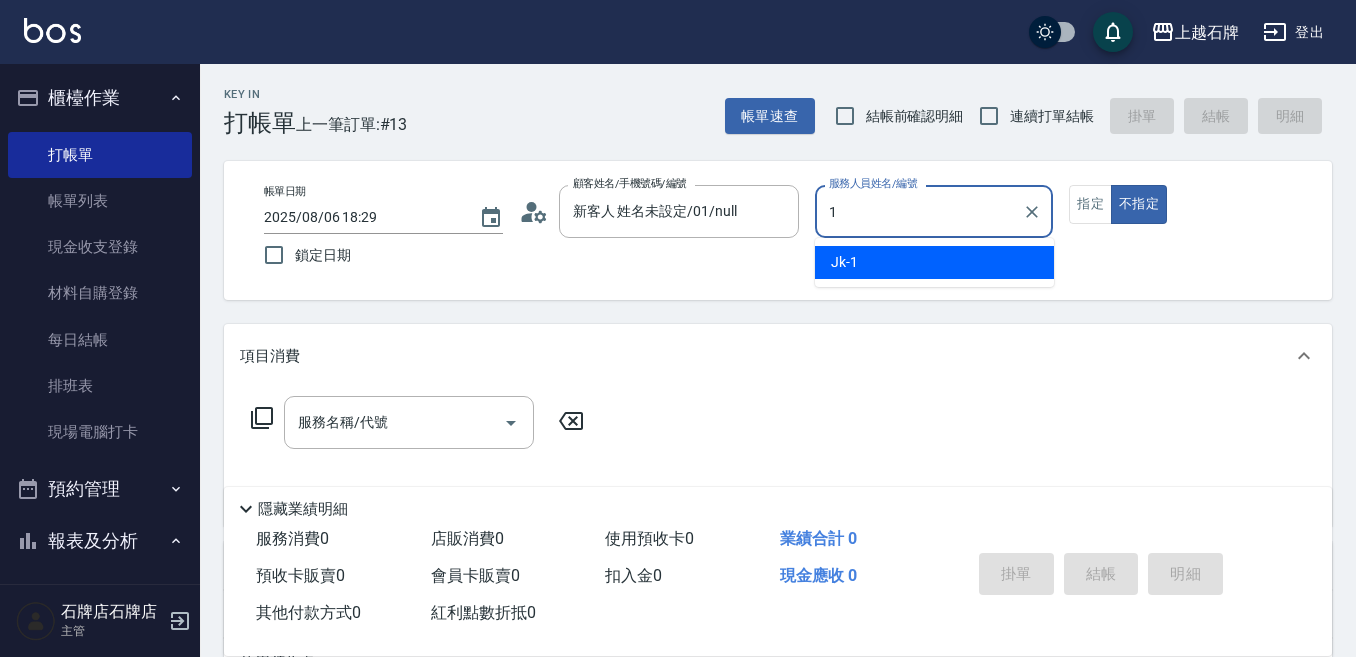 type on "1" 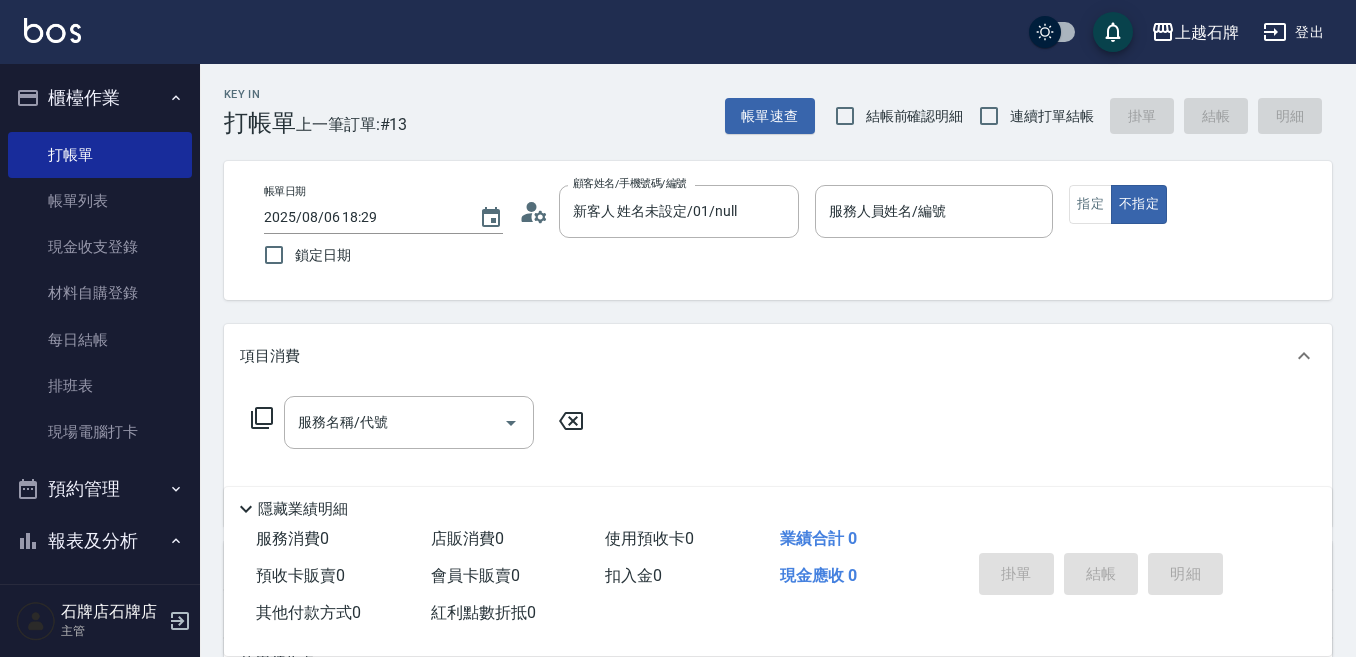 drag, startPoint x: 811, startPoint y: 255, endPoint x: 913, endPoint y: 278, distance: 104.56099 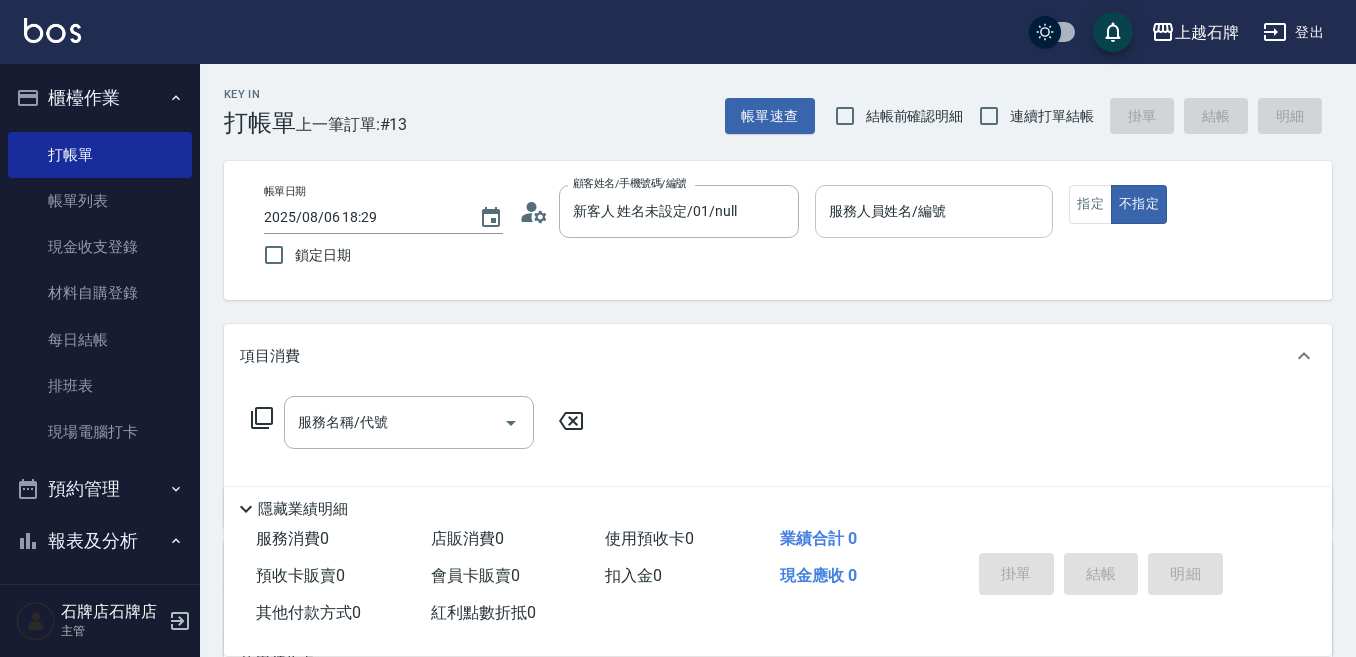 click on "服務人員姓名/編號" at bounding box center (934, 211) 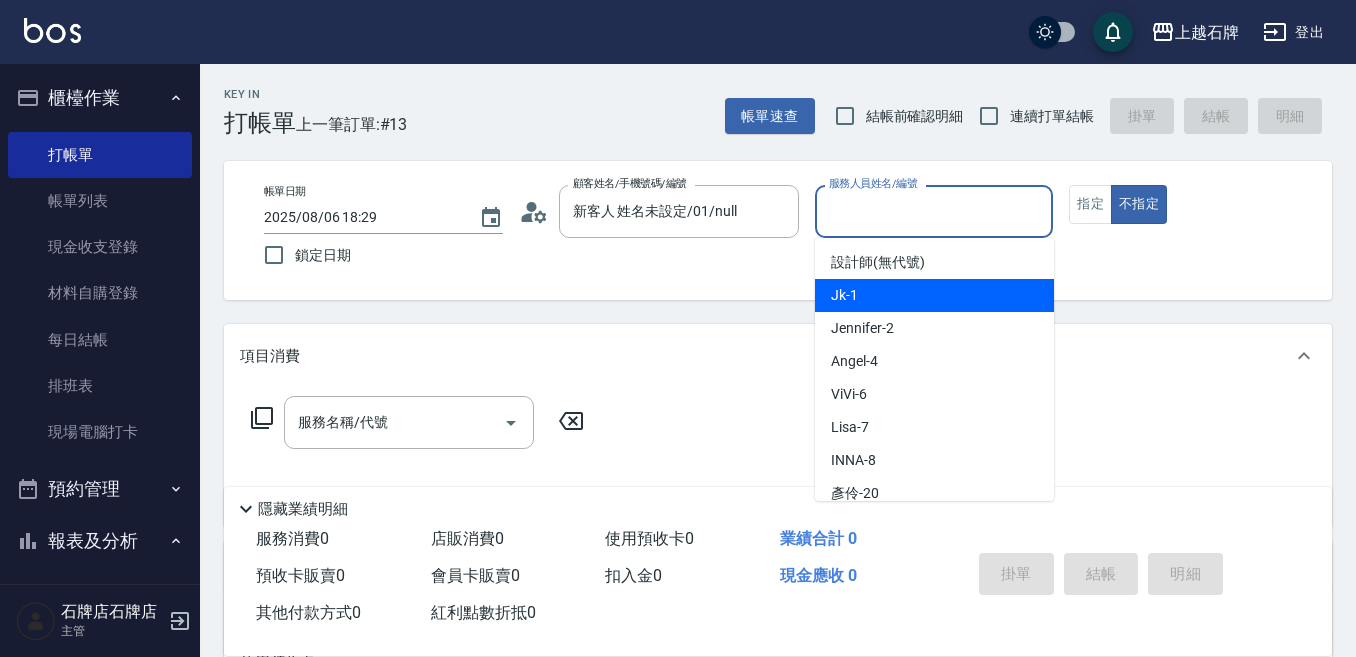 click on "Jk -1" at bounding box center [934, 295] 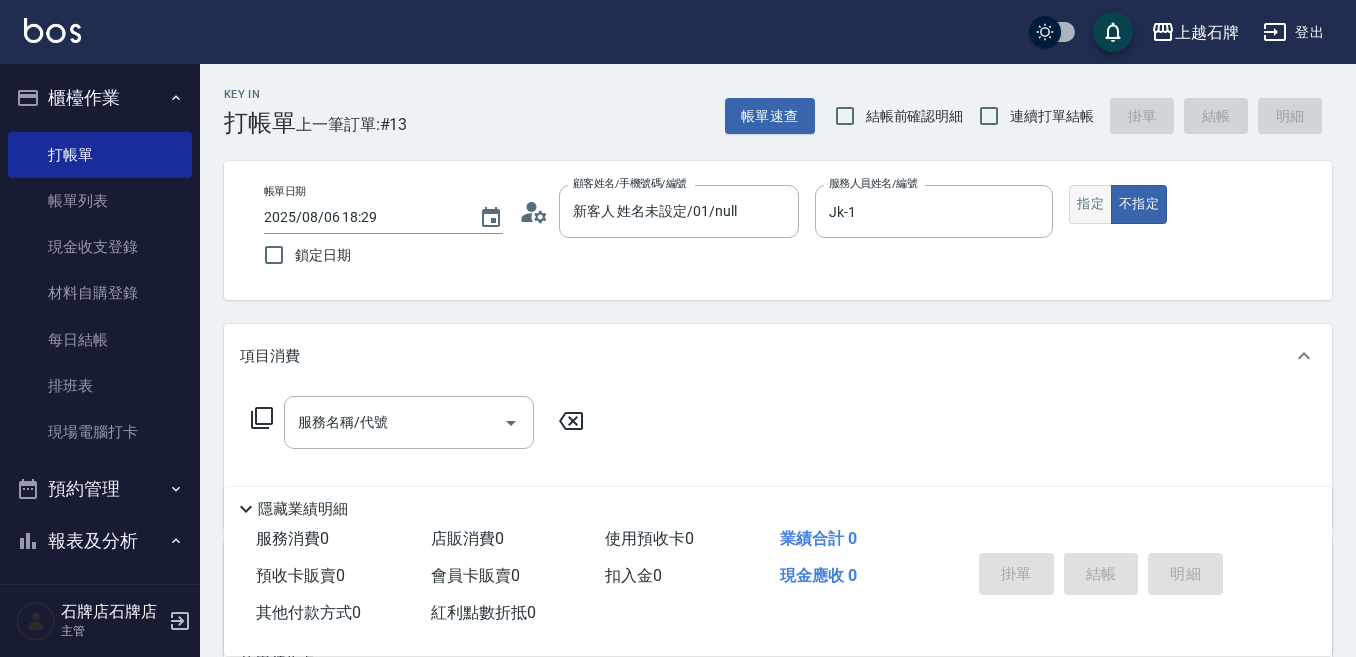 click on "帳單日期 2025/08/06 18:29 鎖定日期 顧客姓名/手機號碼/編號 新客人 姓名未設定/[PHONE]/null 顧客姓名/手機號碼/編號 服務人員姓名/編號 Jk-1 服務人員姓名/編號 指定 不指定" at bounding box center [778, 230] 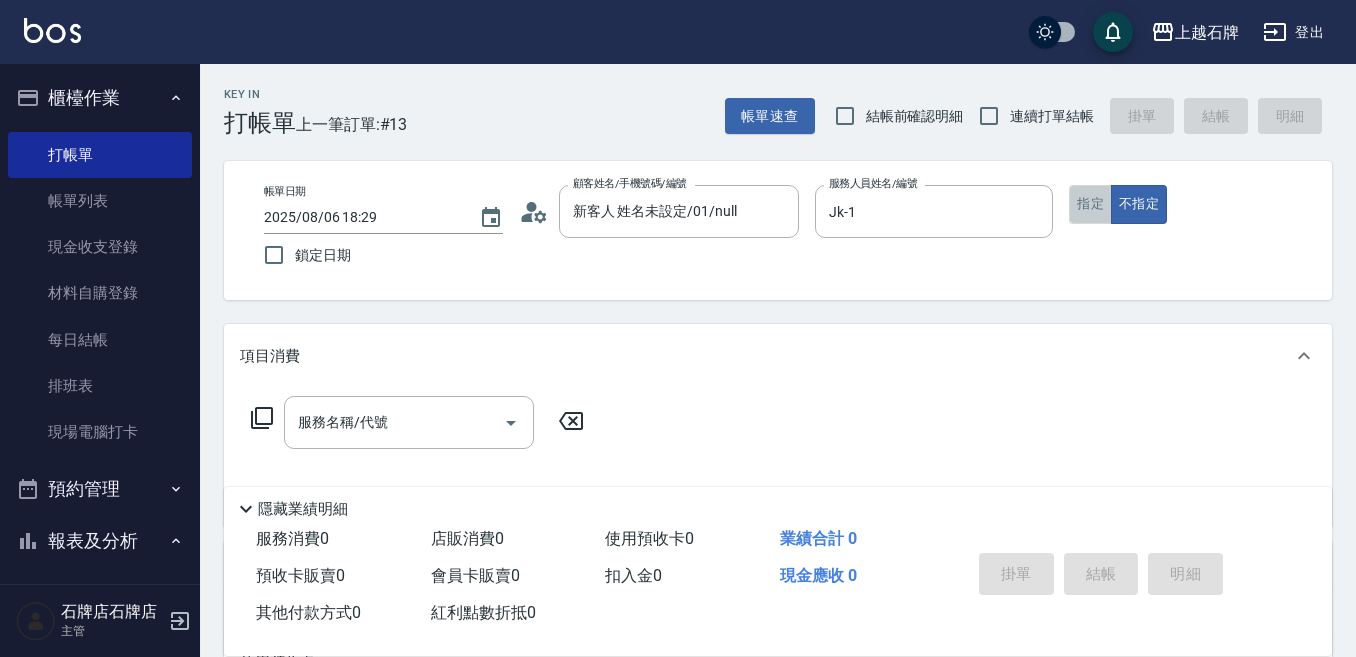 click on "指定" at bounding box center [1090, 204] 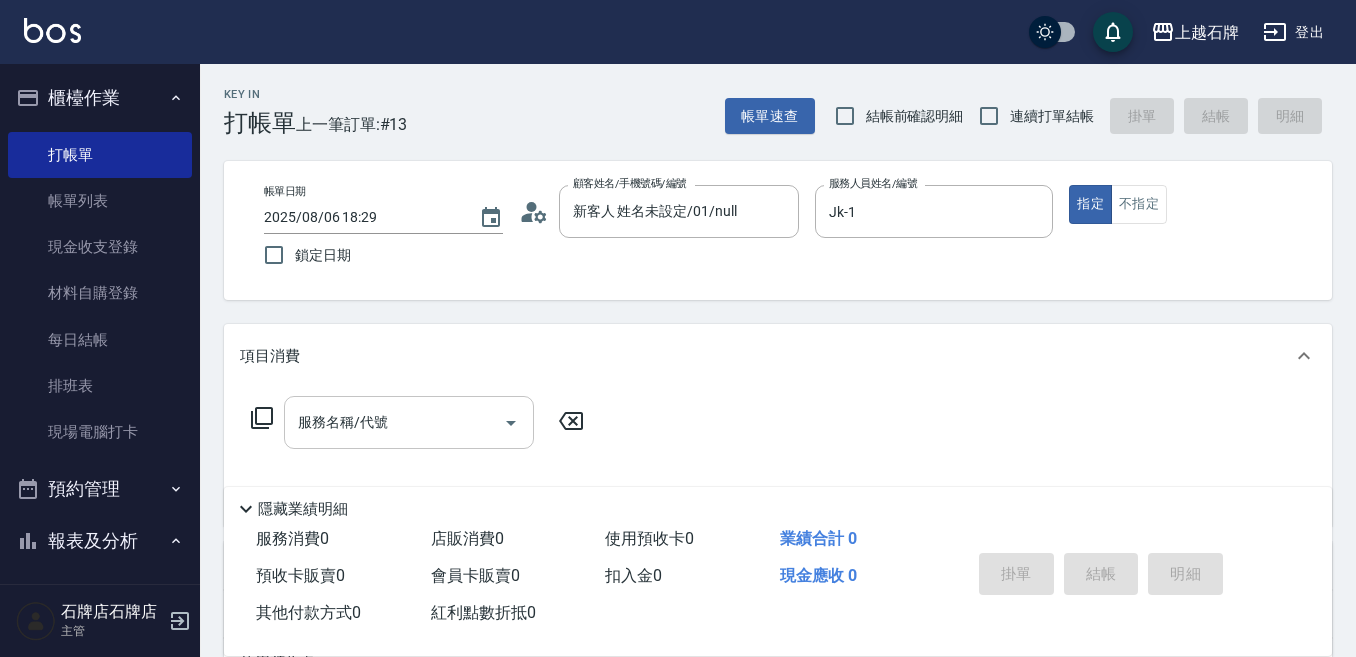 click on "服務名稱/代號" at bounding box center (394, 422) 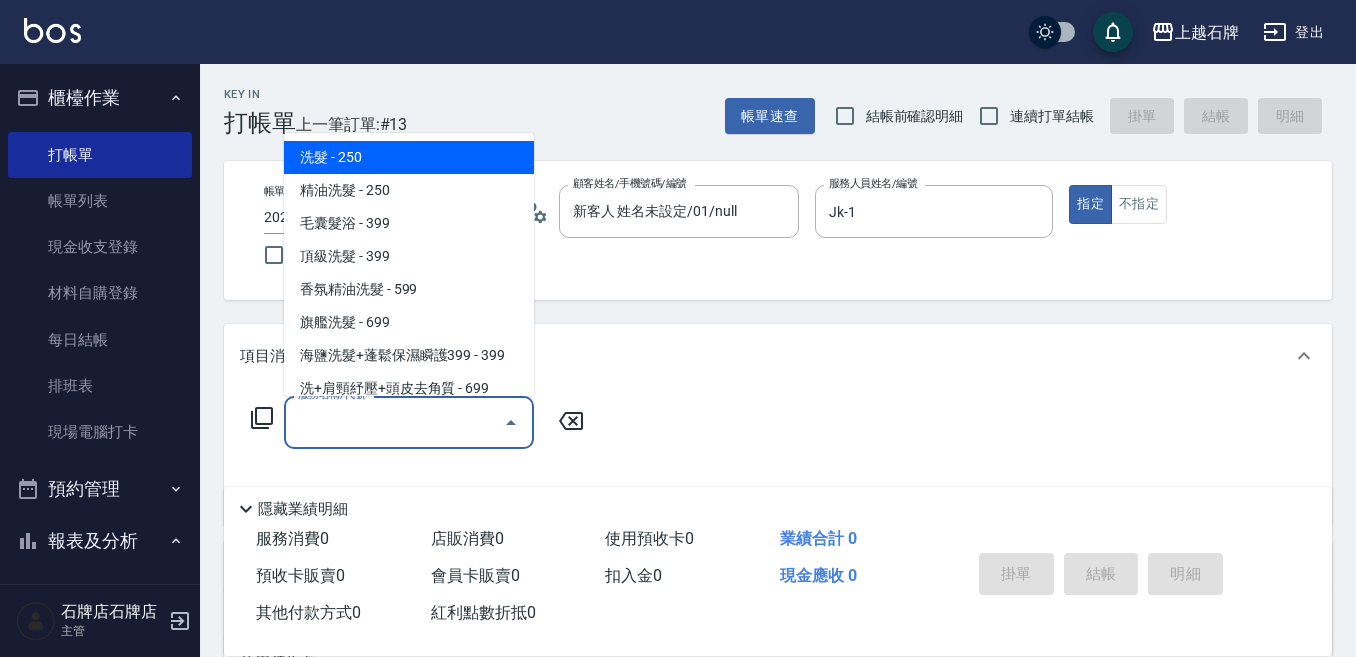 click on "洗髮 - 250" at bounding box center (409, 157) 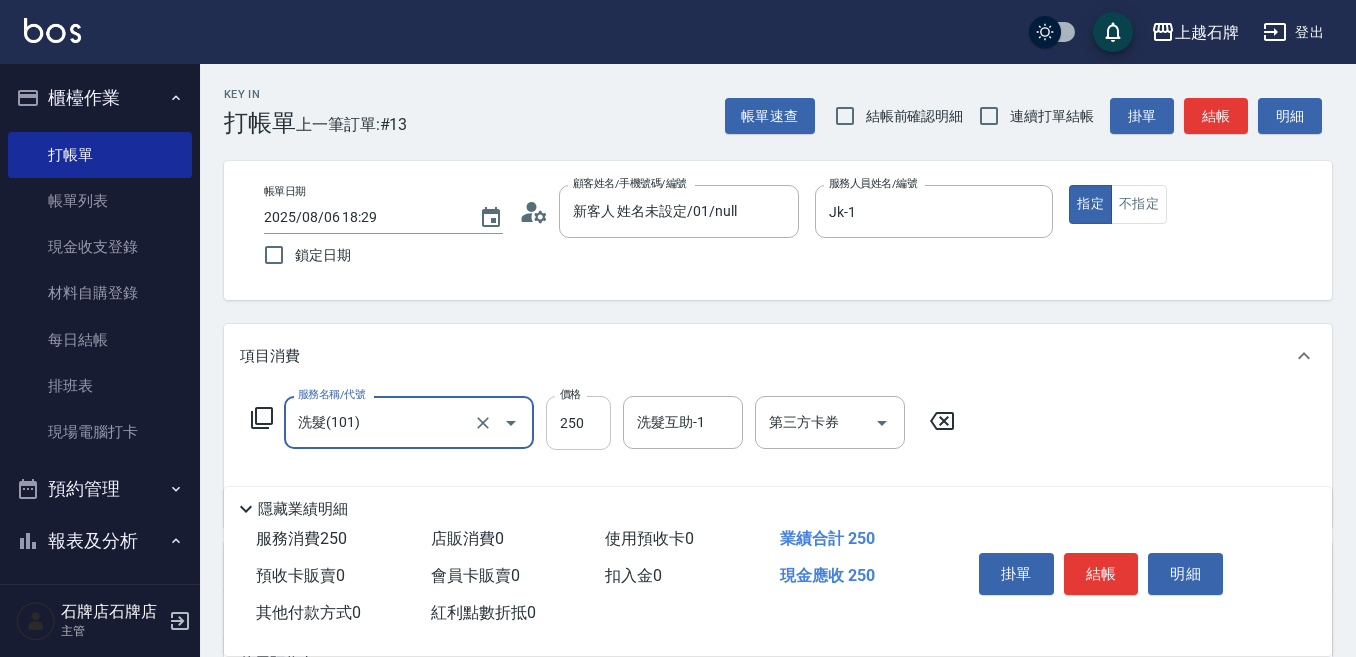 click on "250" at bounding box center (578, 423) 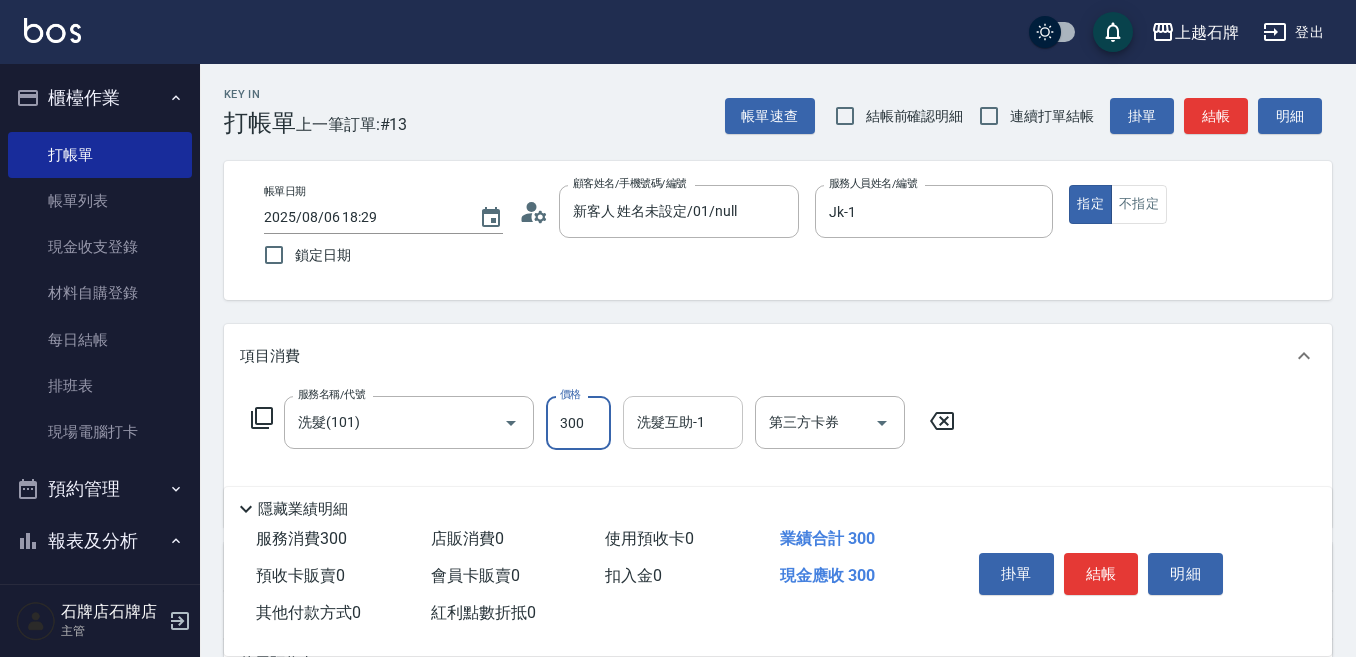 type on "300" 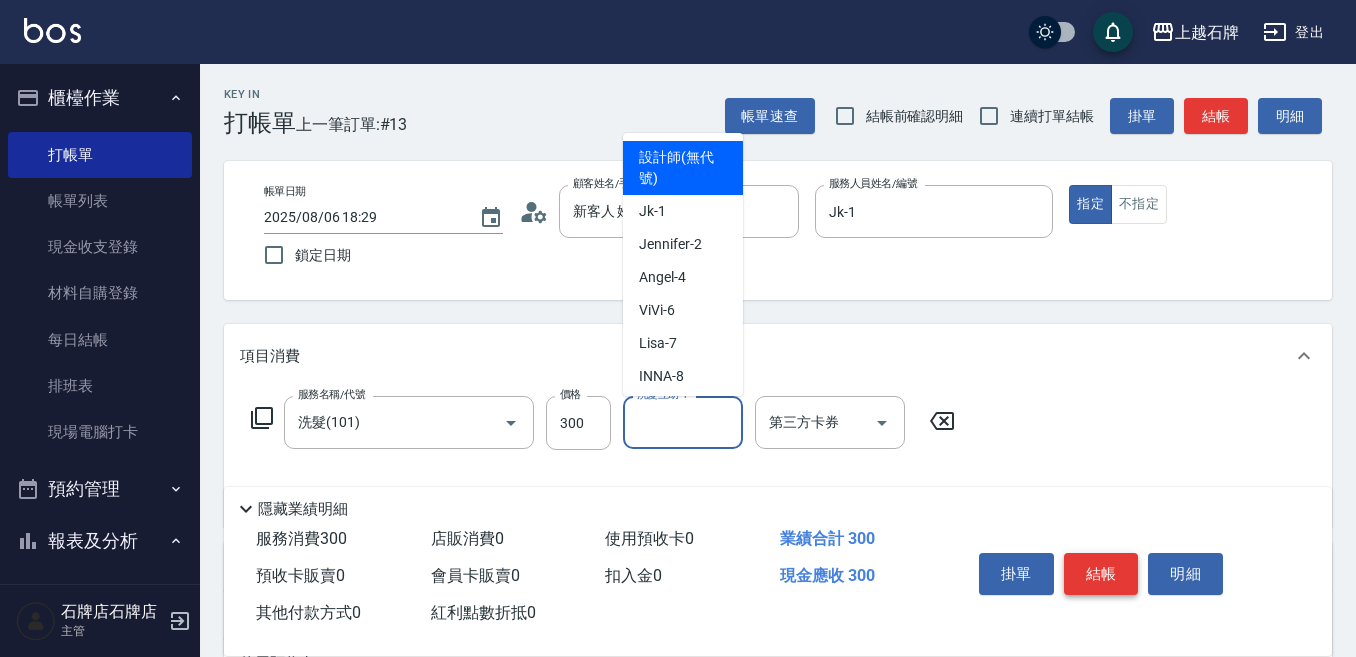 click on "結帳" at bounding box center [1101, 574] 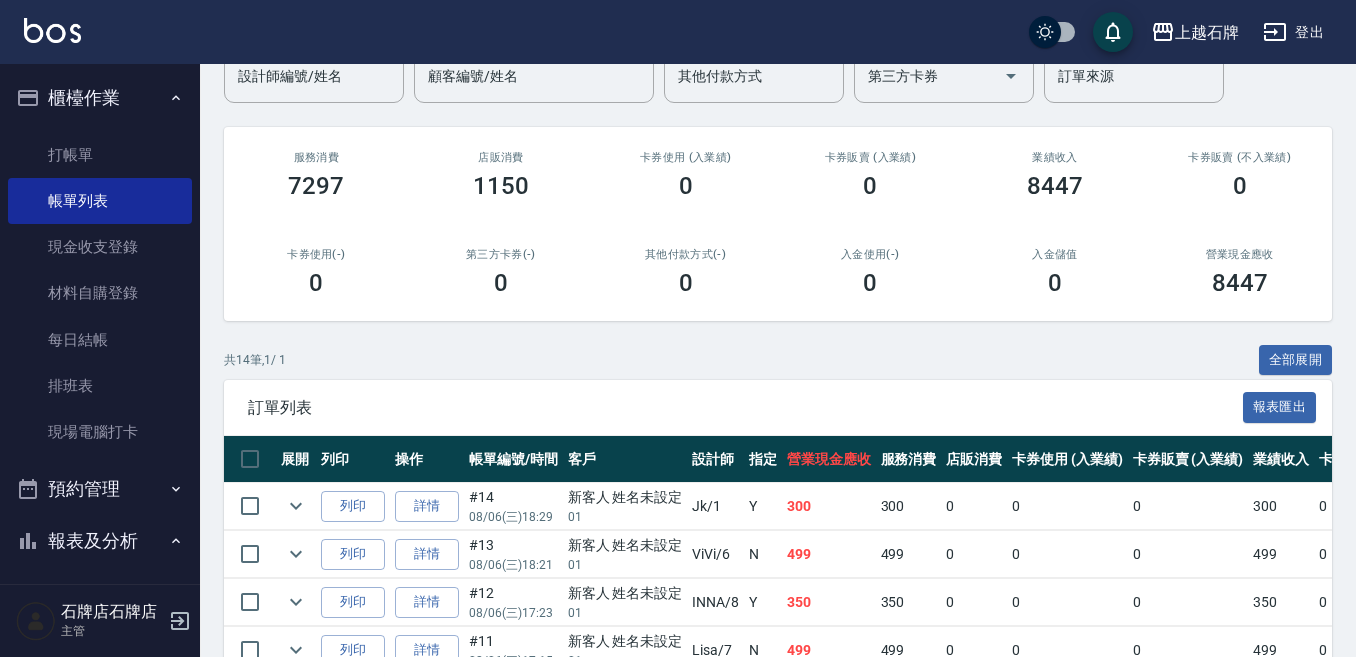 scroll, scrollTop: 300, scrollLeft: 0, axis: vertical 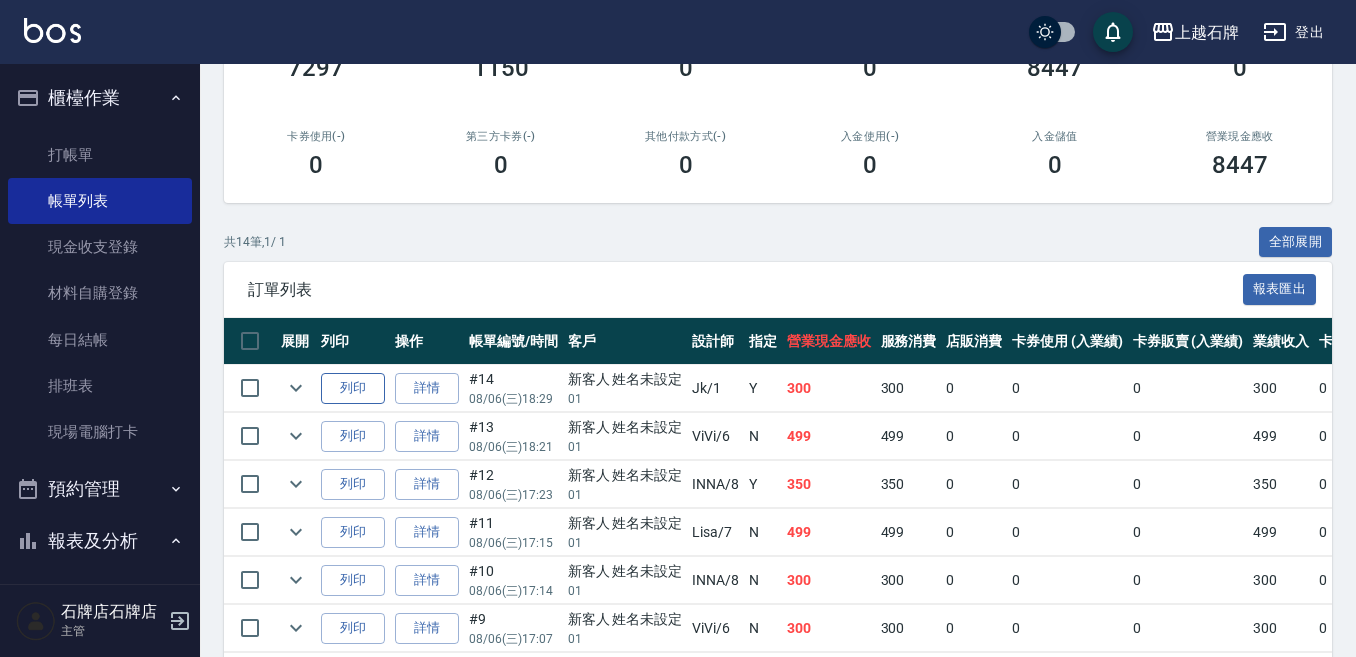 click on "列印" at bounding box center (353, 388) 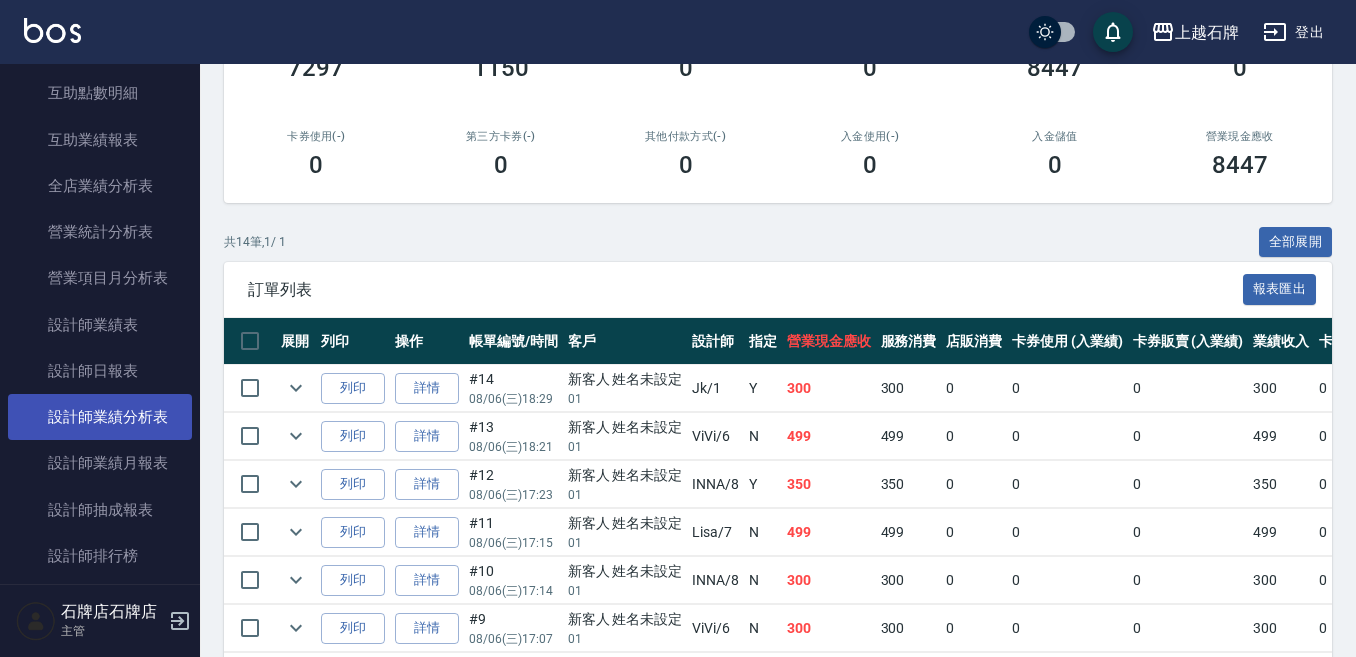 scroll, scrollTop: 900, scrollLeft: 0, axis: vertical 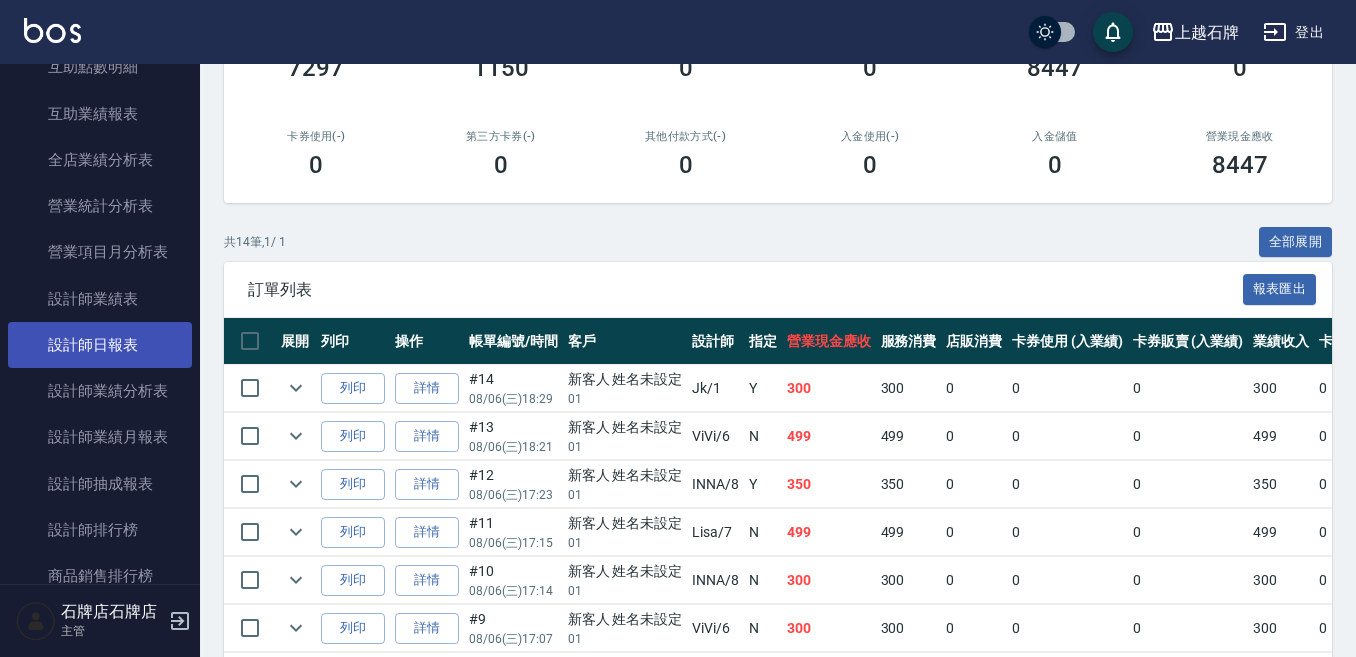 click on "設計師日報表" at bounding box center [100, 345] 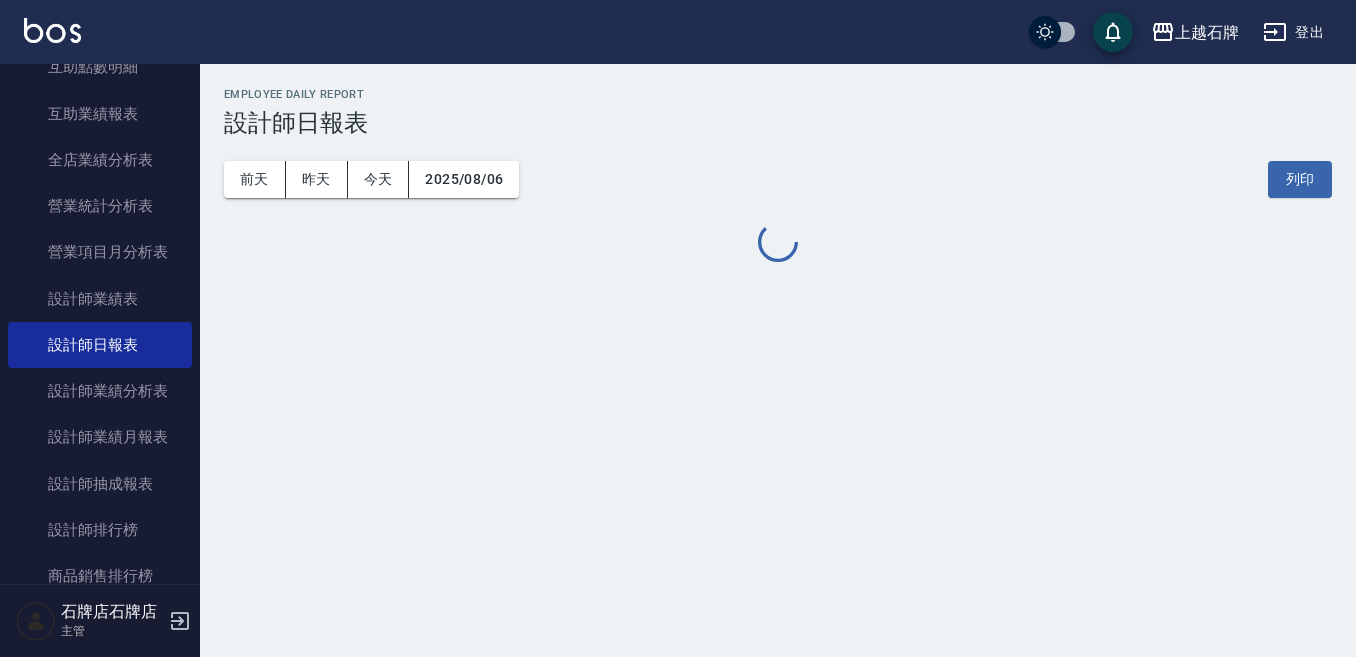scroll, scrollTop: 0, scrollLeft: 0, axis: both 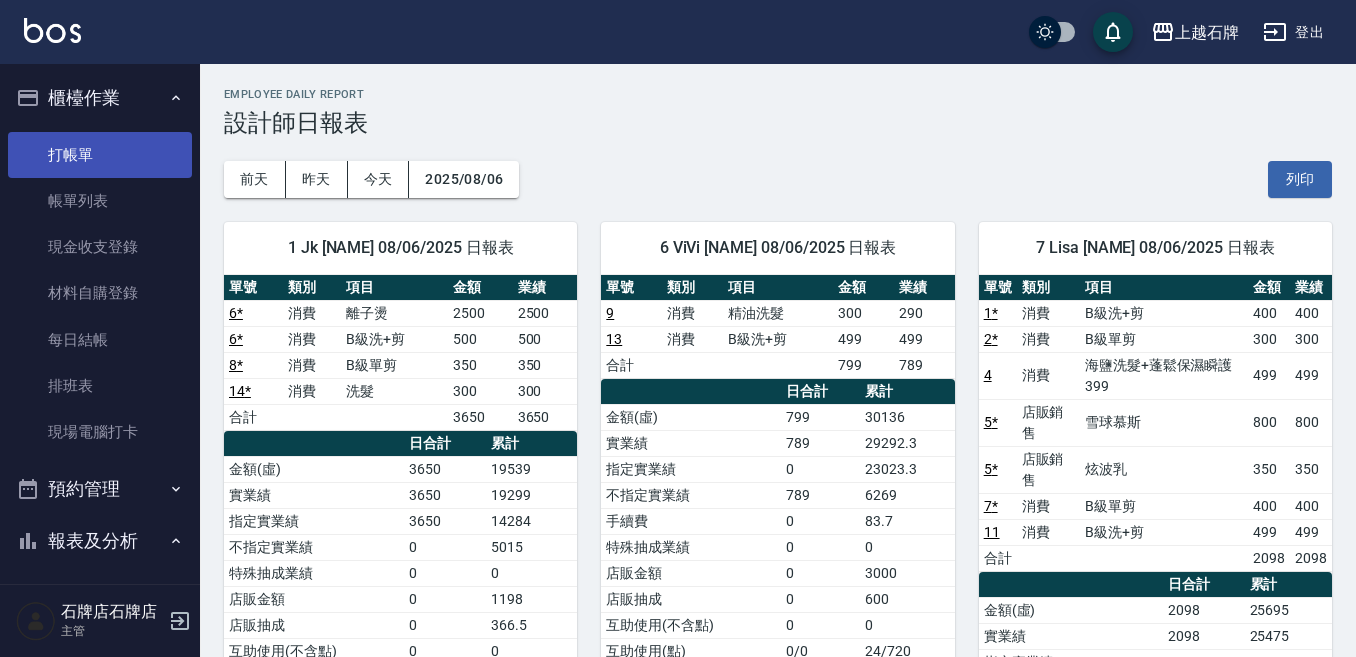 click on "打帳單" at bounding box center [100, 155] 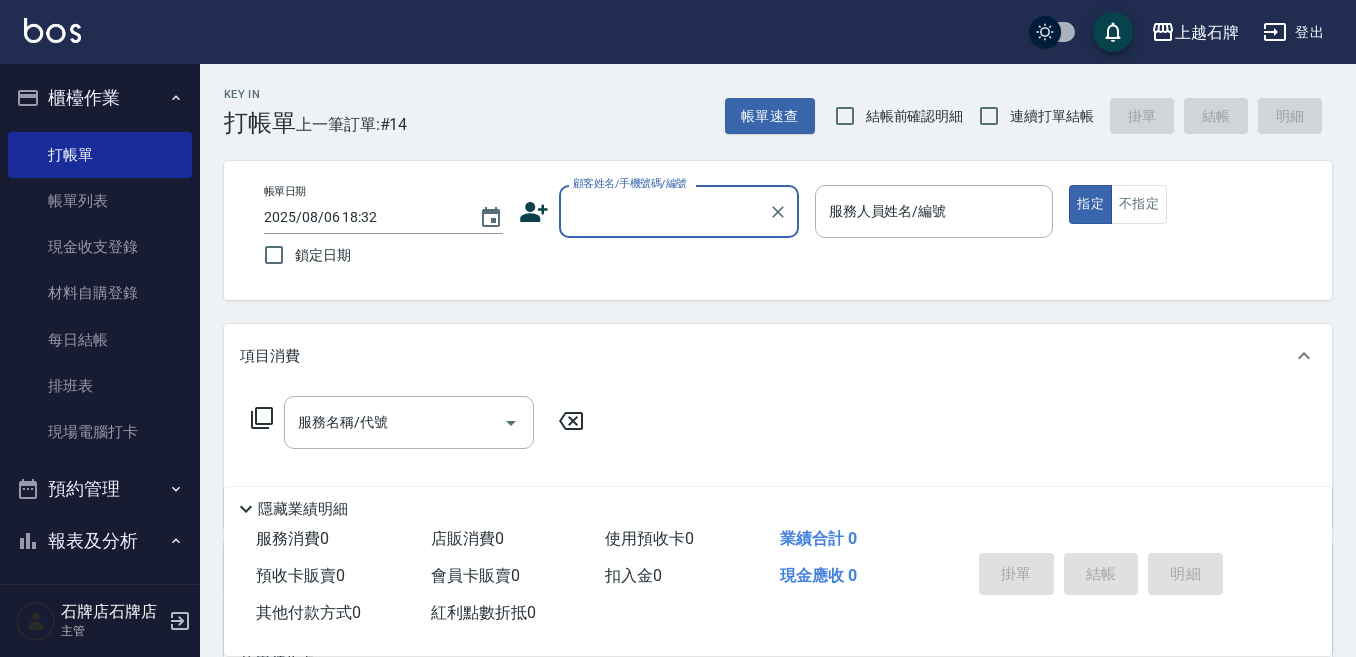 click on "Key In 打帳單 上一筆訂單:#14 帳單速查 結帳前確認明細 連續打單結帳 掛單 結帳 明細" at bounding box center (766, 100) 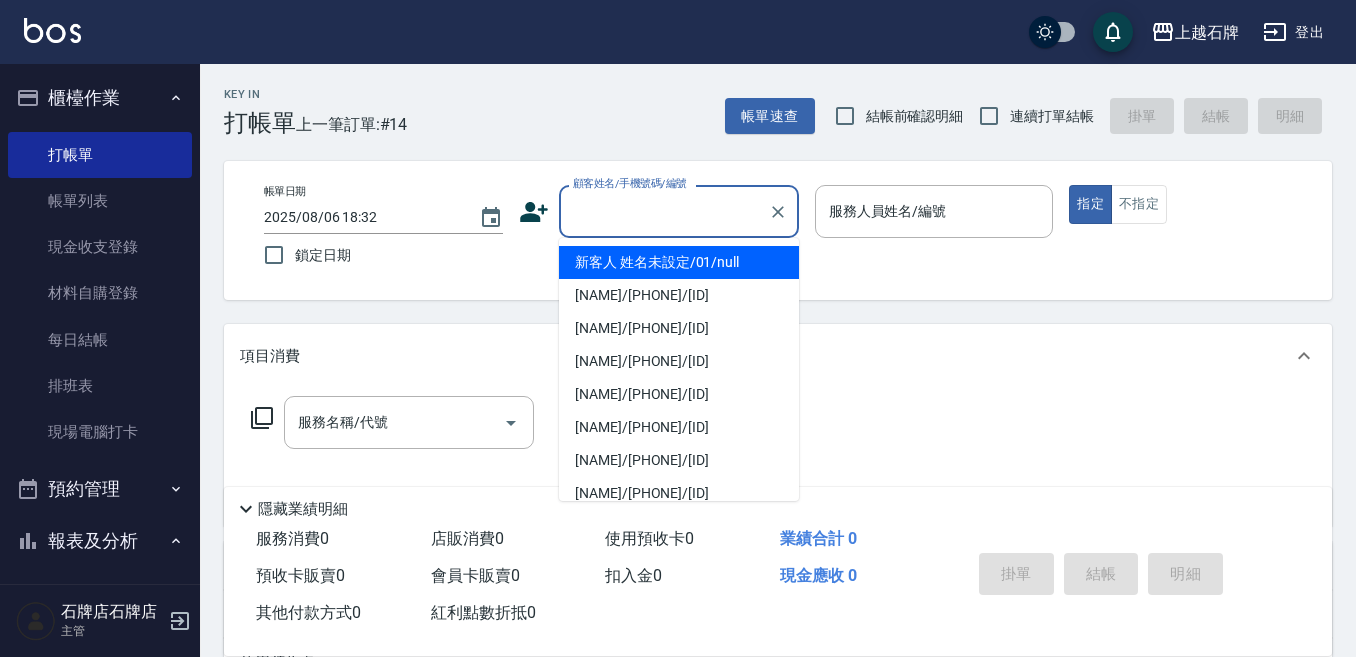 drag, startPoint x: 676, startPoint y: 224, endPoint x: 661, endPoint y: 229, distance: 15.811388 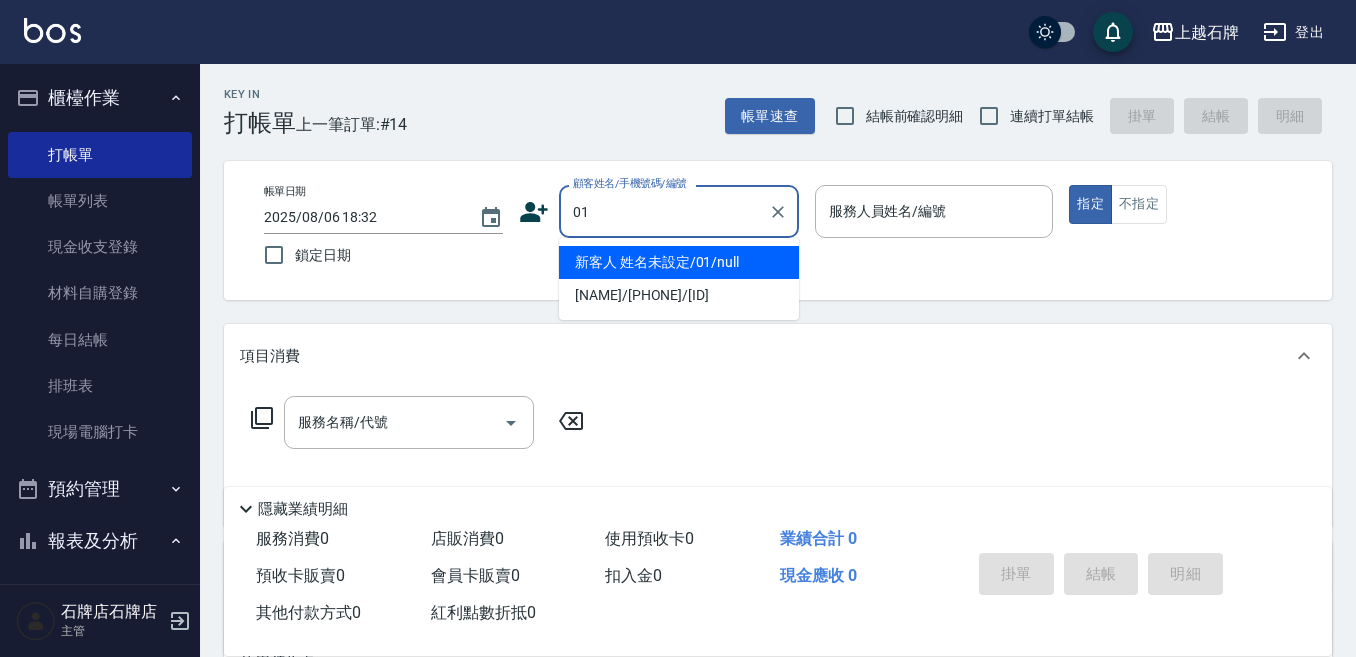 type on "新客人 姓名未設定/01/null" 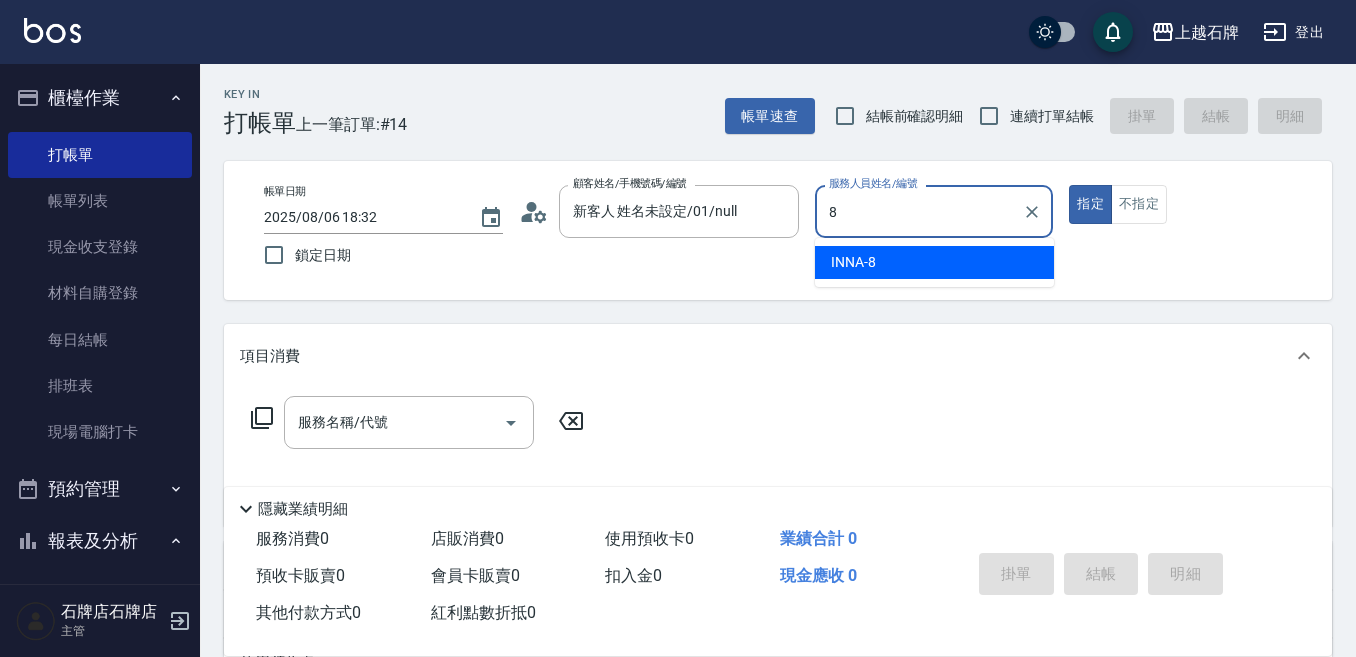 type on "INNA-8" 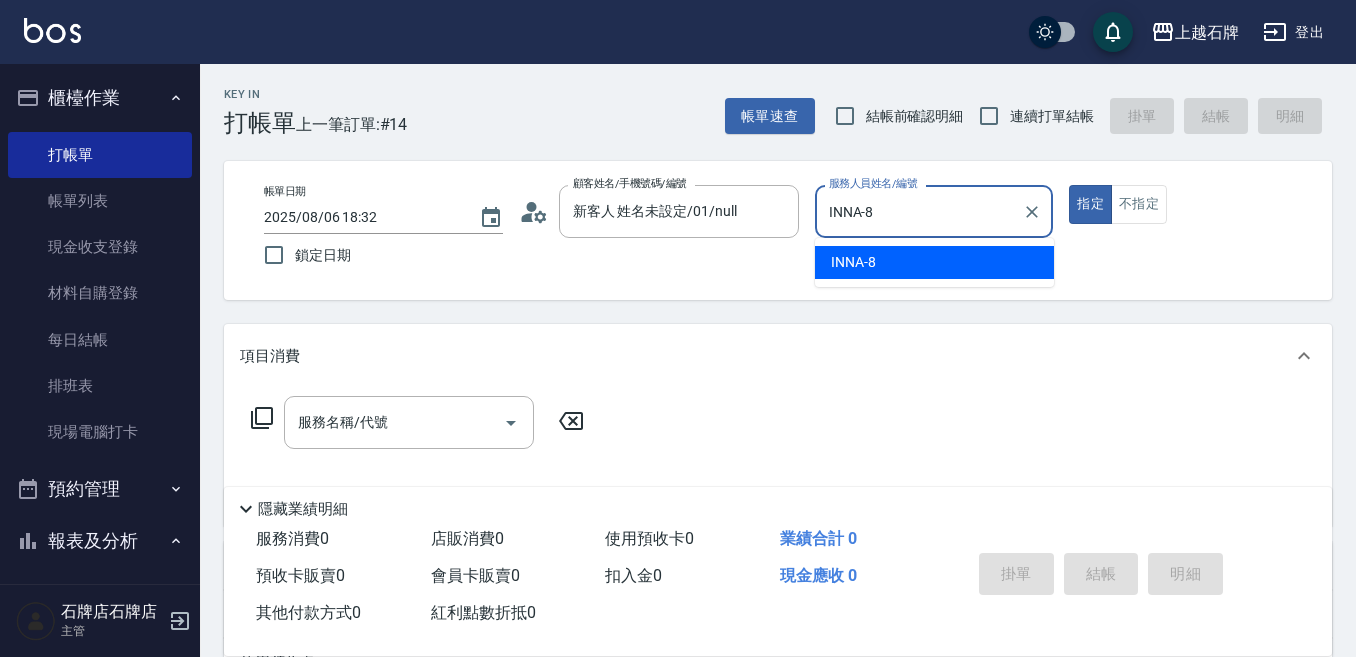 type on "true" 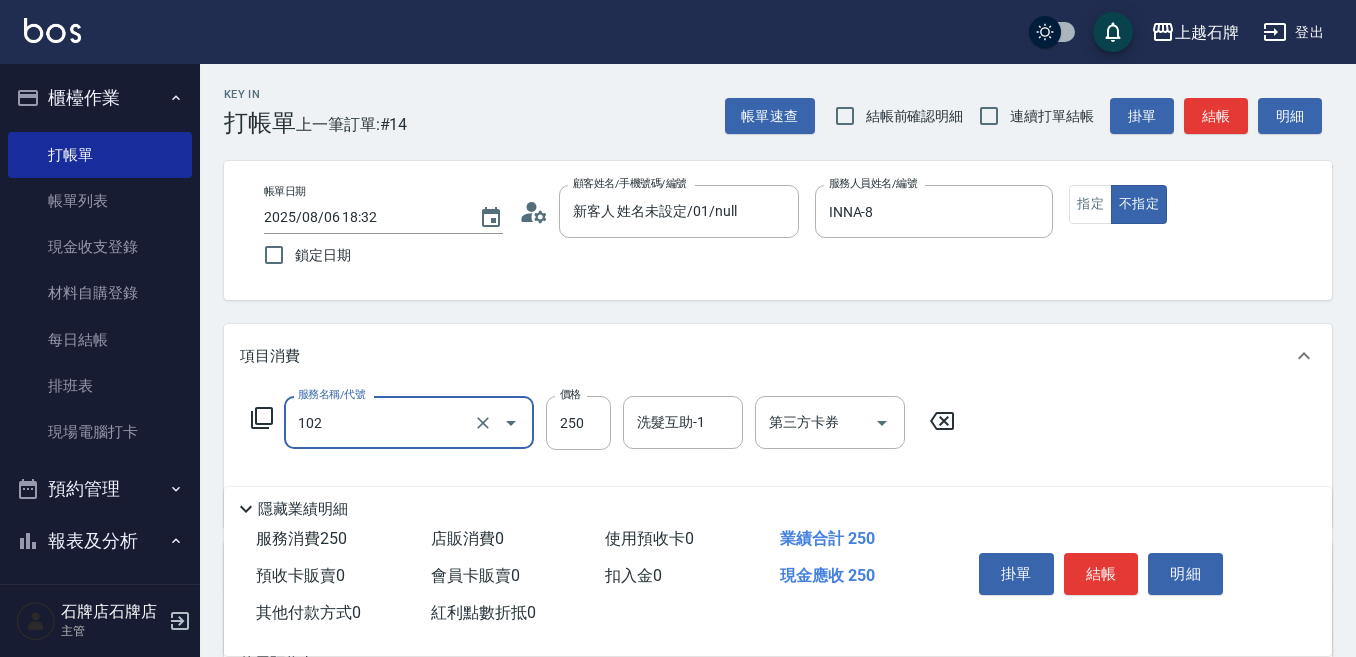 type on "精油洗髮(102)" 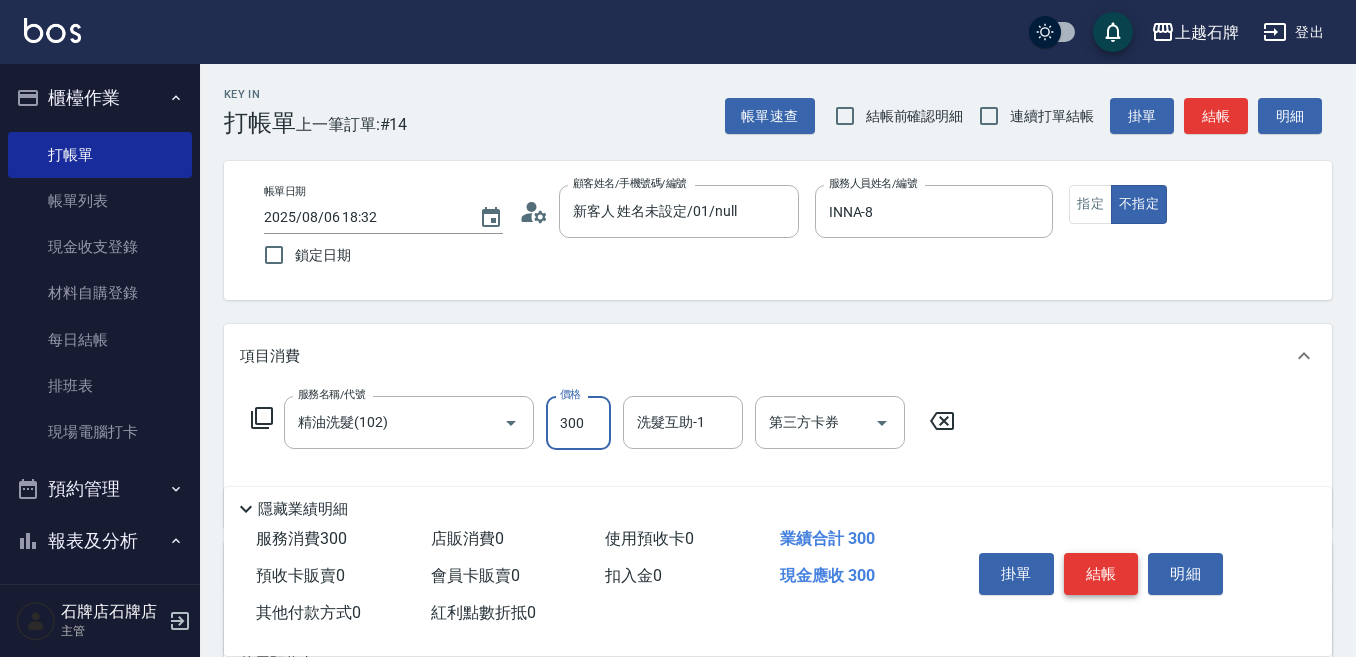 type on "300" 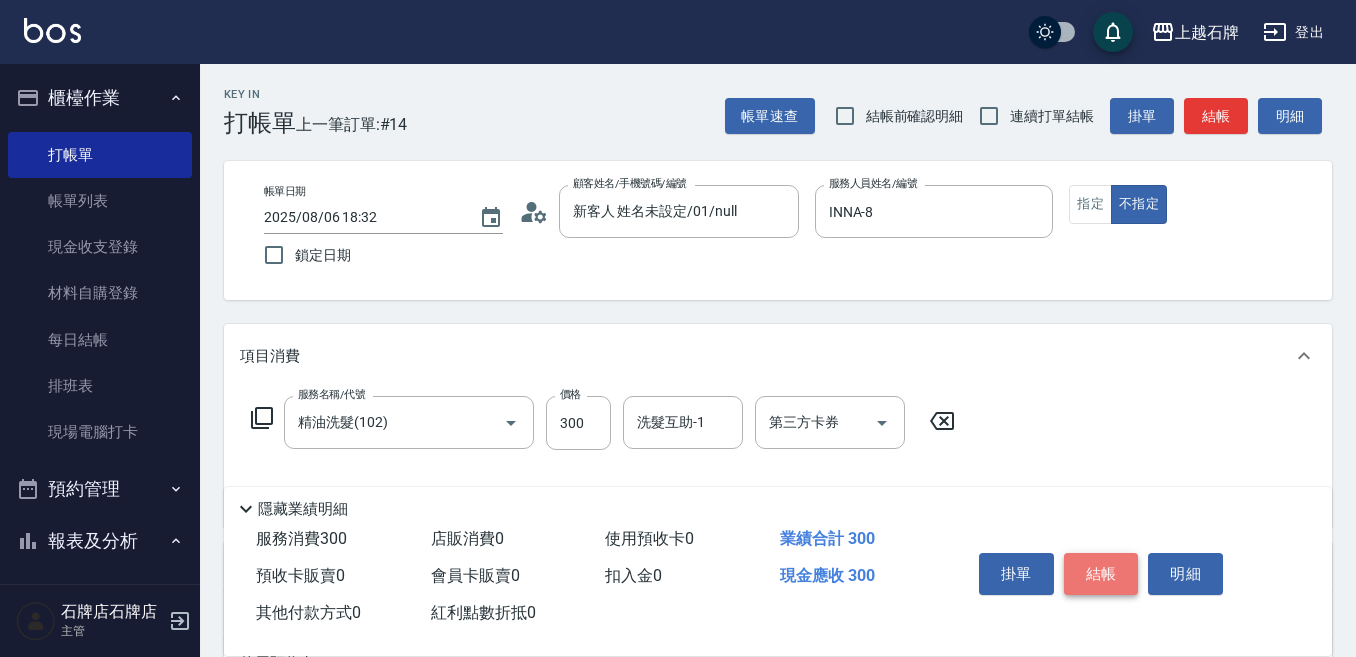 click on "結帳" at bounding box center (1101, 574) 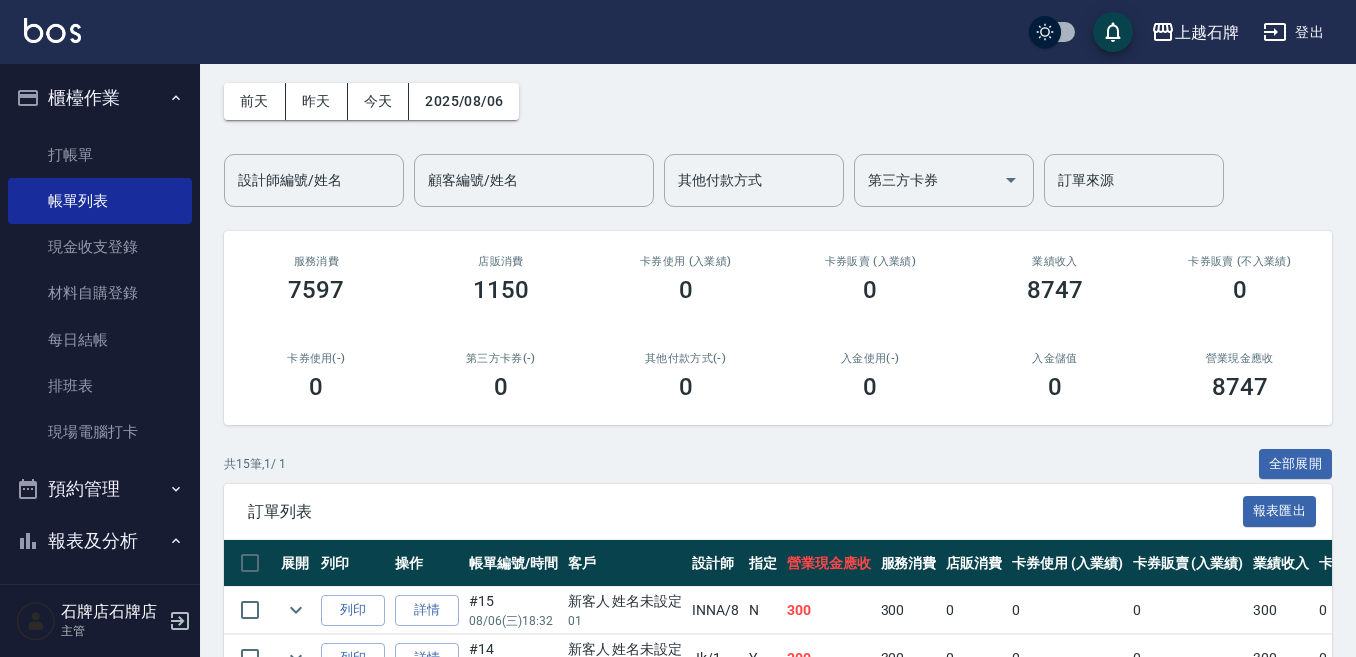 scroll, scrollTop: 200, scrollLeft: 0, axis: vertical 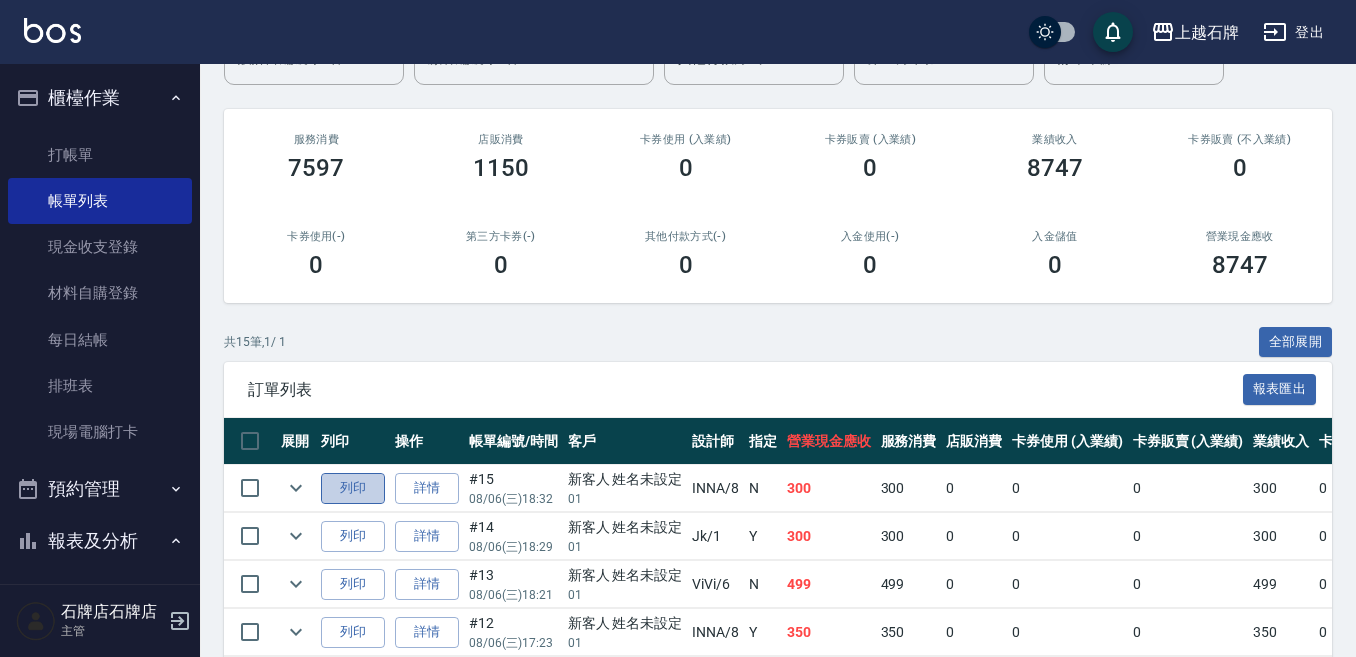 click on "列印" at bounding box center [353, 488] 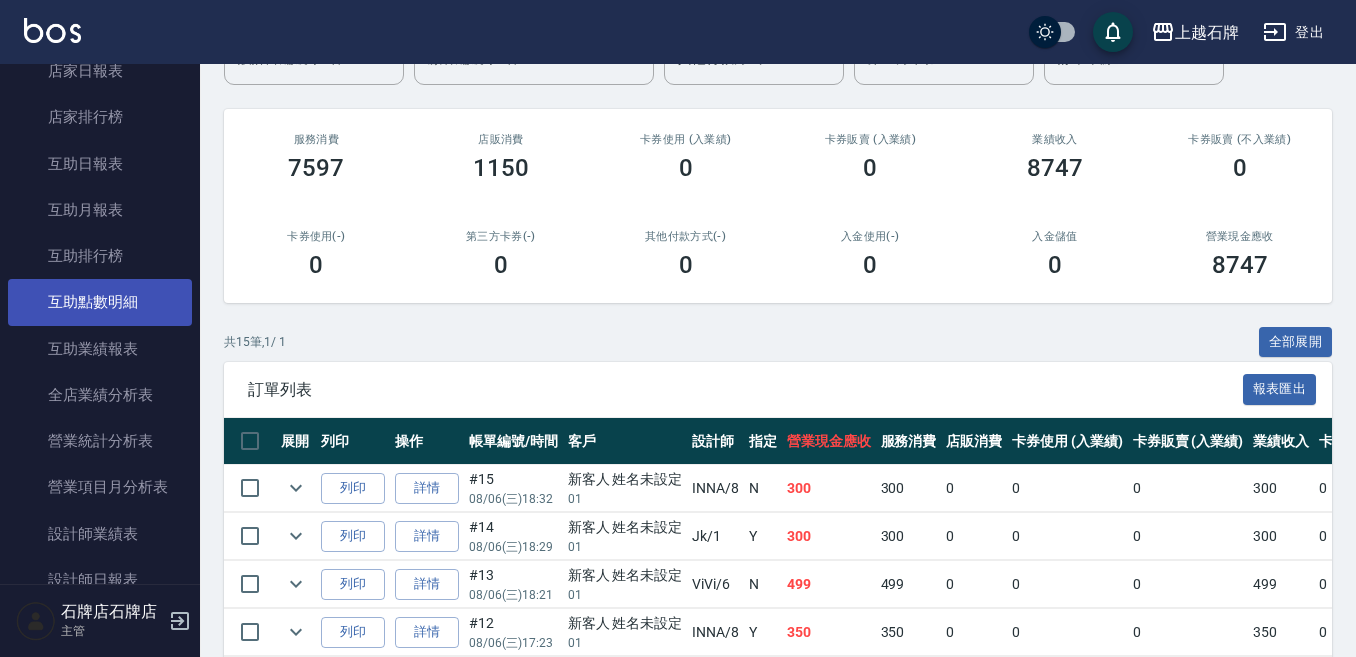 scroll, scrollTop: 700, scrollLeft: 0, axis: vertical 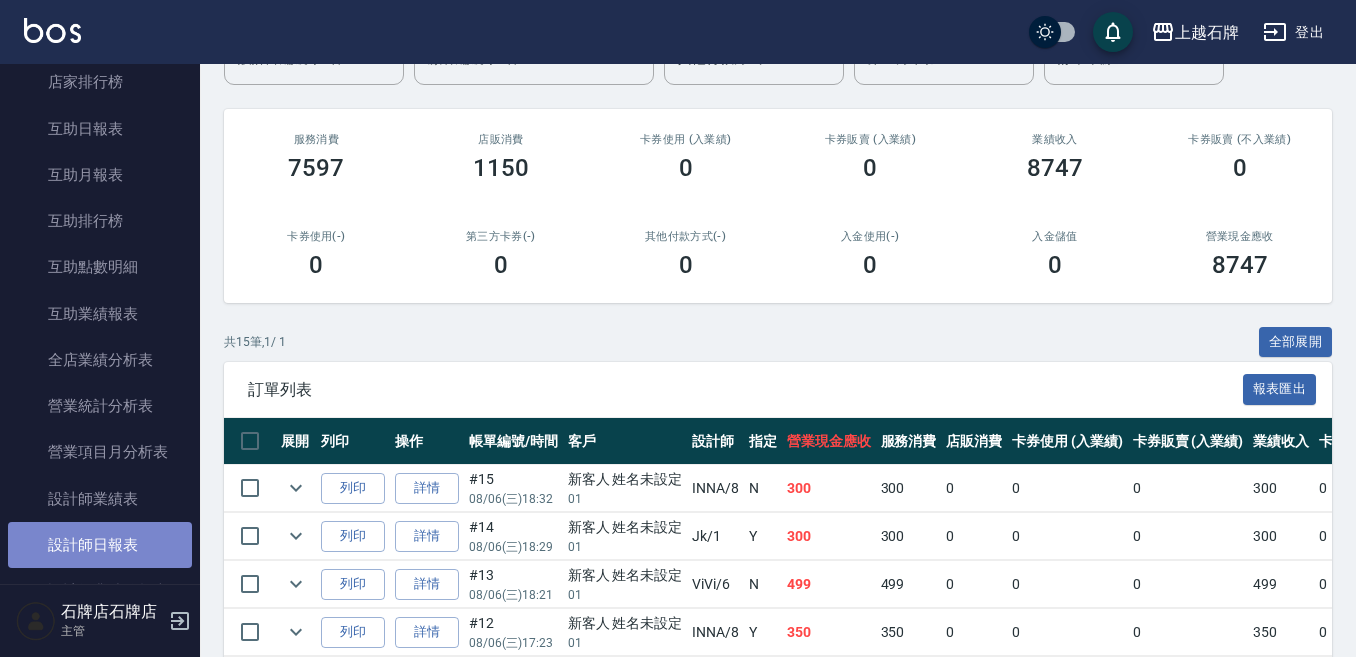 click on "設計師日報表" at bounding box center [100, 545] 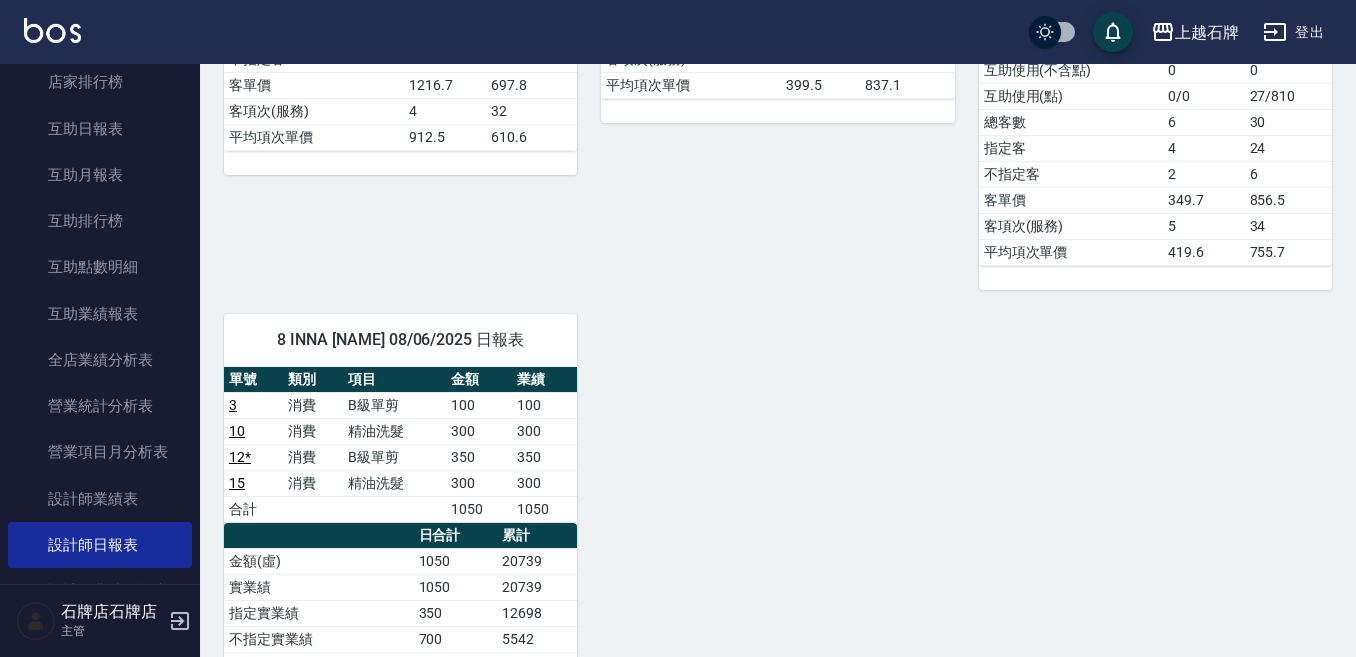 scroll, scrollTop: 800, scrollLeft: 0, axis: vertical 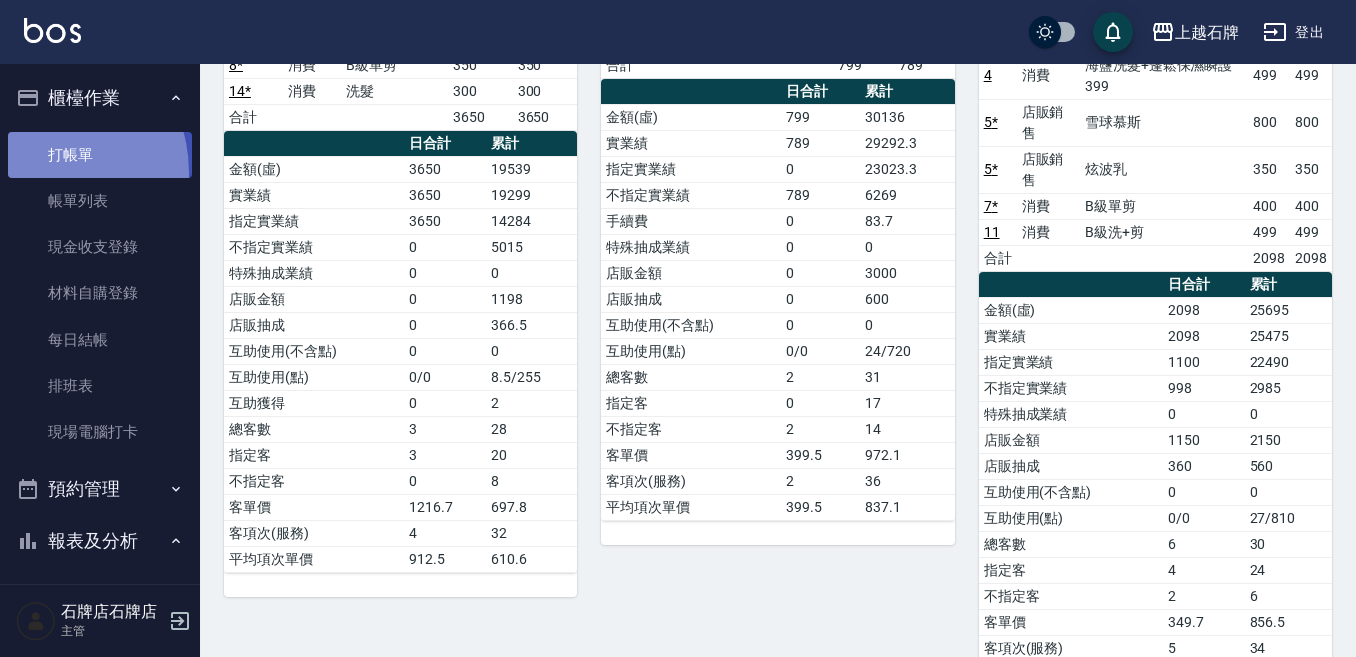 click on "打帳單" at bounding box center [100, 155] 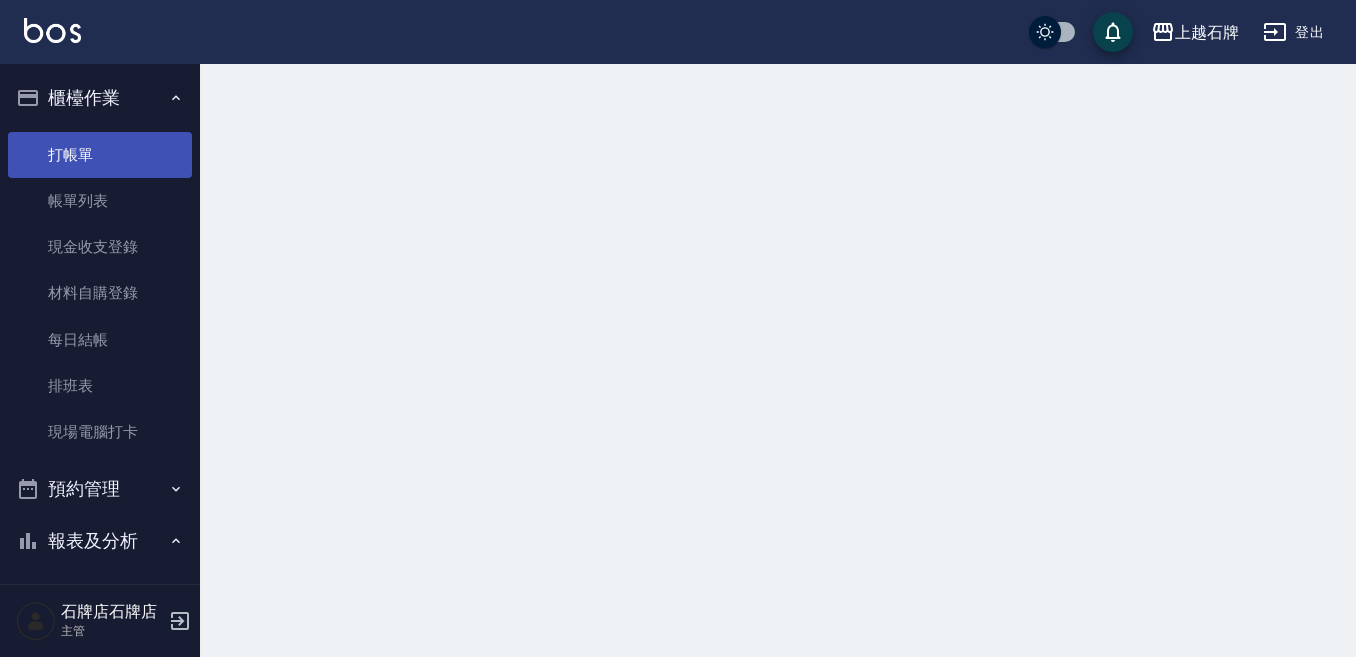 scroll, scrollTop: 0, scrollLeft: 0, axis: both 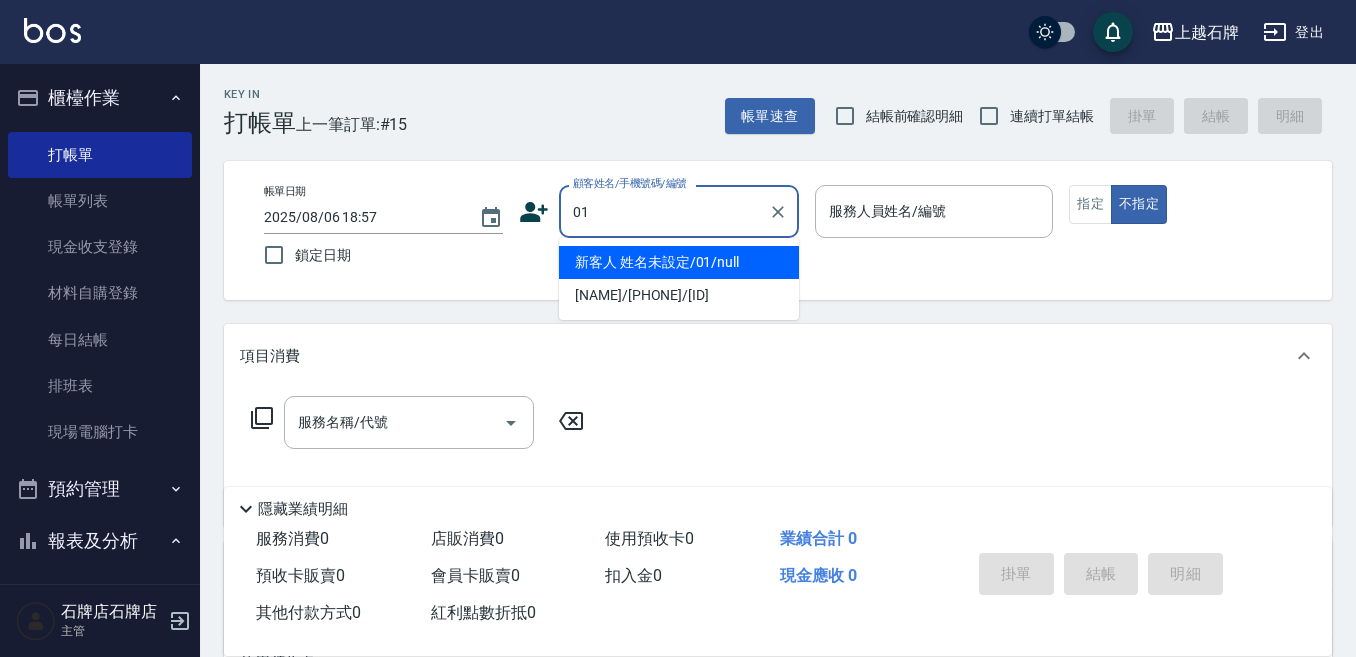 type on "新客人 姓名未設定/01/null" 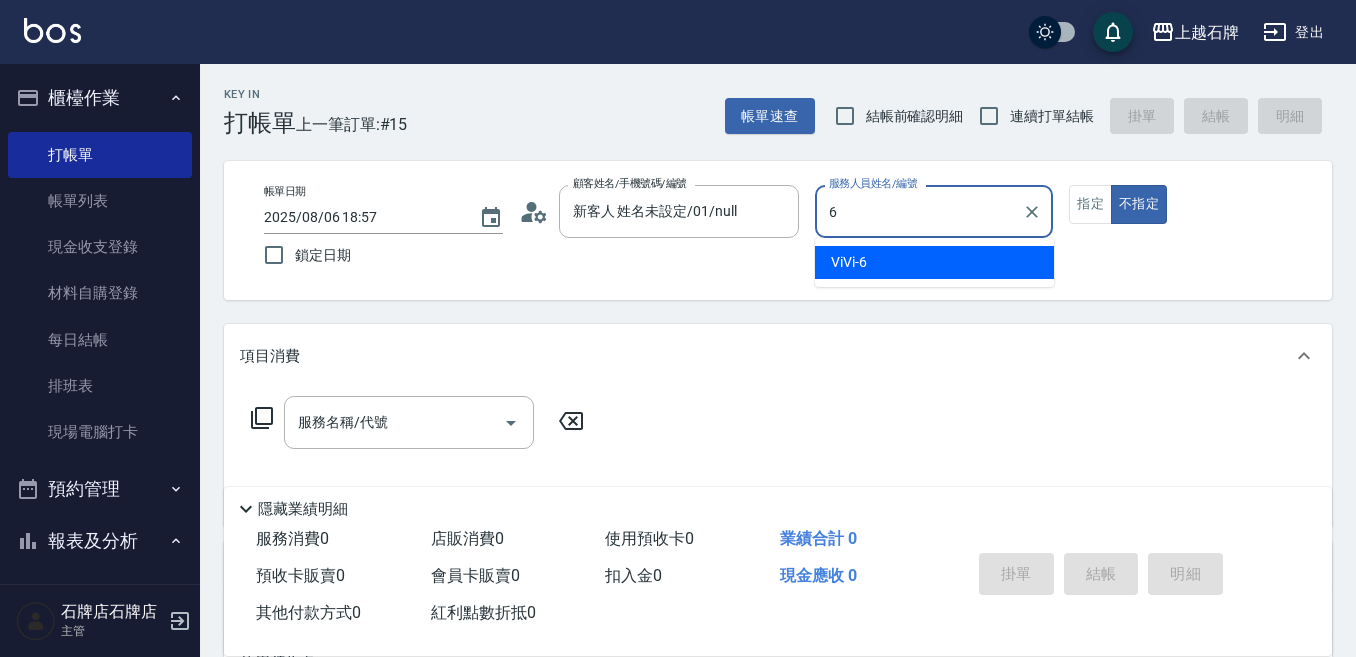 type on "ViVi-6" 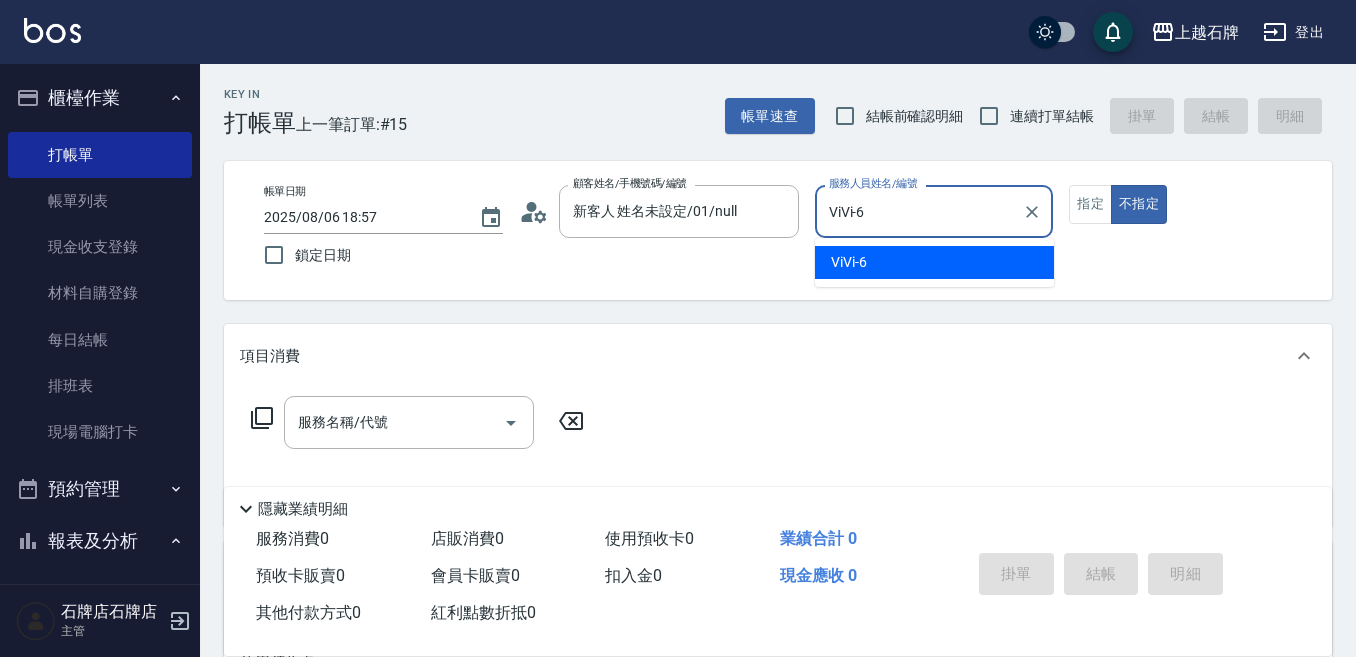 type on "false" 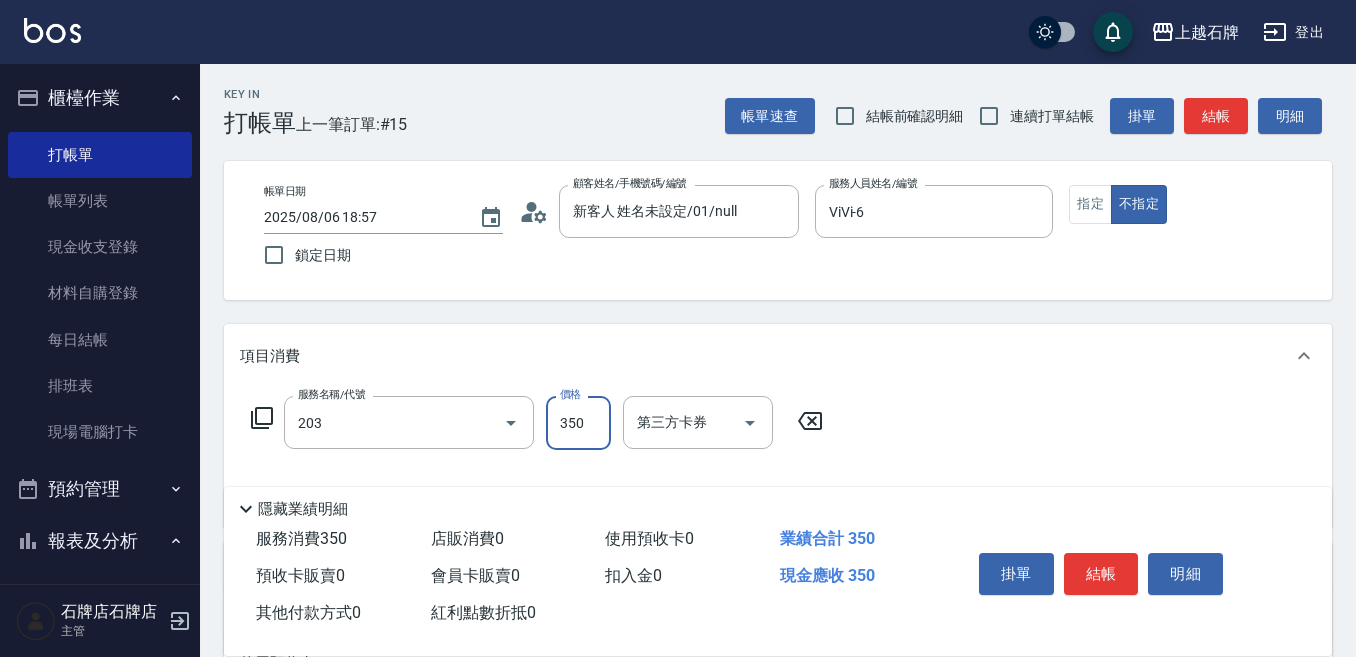 type on "B級洗+剪(203)" 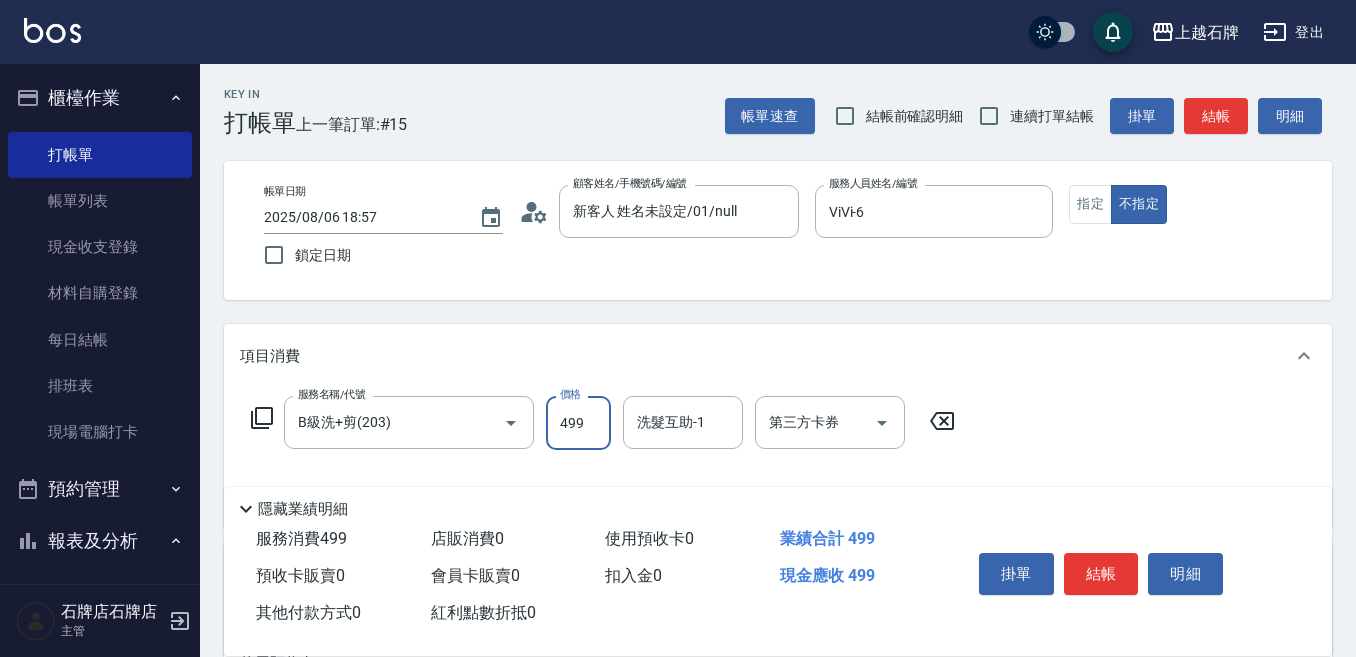 type on "499" 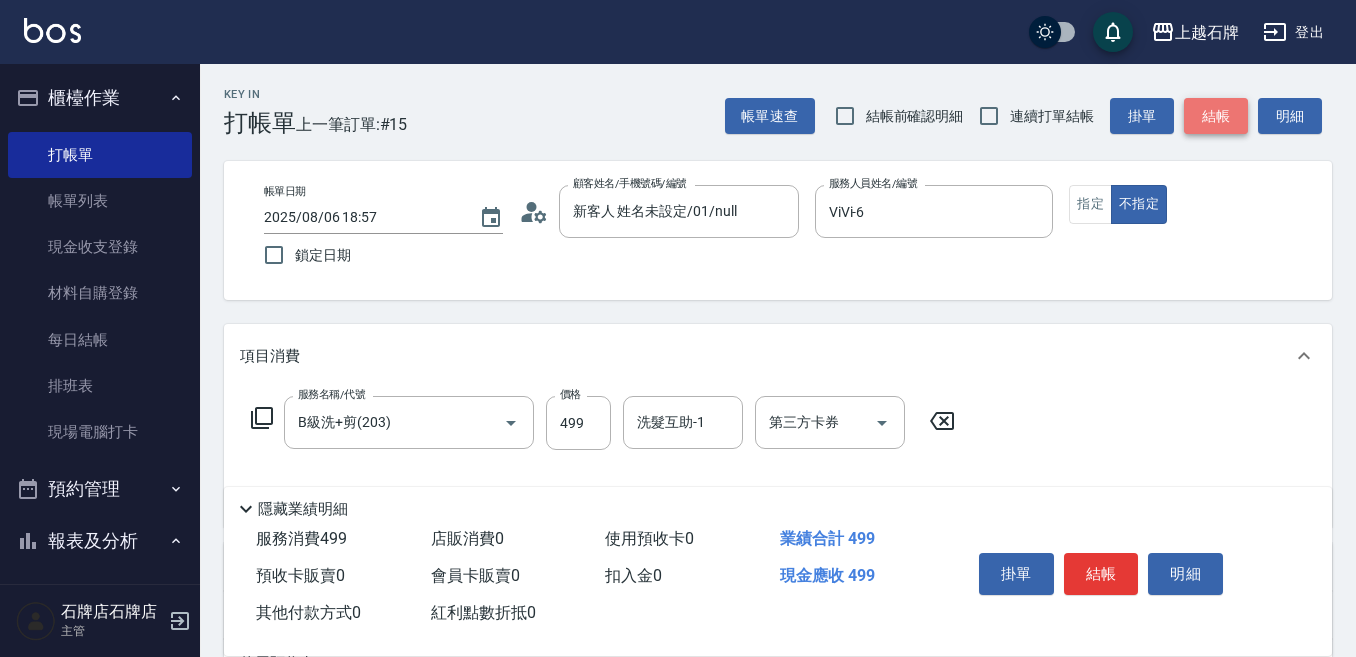 click on "結帳" at bounding box center [1216, 116] 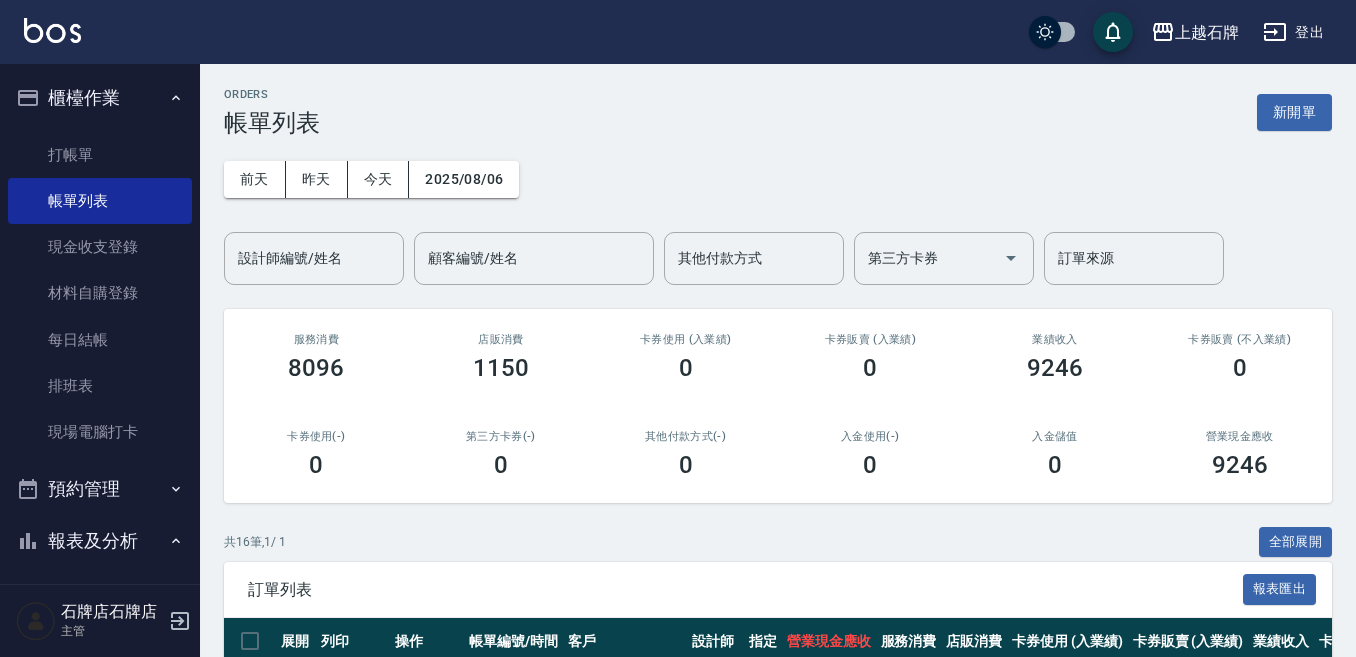 scroll, scrollTop: 300, scrollLeft: 0, axis: vertical 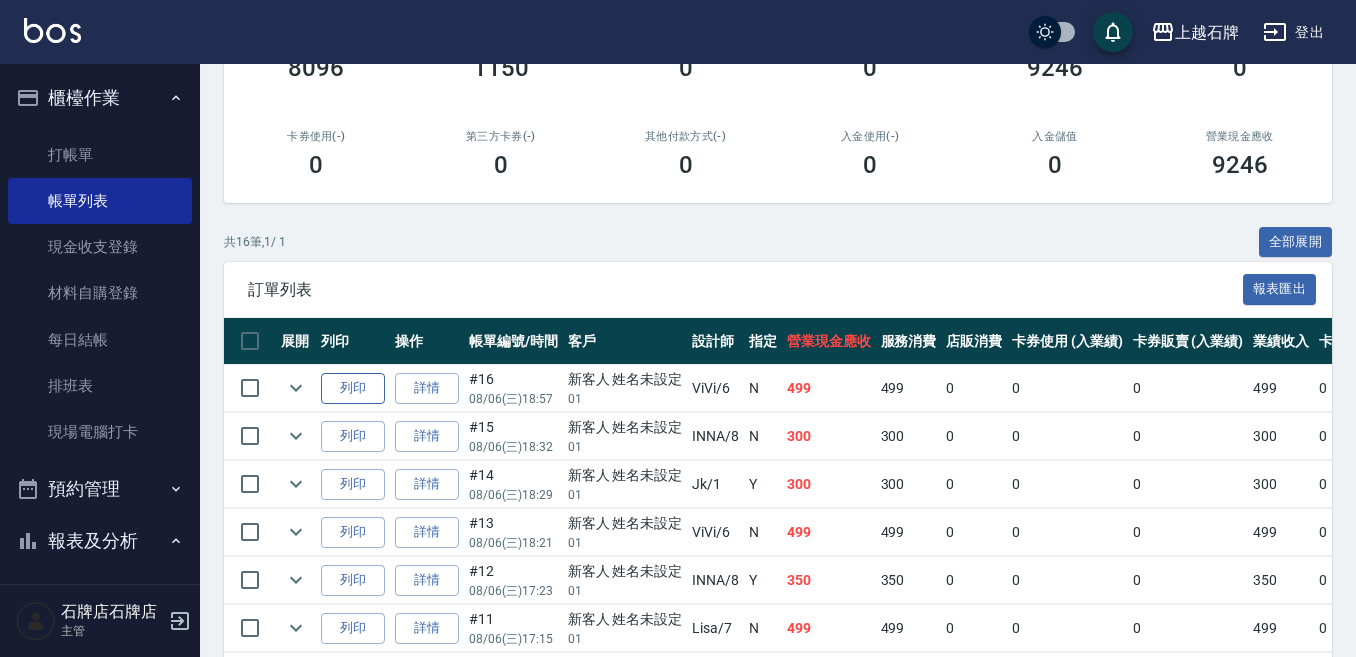 click on "列印" at bounding box center (353, 388) 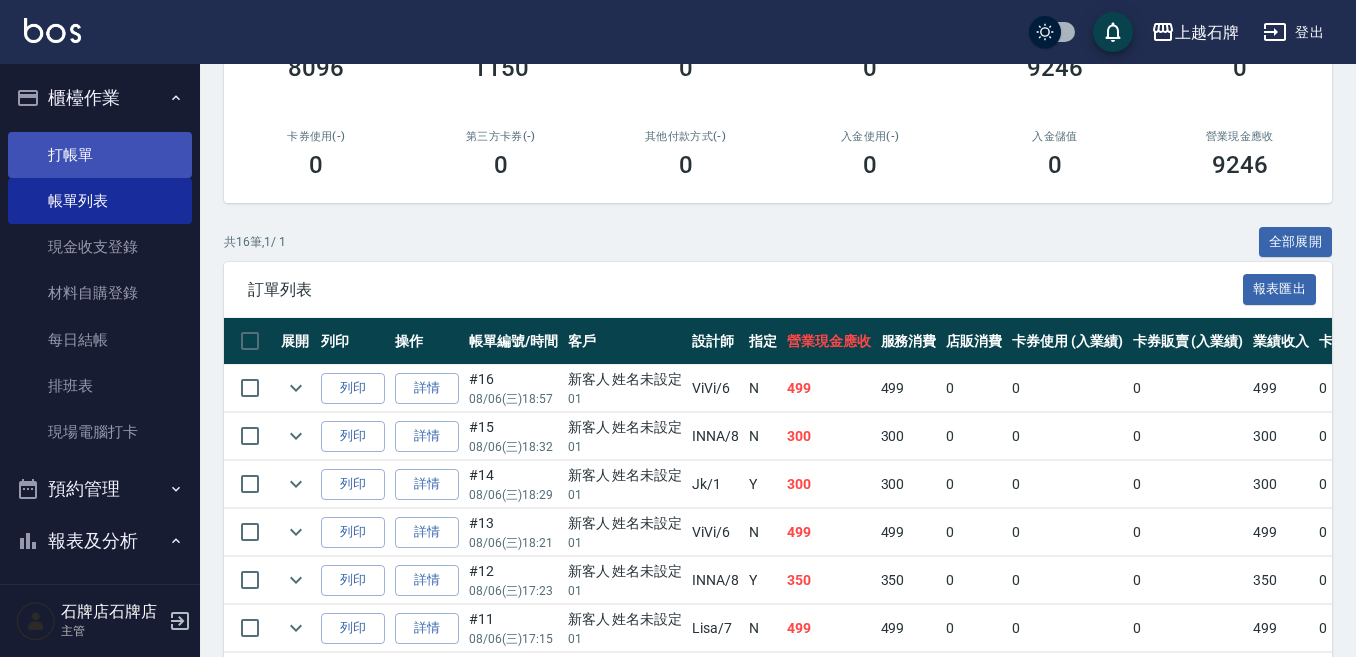 drag, startPoint x: 123, startPoint y: 155, endPoint x: 405, endPoint y: 281, distance: 308.8689 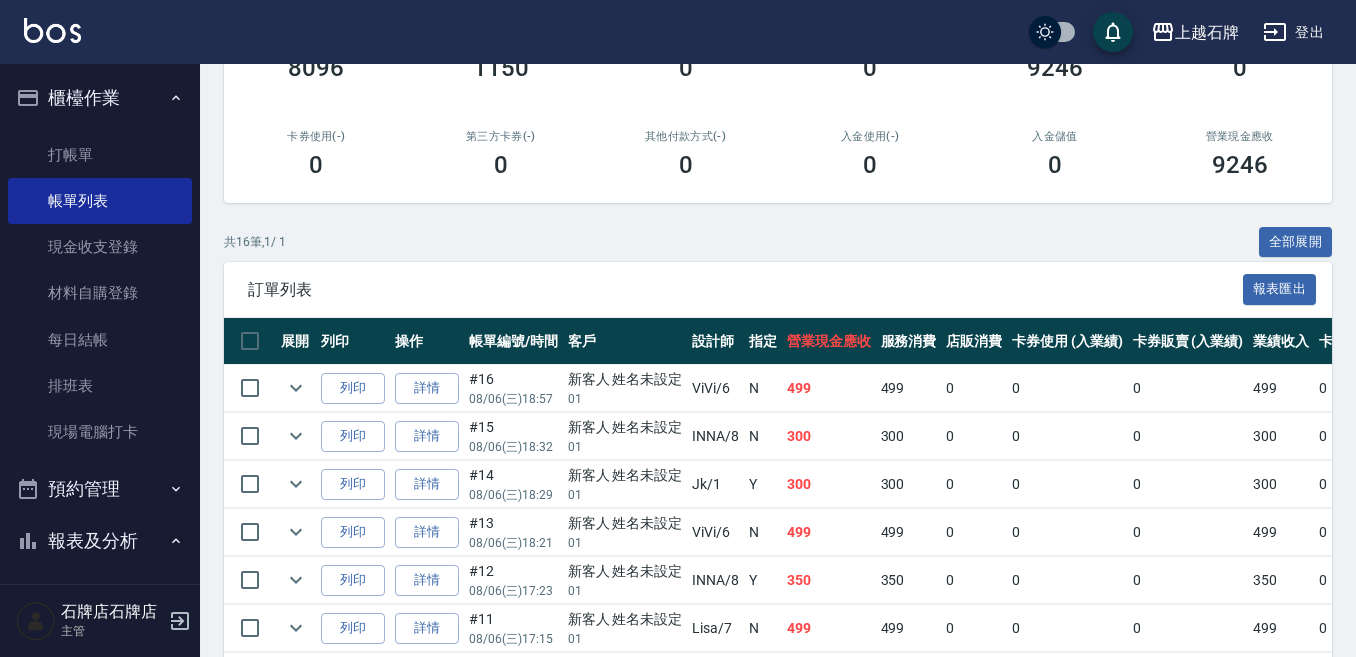 click on "打帳單" at bounding box center (100, 155) 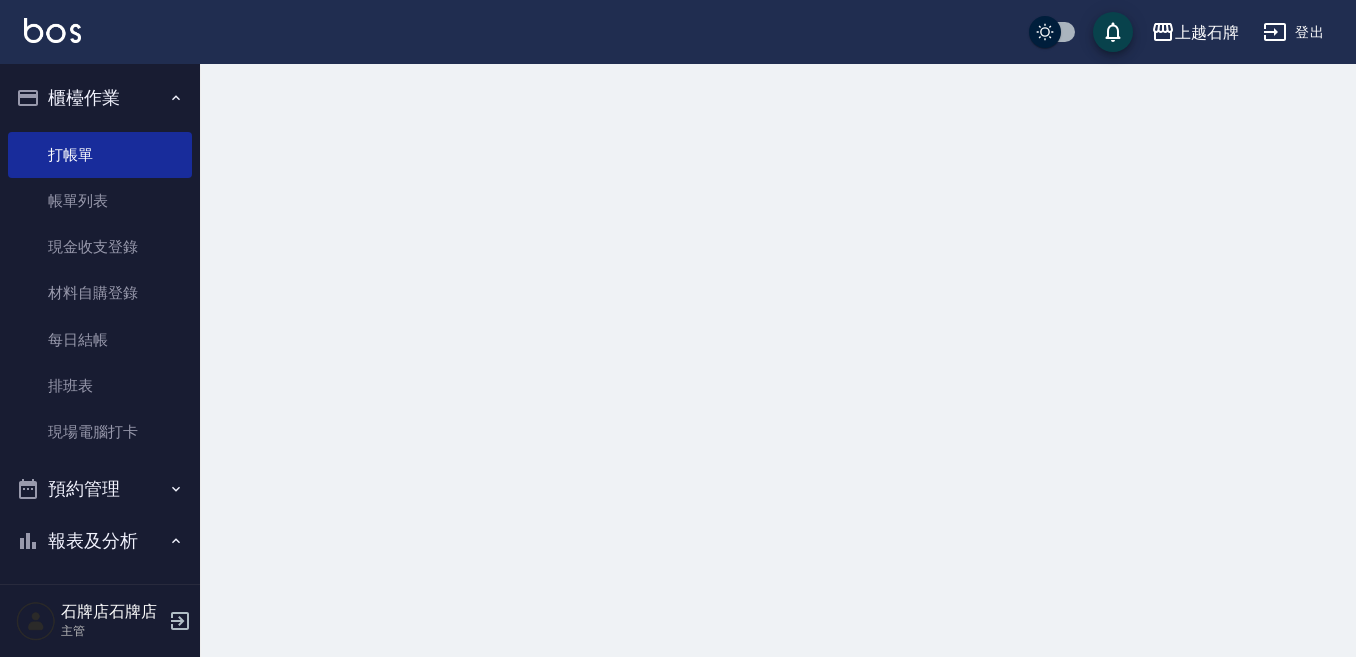 scroll, scrollTop: 0, scrollLeft: 0, axis: both 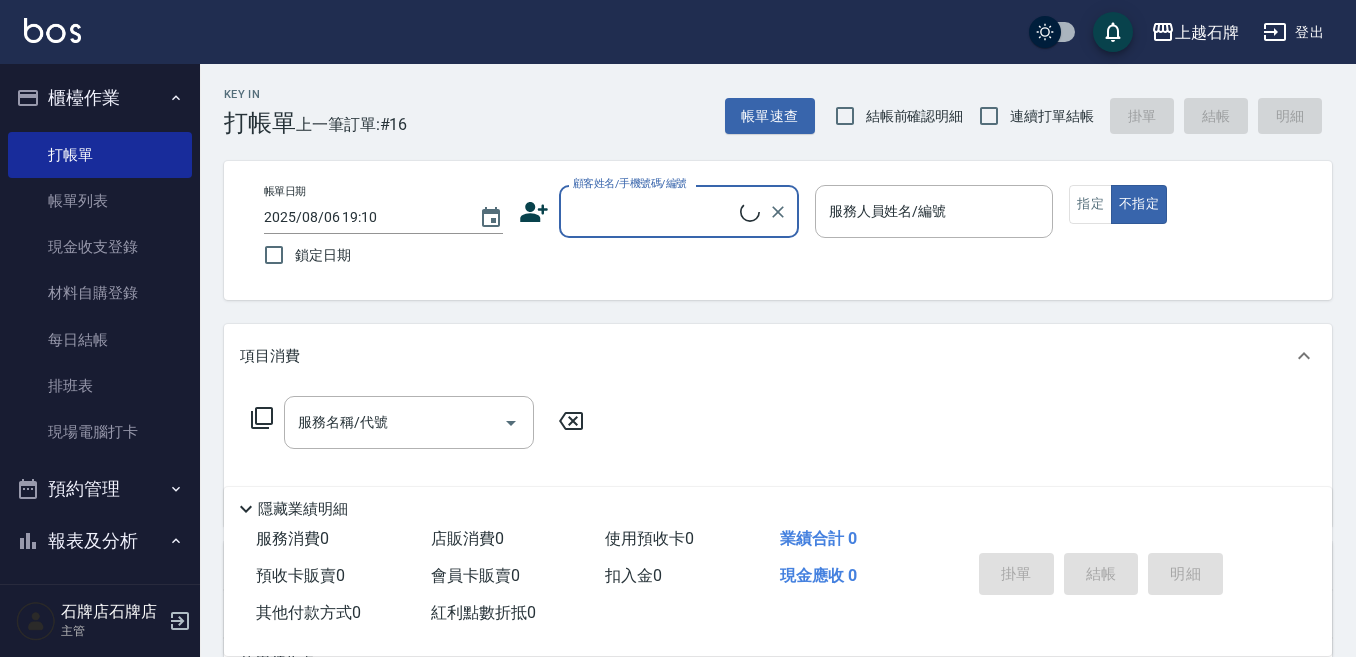 drag, startPoint x: 713, startPoint y: 209, endPoint x: 737, endPoint y: 202, distance: 25 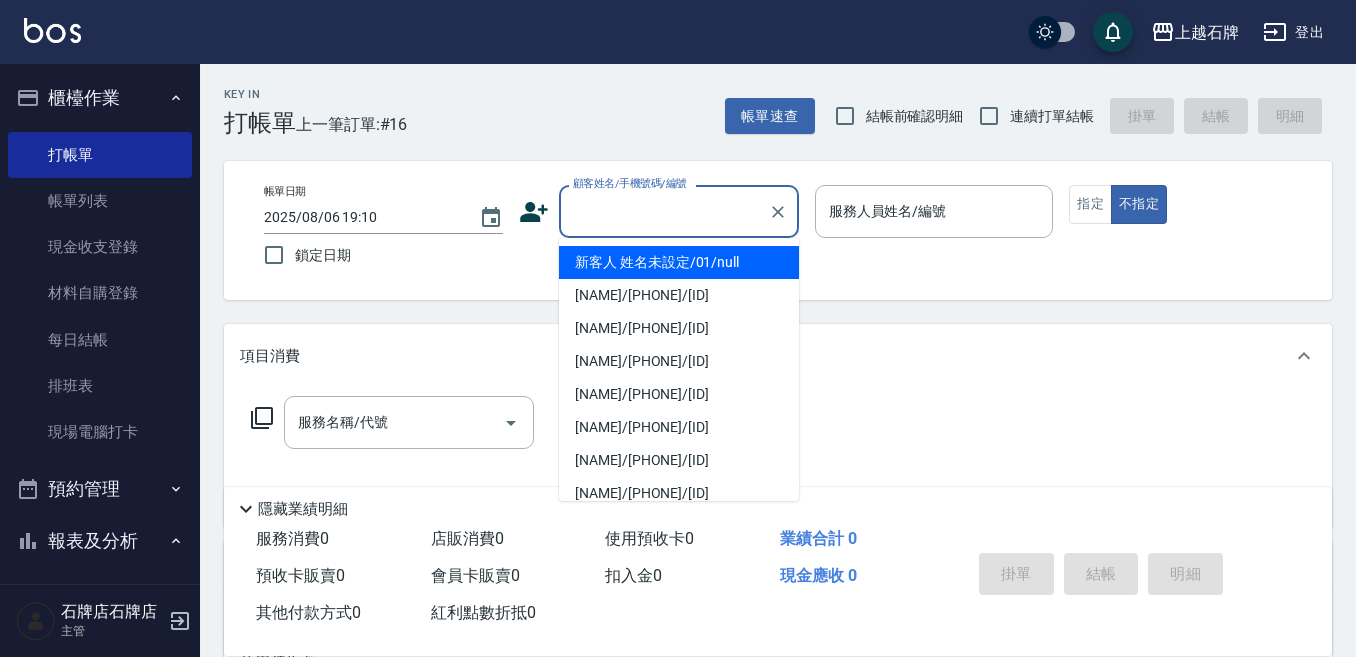 drag, startPoint x: 775, startPoint y: 261, endPoint x: 963, endPoint y: 257, distance: 188.04254 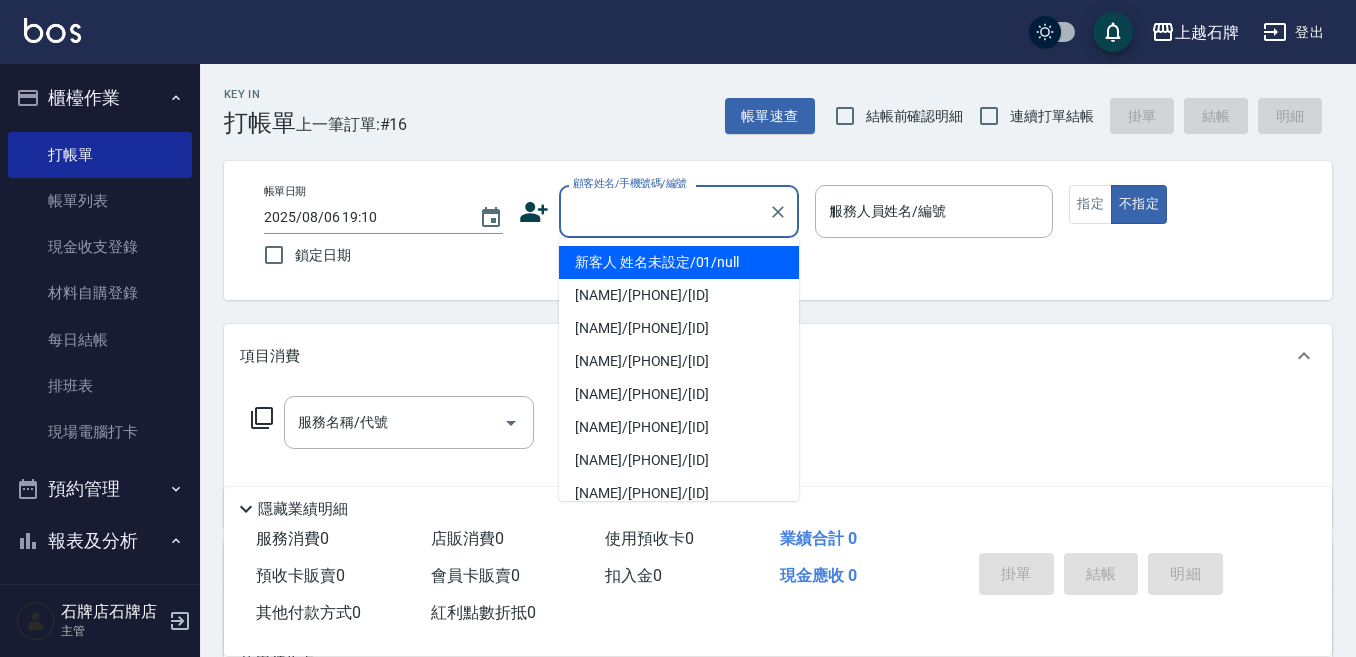 type on "新客人 姓名未設定/01/null" 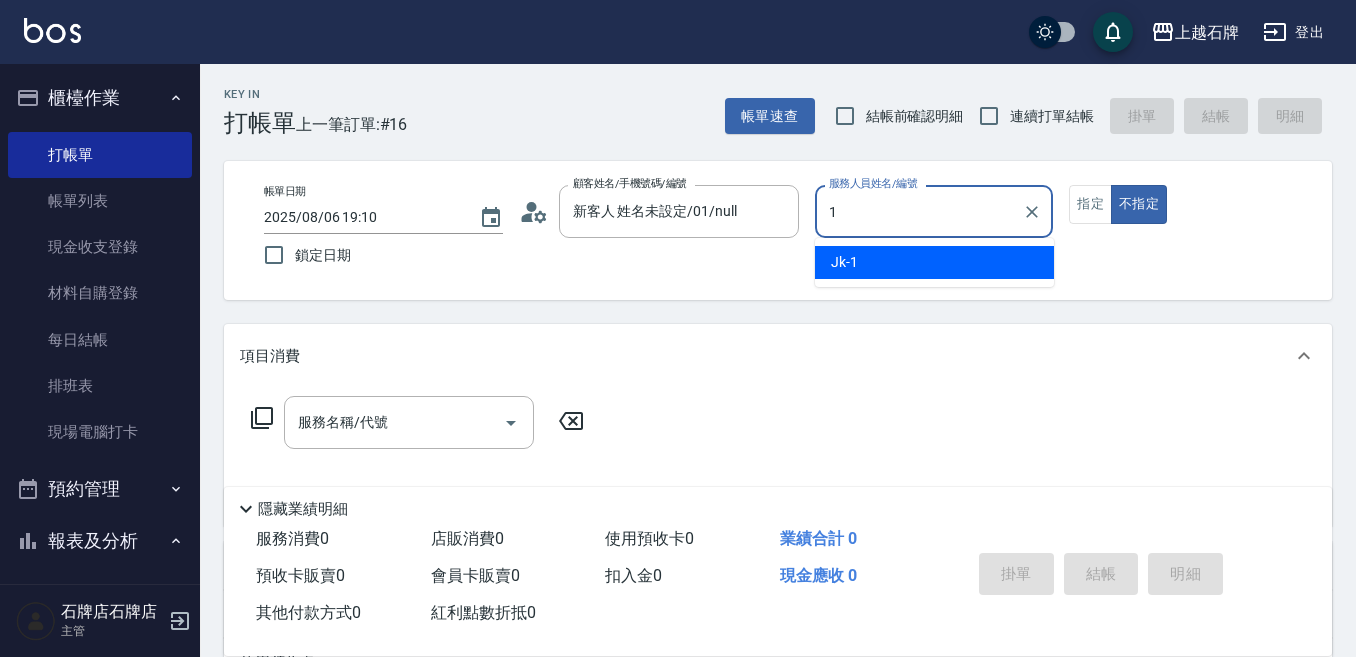 click on "Jk -1" at bounding box center [934, 262] 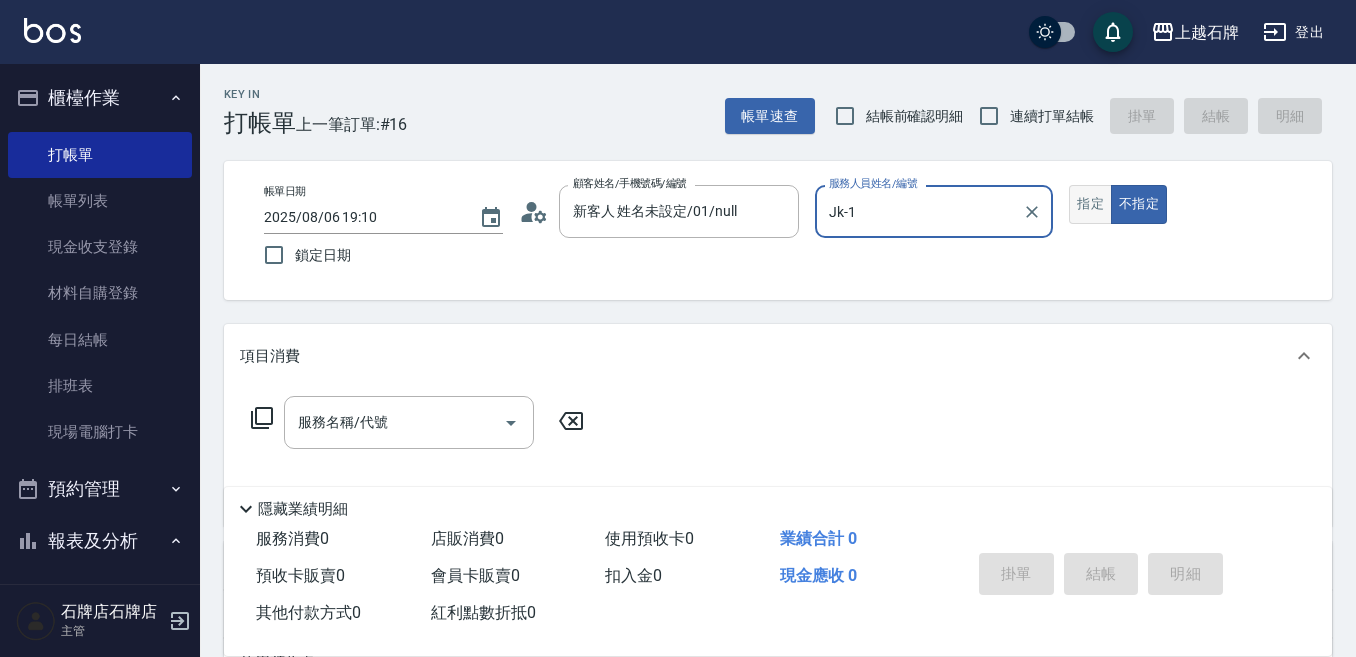 type on "Jk-1" 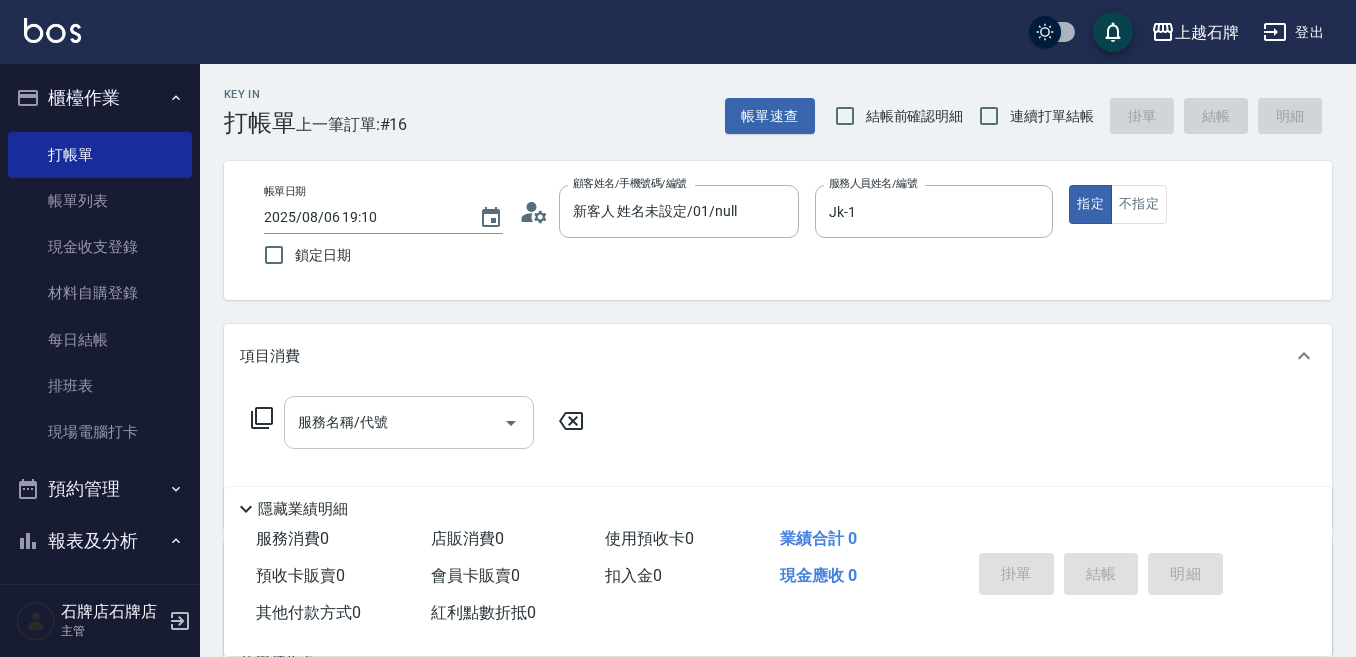 click on "服務名稱/代號" at bounding box center (394, 422) 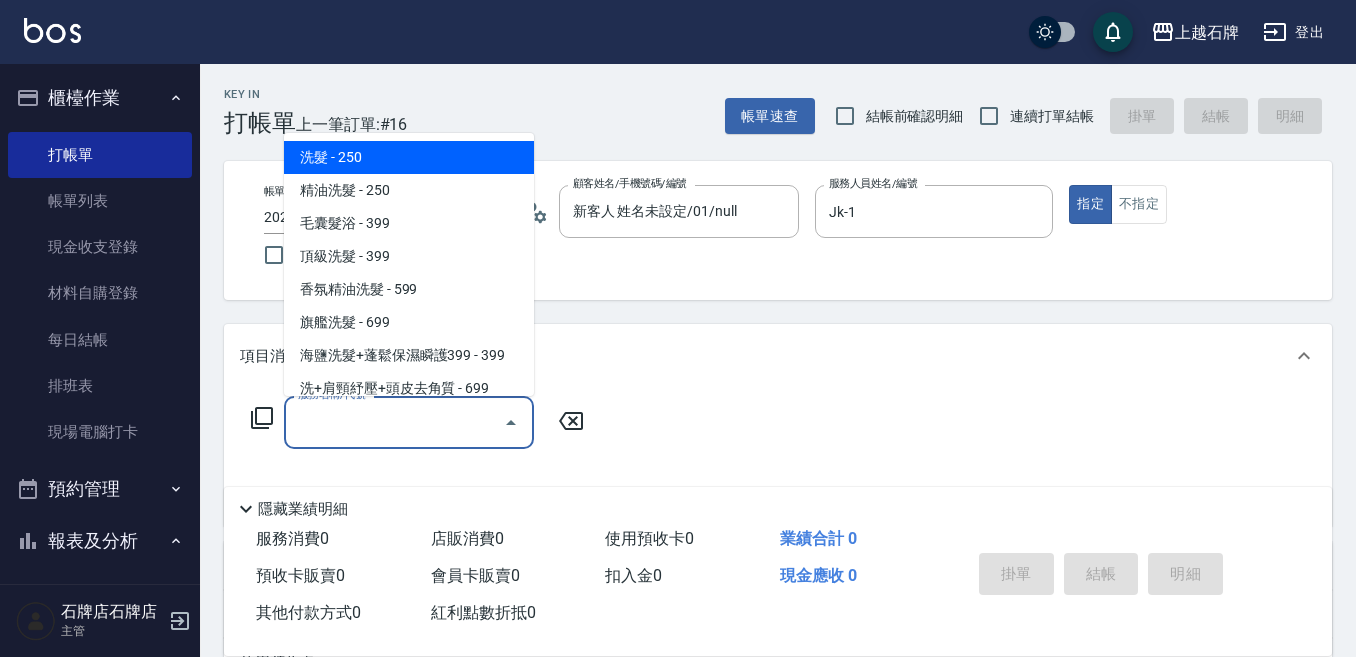 click on "洗髮 - 250" at bounding box center [409, 157] 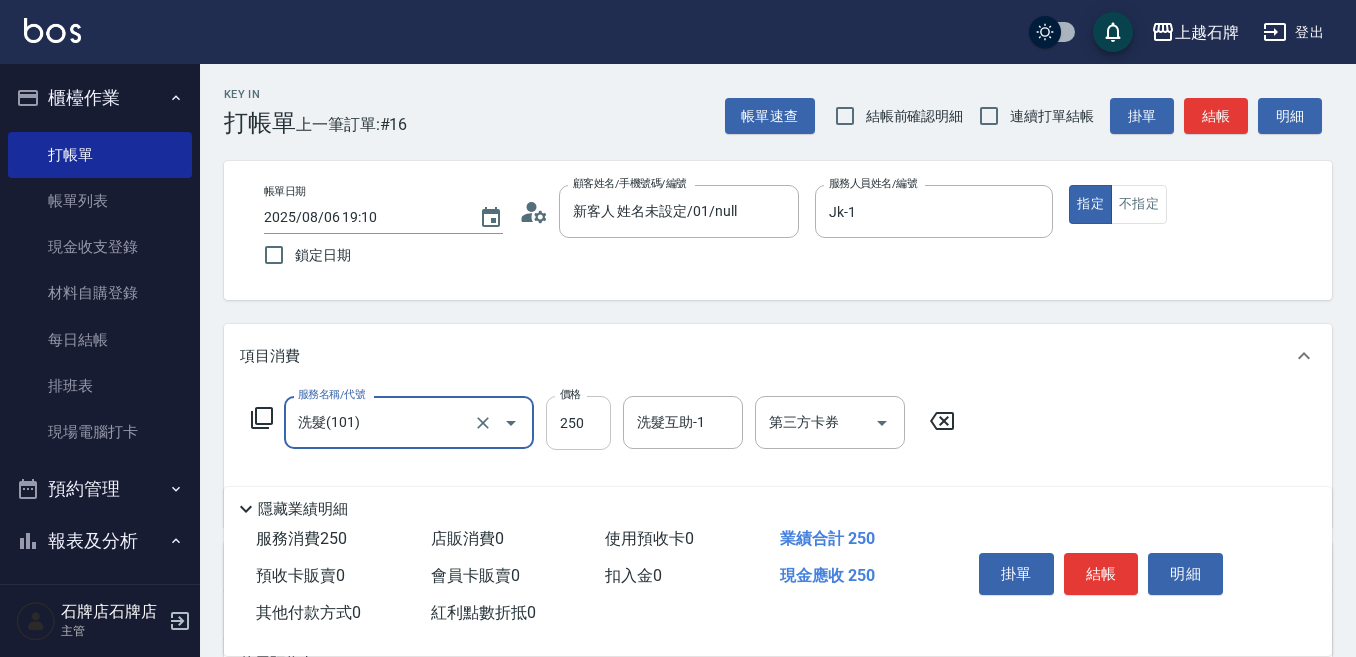 click on "250" at bounding box center [578, 423] 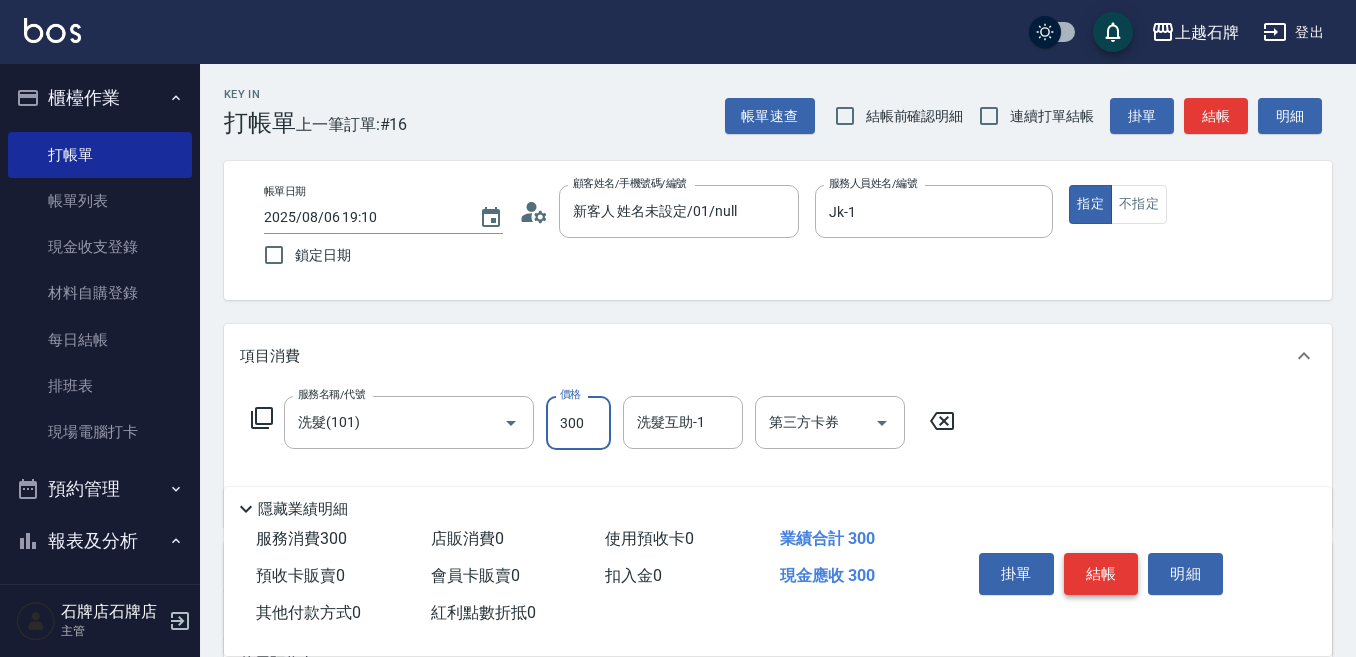 type on "300" 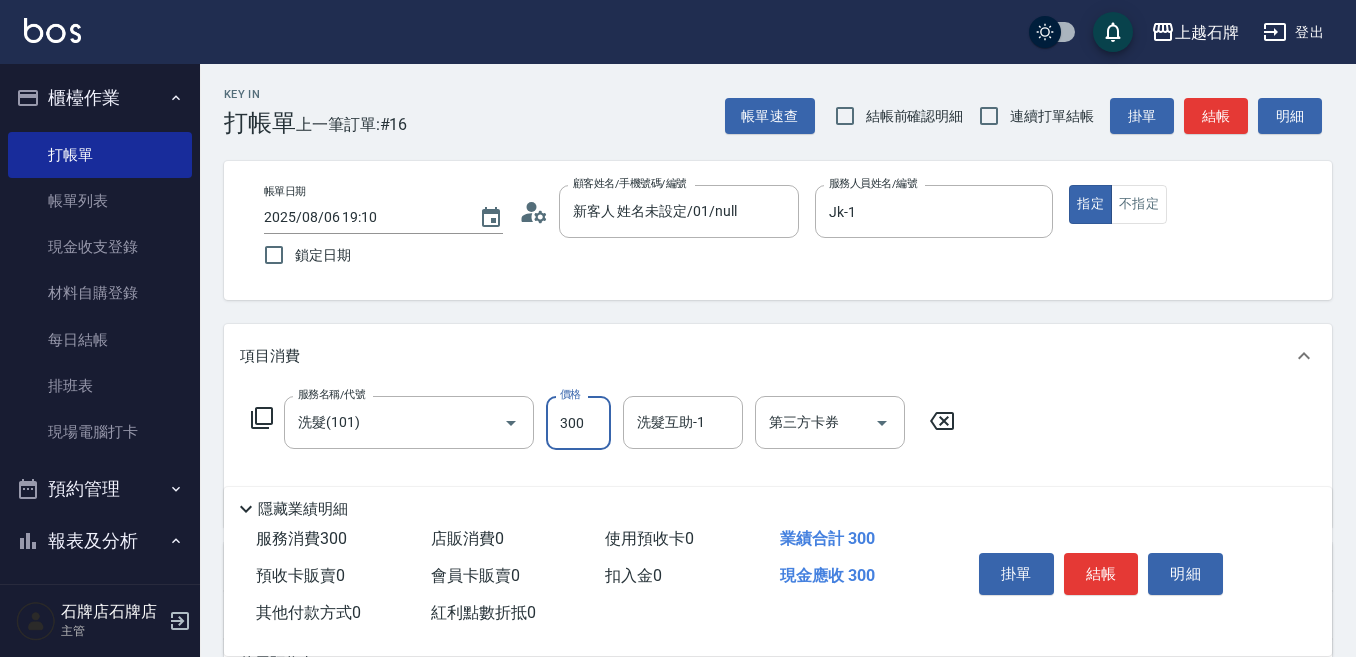 click on "結帳" at bounding box center (1101, 574) 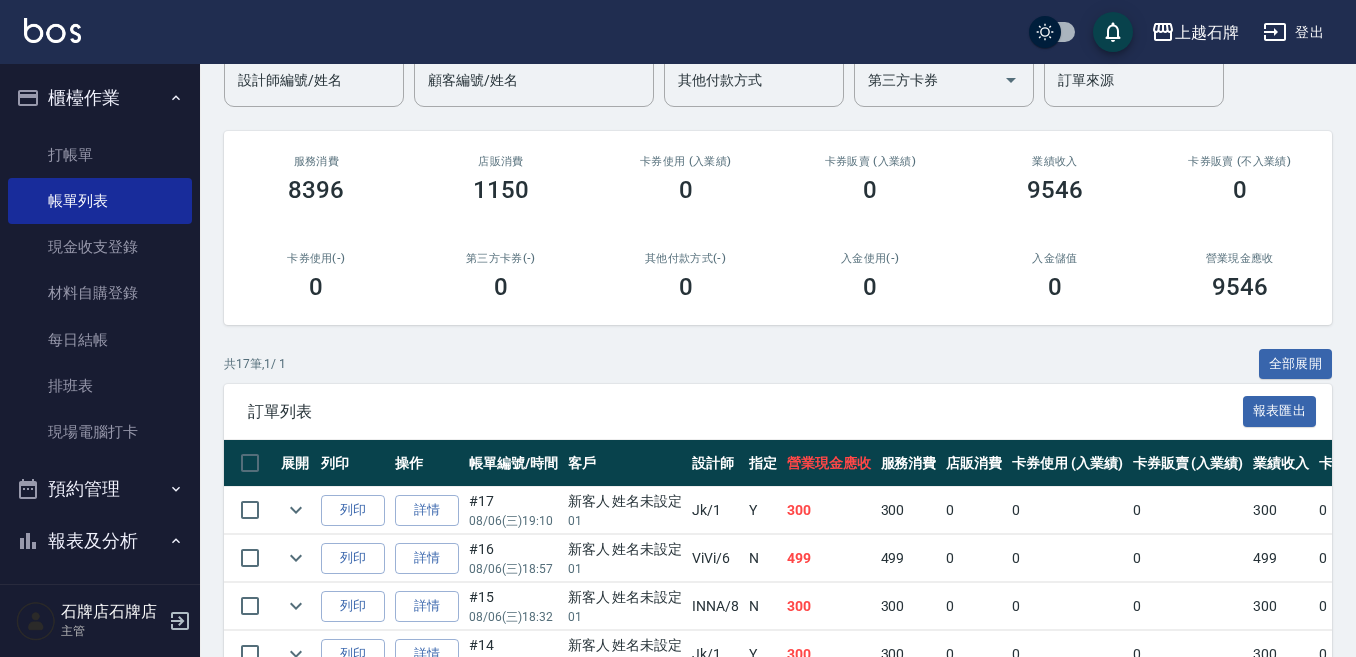 scroll, scrollTop: 200, scrollLeft: 0, axis: vertical 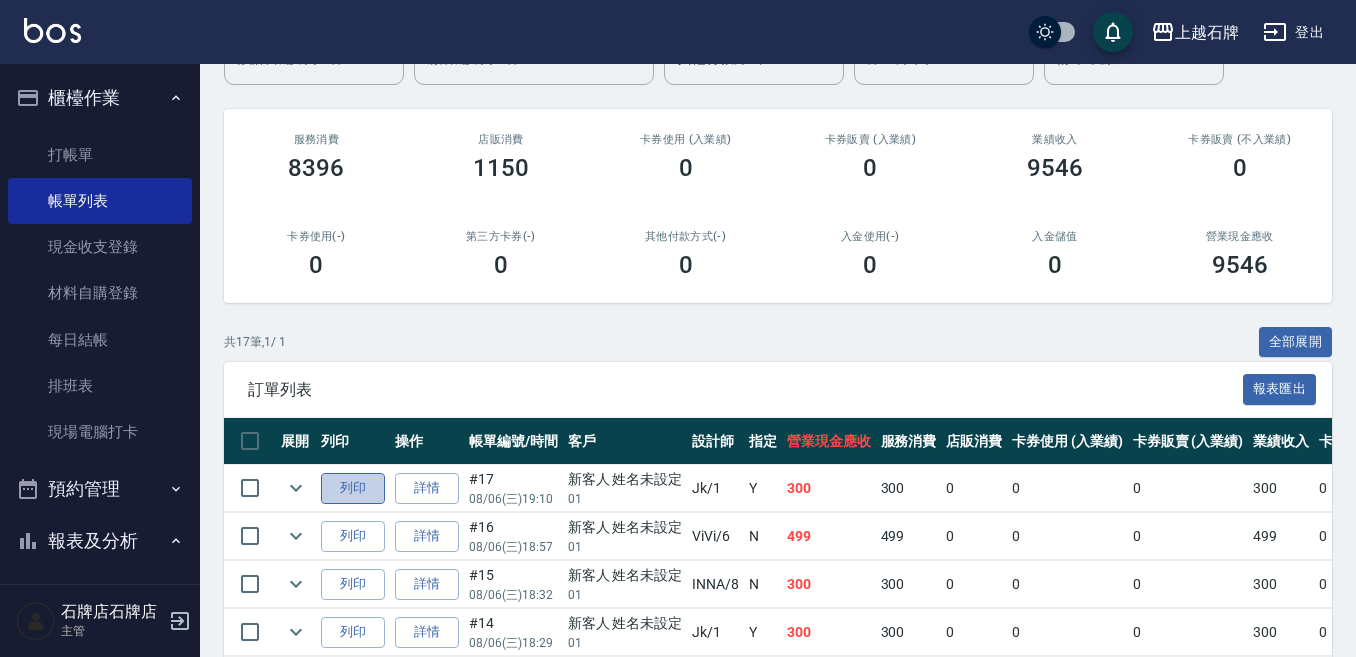 click on "列印" at bounding box center (353, 488) 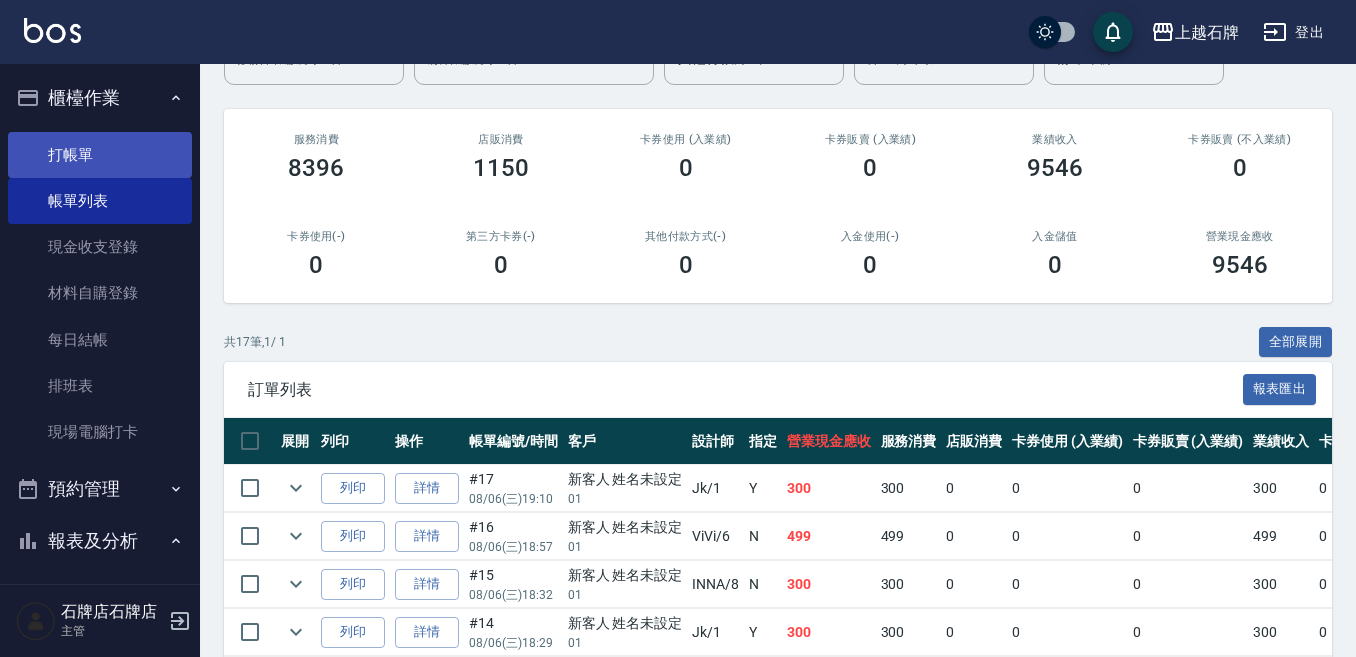 click on "打帳單" at bounding box center (100, 155) 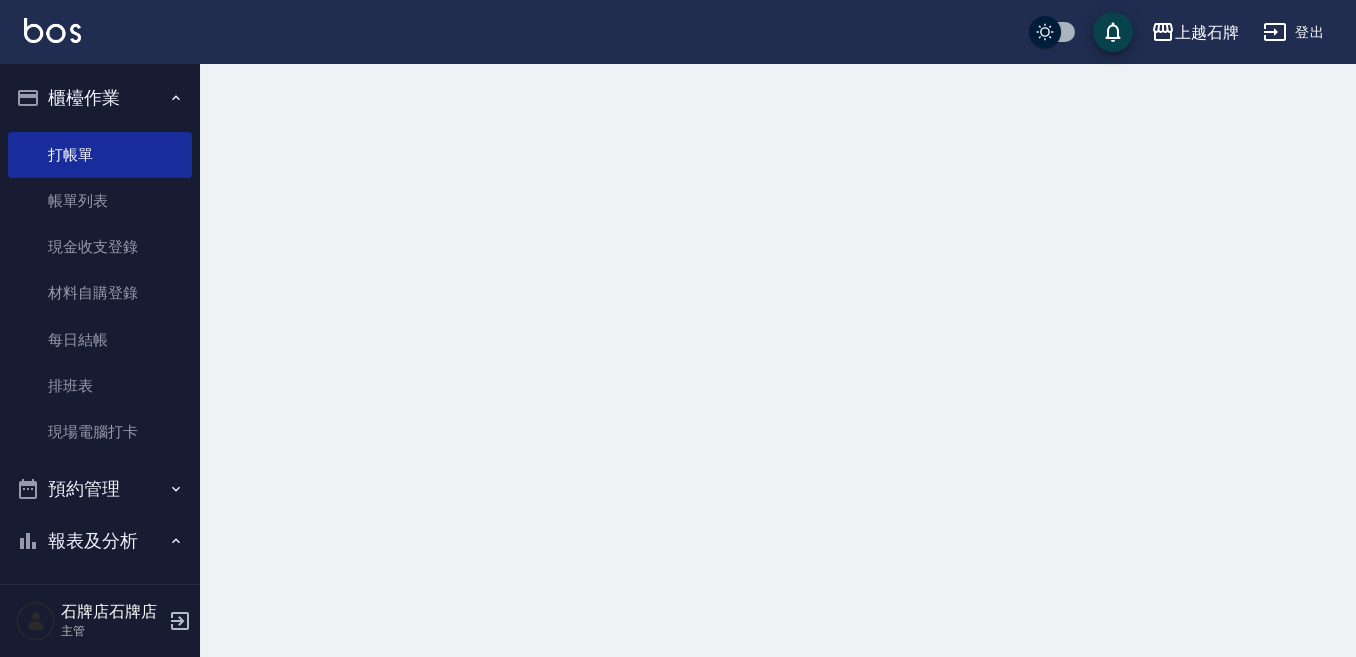 scroll, scrollTop: 0, scrollLeft: 0, axis: both 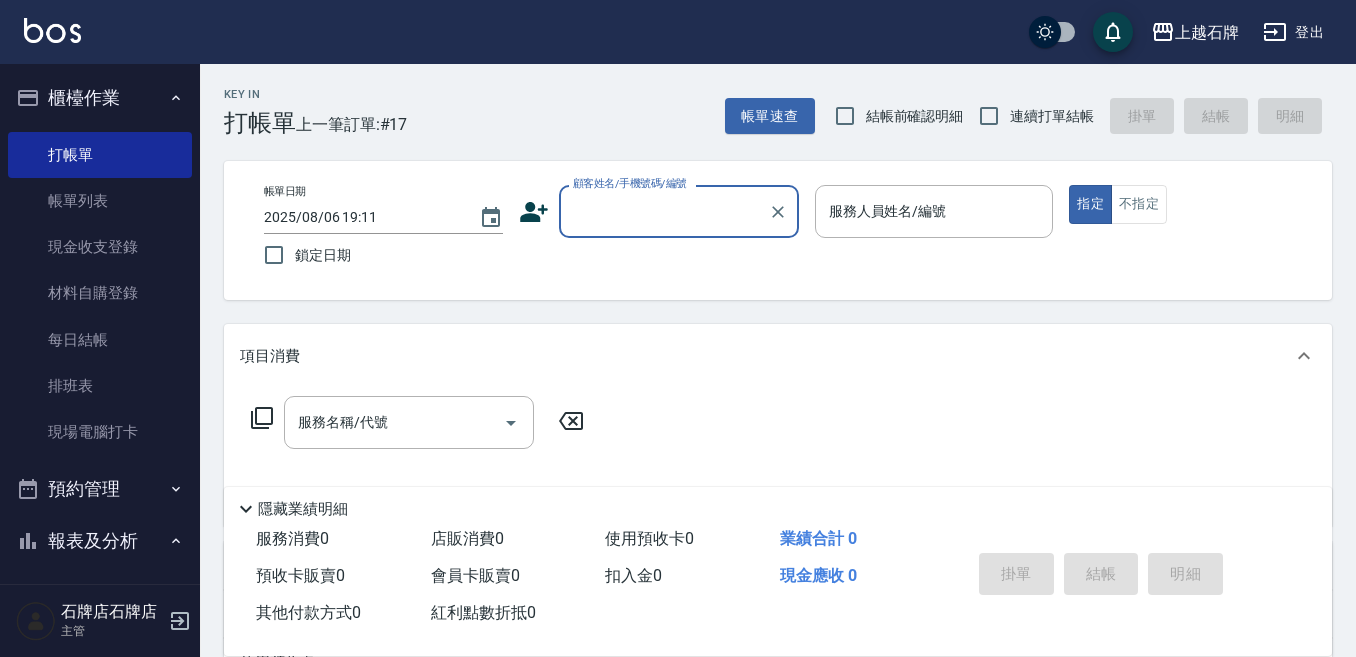 click on "顧客姓名/手機號碼/編號" at bounding box center [630, 183] 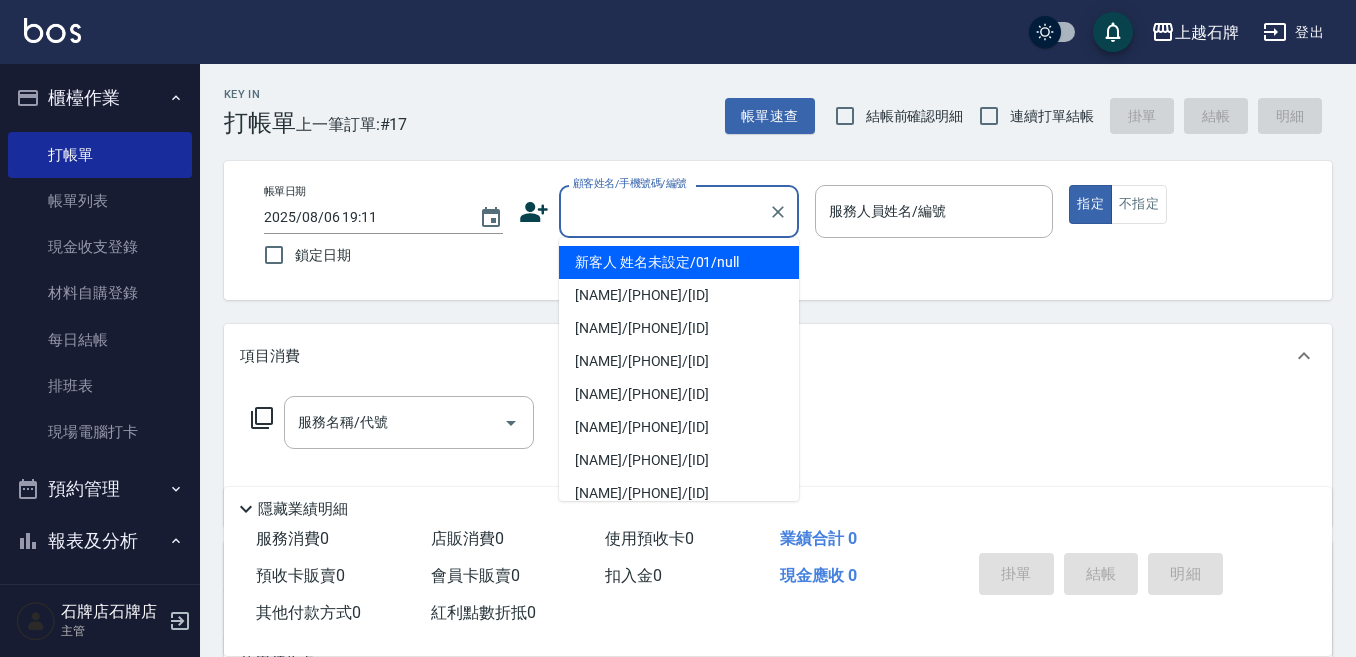 click on "顧客姓名/手機號碼/編號" at bounding box center (664, 211) 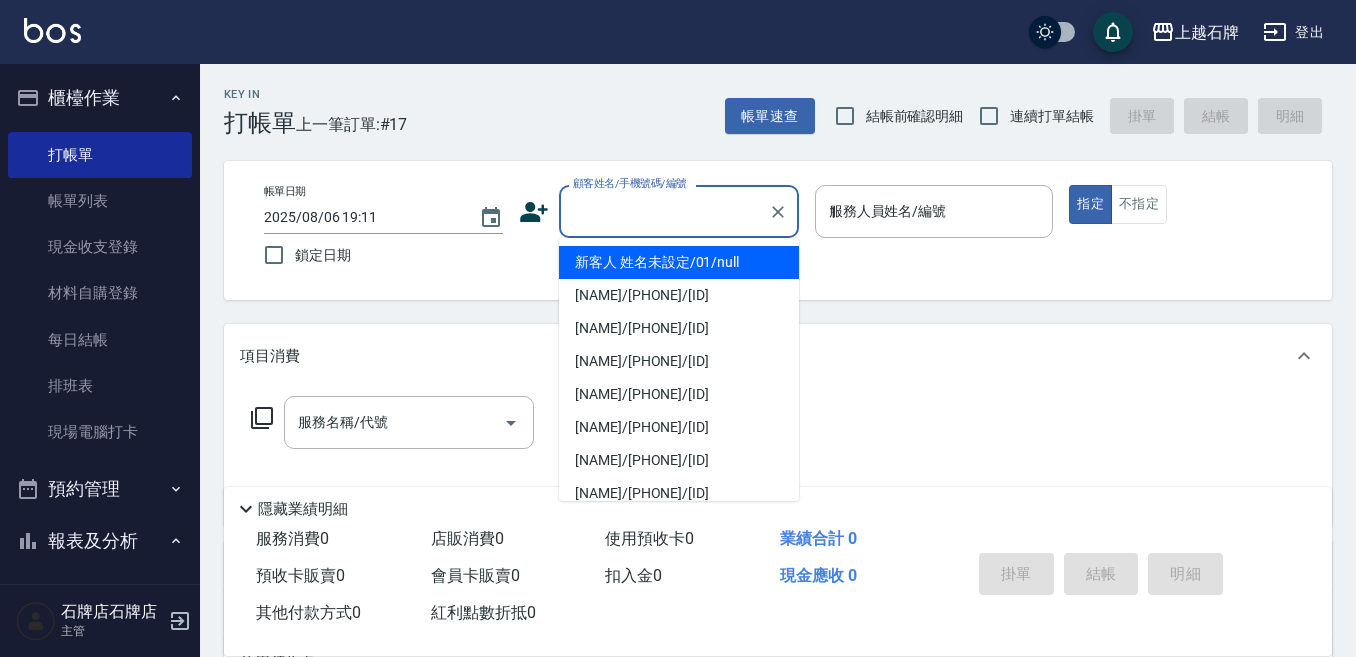 type on "新客人 姓名未設定/01/null" 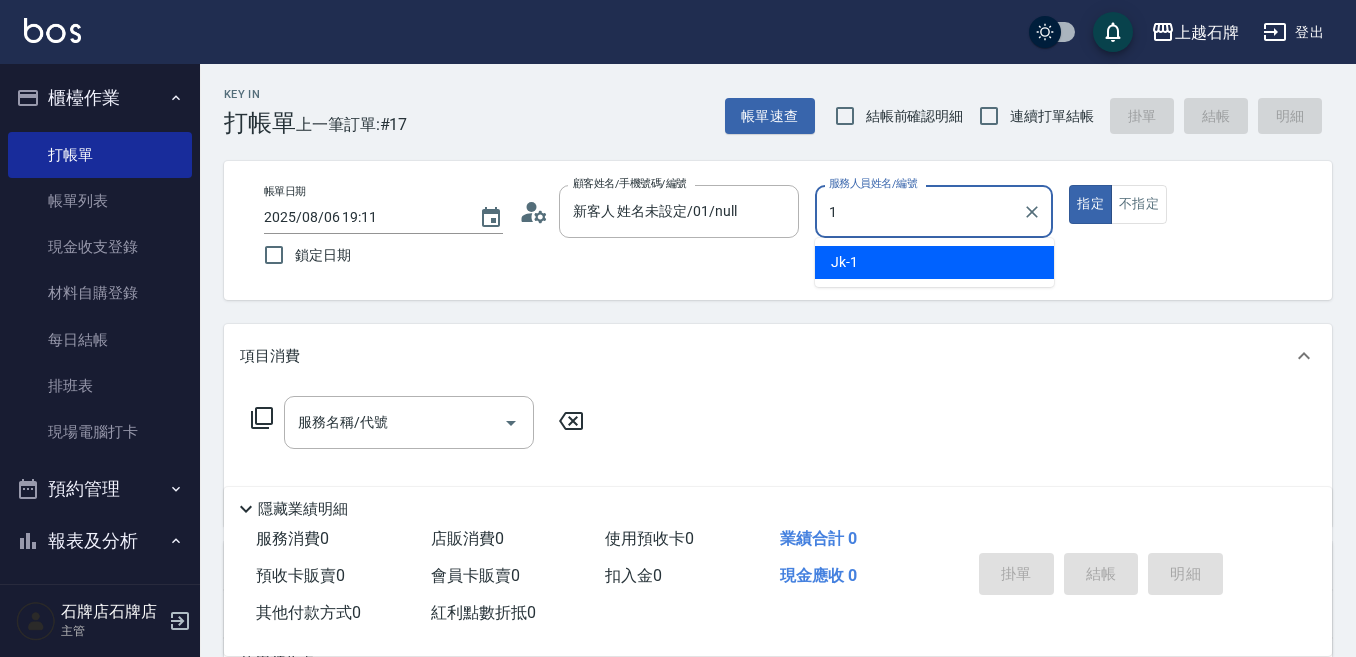 click on "Jk -1" at bounding box center [934, 262] 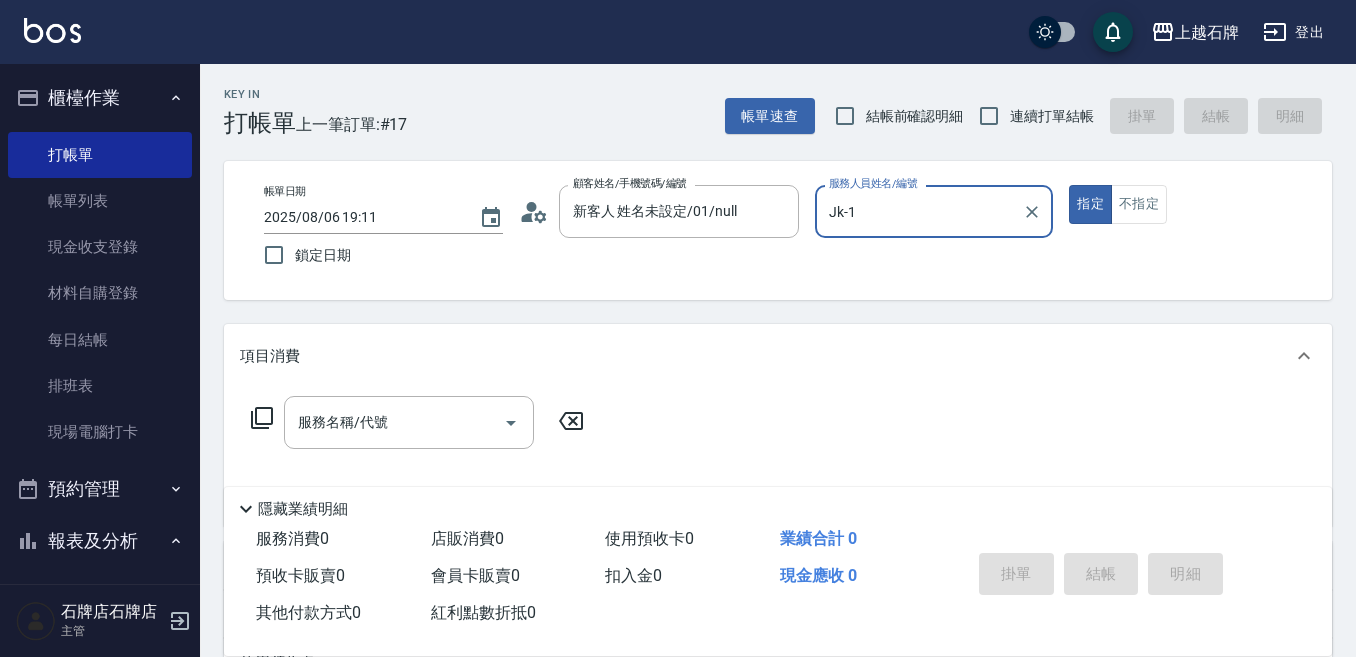 type on "Jk-1" 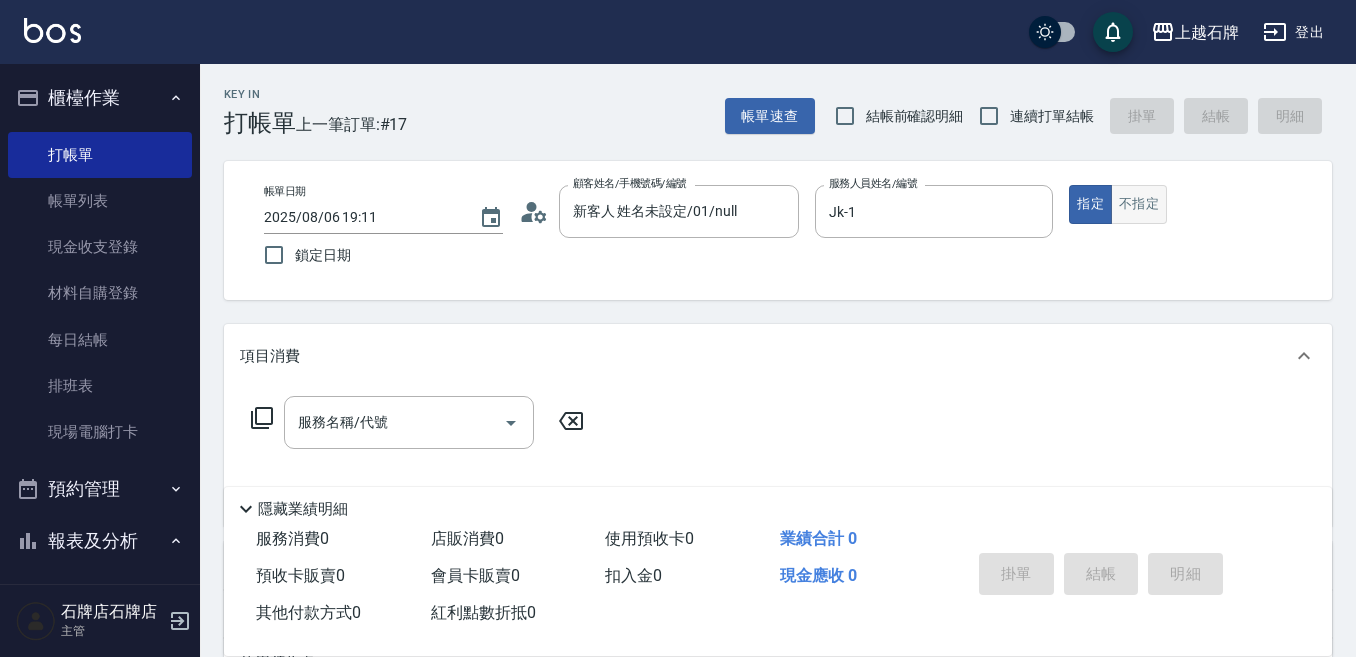 click on "不指定" at bounding box center [1139, 204] 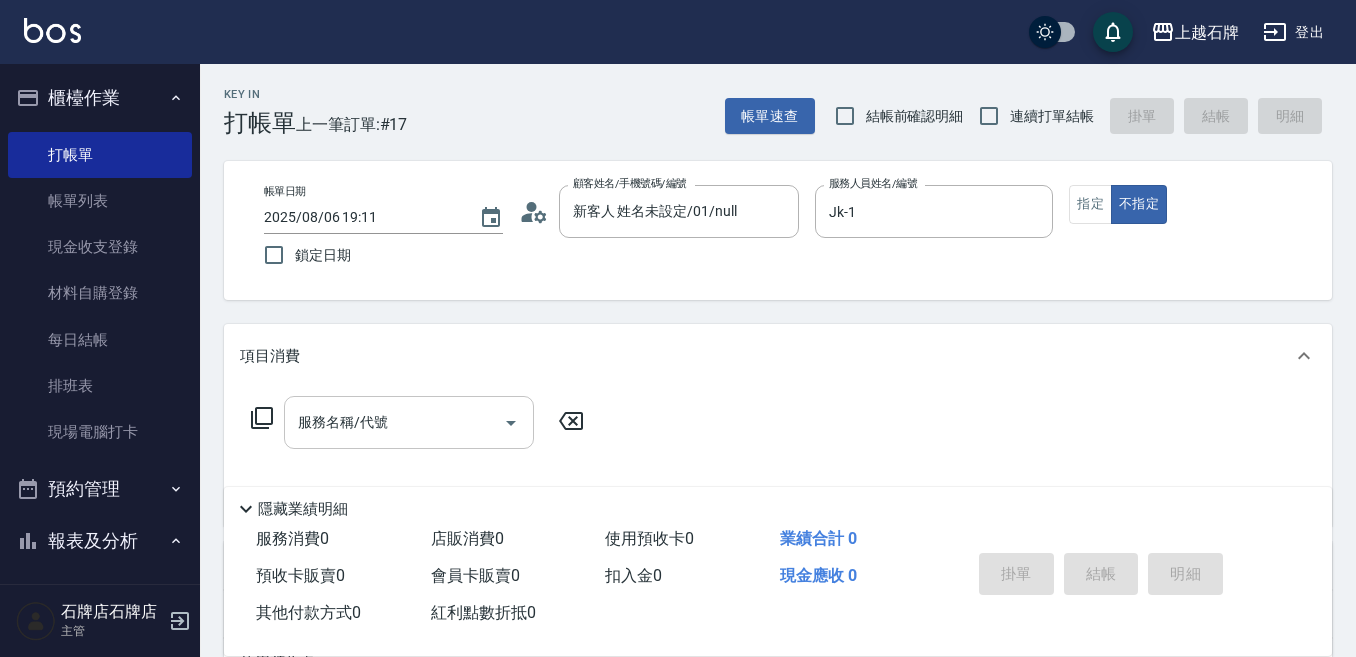 click on "服務名稱/代號" at bounding box center (394, 422) 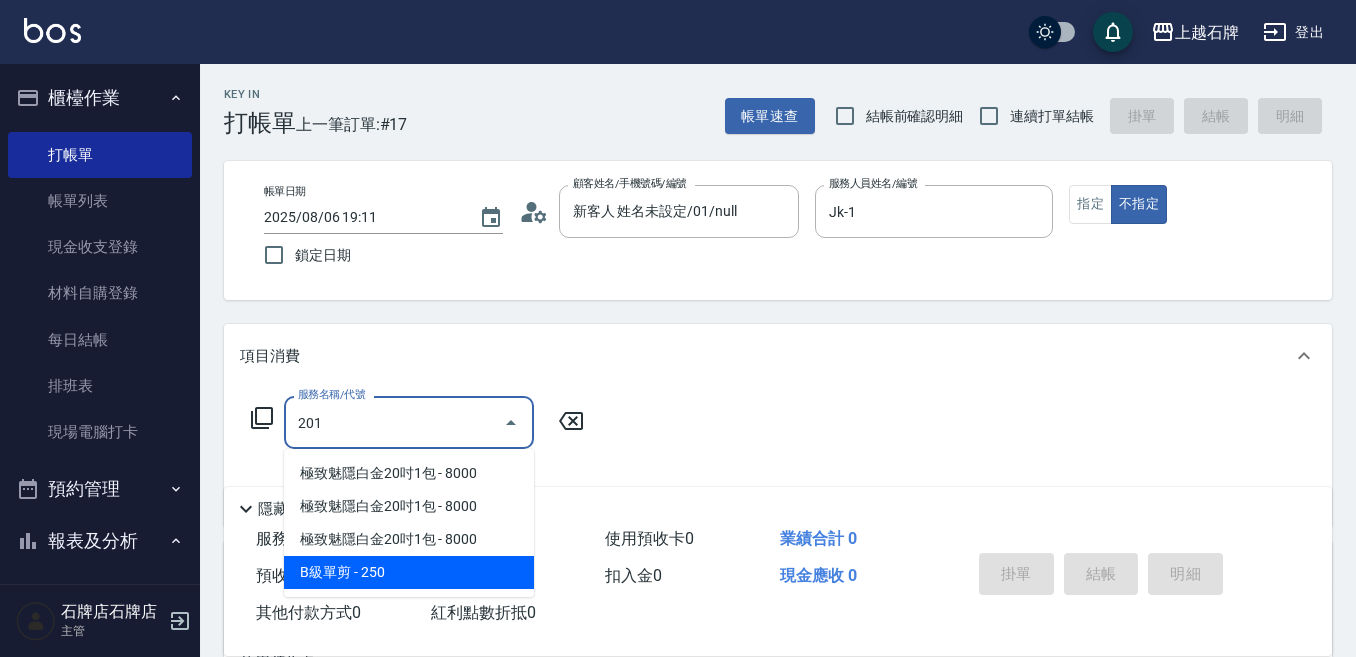 click on "B級單剪 - 250" at bounding box center (409, 572) 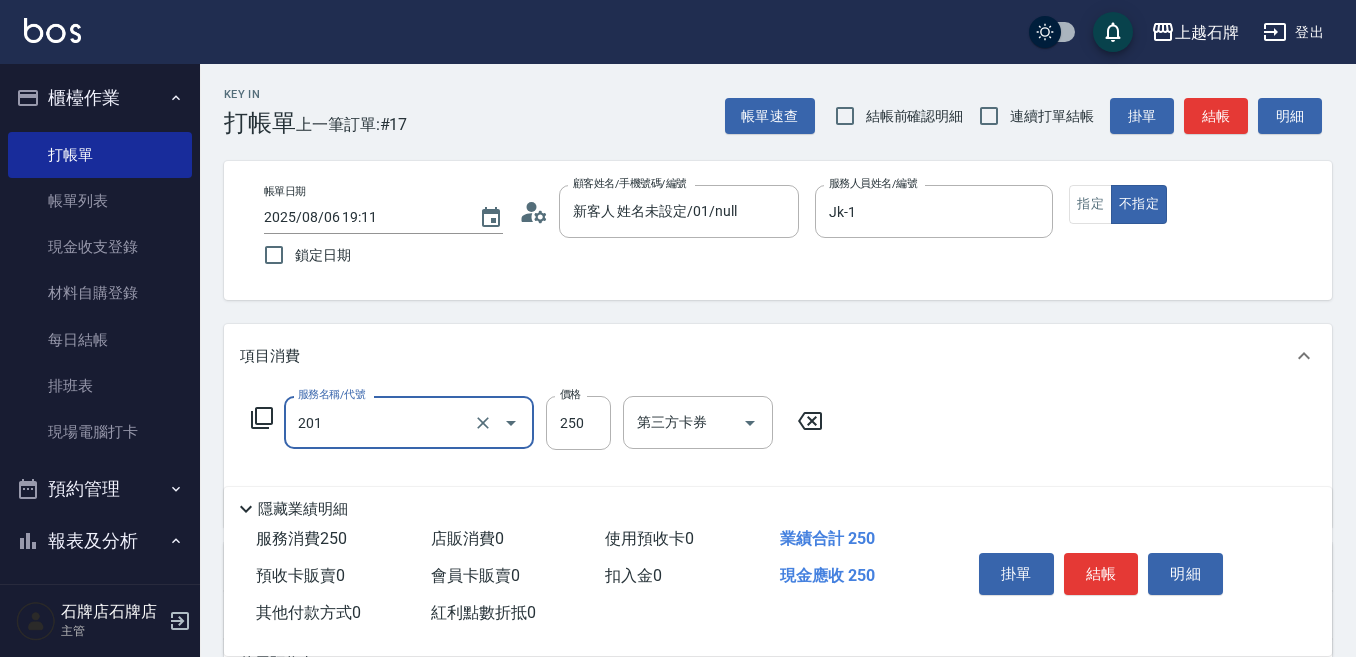 type on "B級單剪(201)" 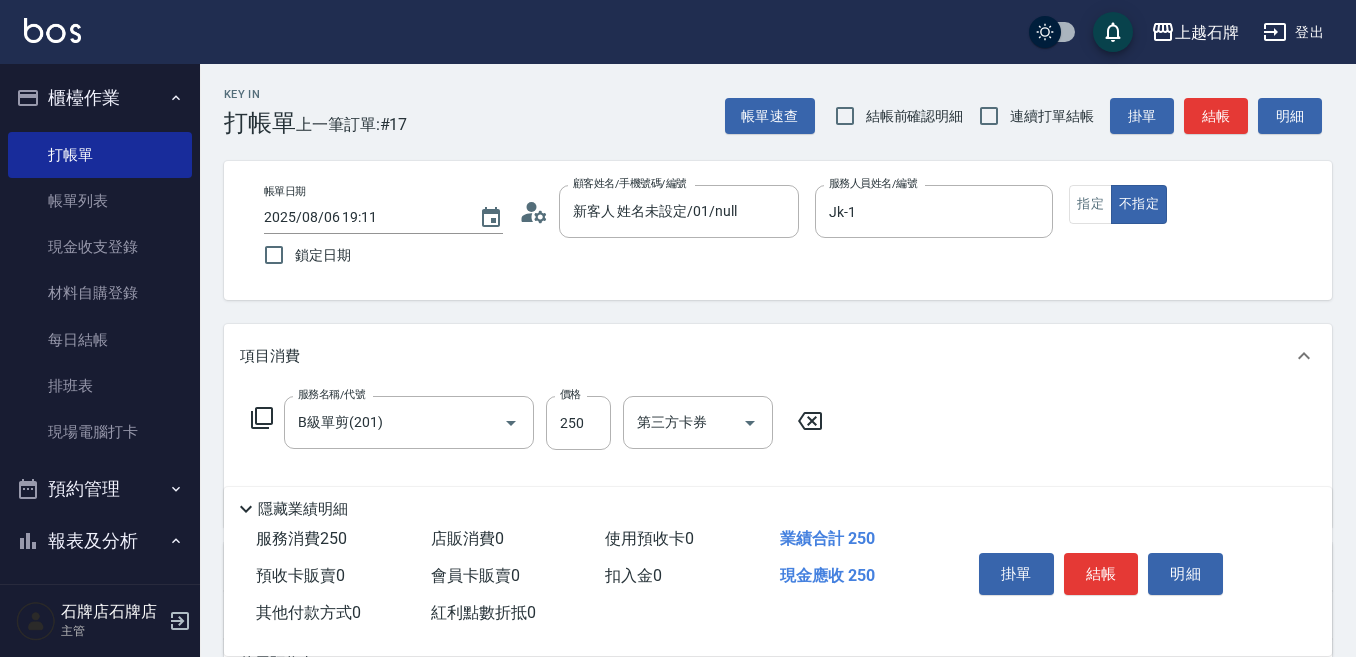 click on "服務名稱/代號 B級單剪(201) 服務名稱/代號 價格 250 價格 第三方卡券 第三方卡券" at bounding box center (537, 423) 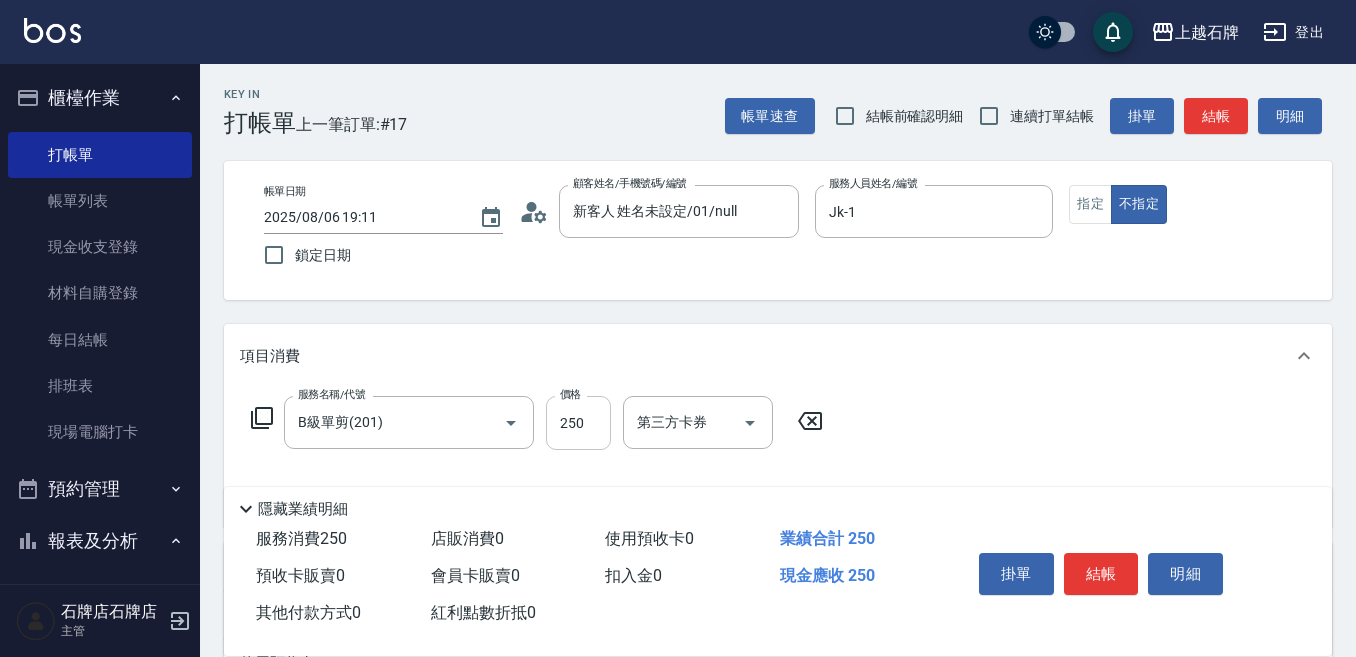 click on "250" at bounding box center [578, 423] 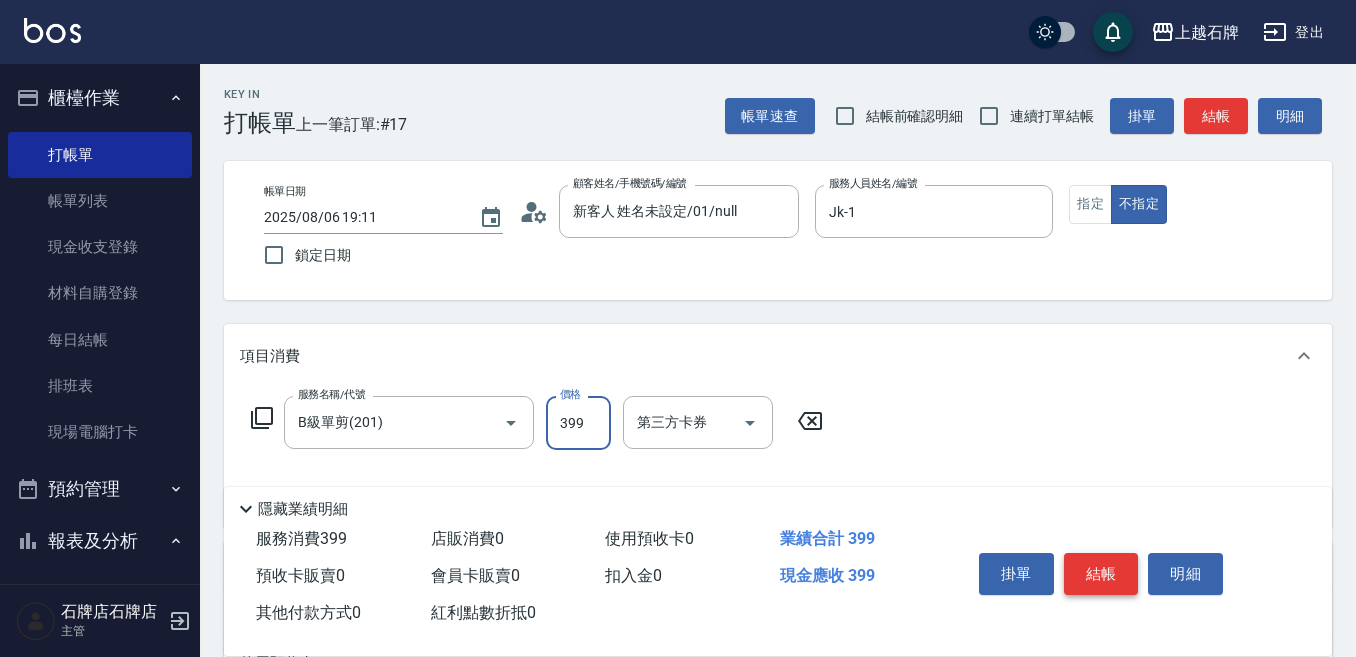 type on "399" 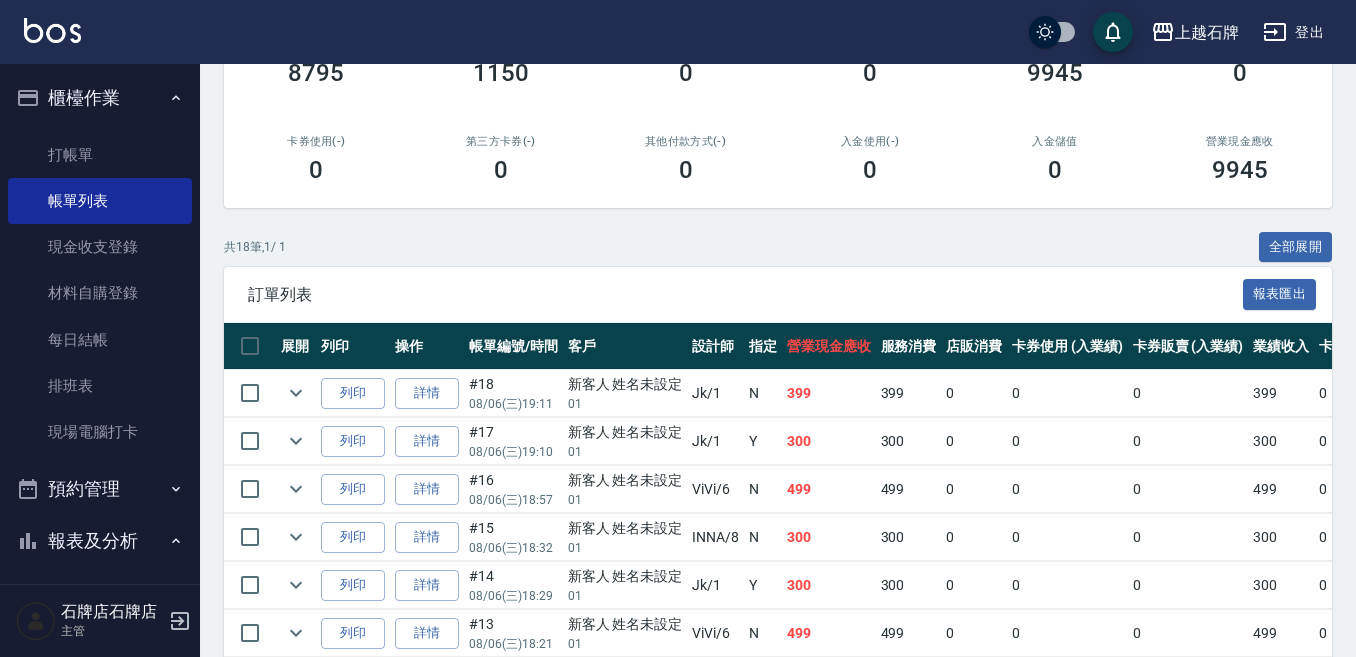 scroll, scrollTop: 300, scrollLeft: 0, axis: vertical 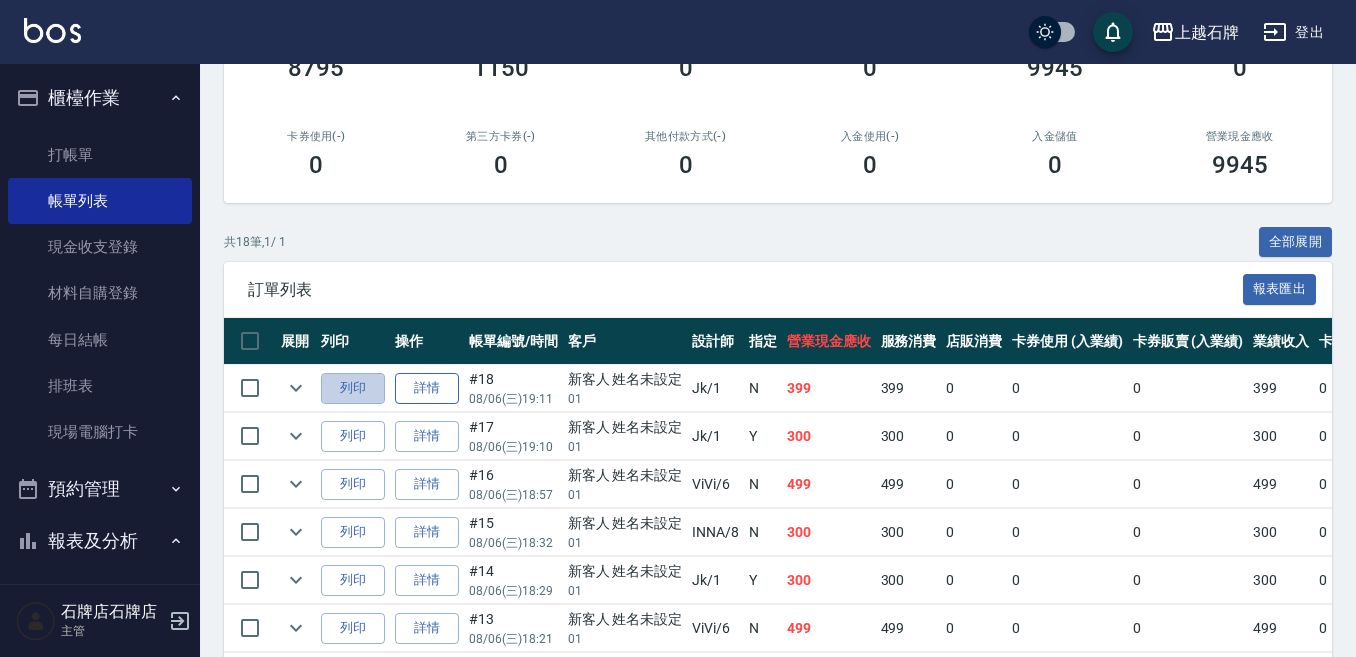 drag, startPoint x: 344, startPoint y: 379, endPoint x: 412, endPoint y: 392, distance: 69.2315 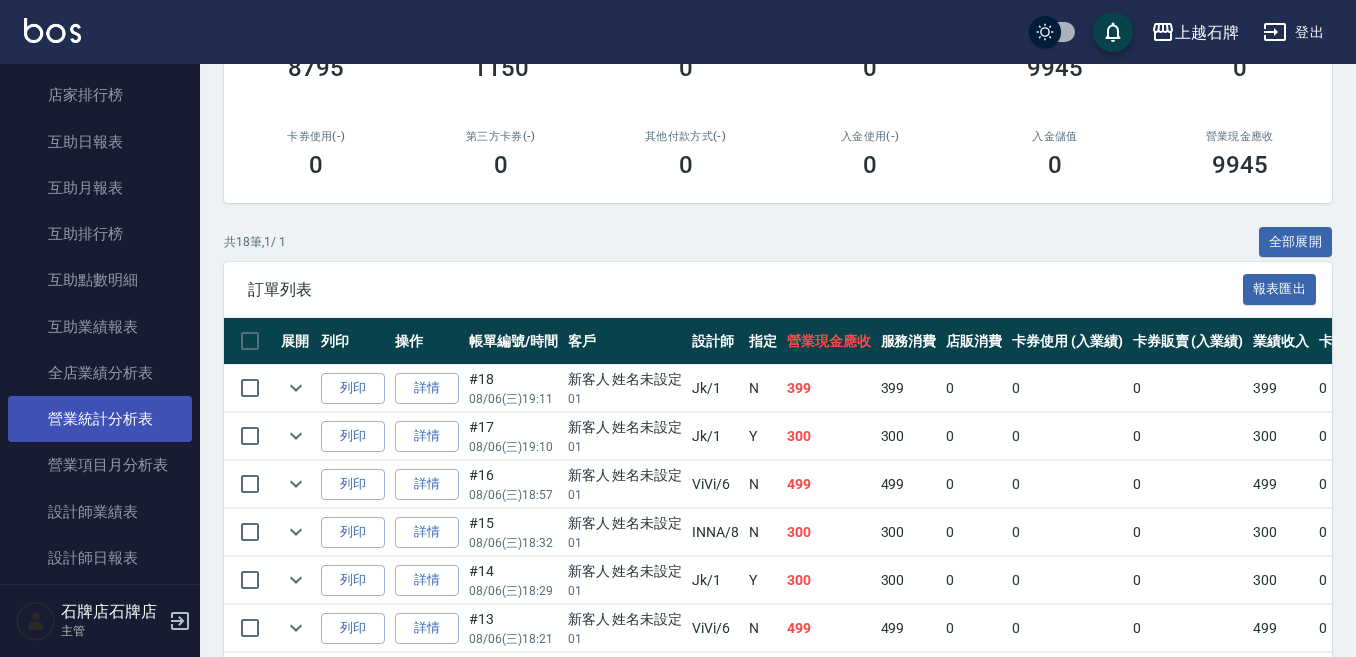 scroll, scrollTop: 800, scrollLeft: 0, axis: vertical 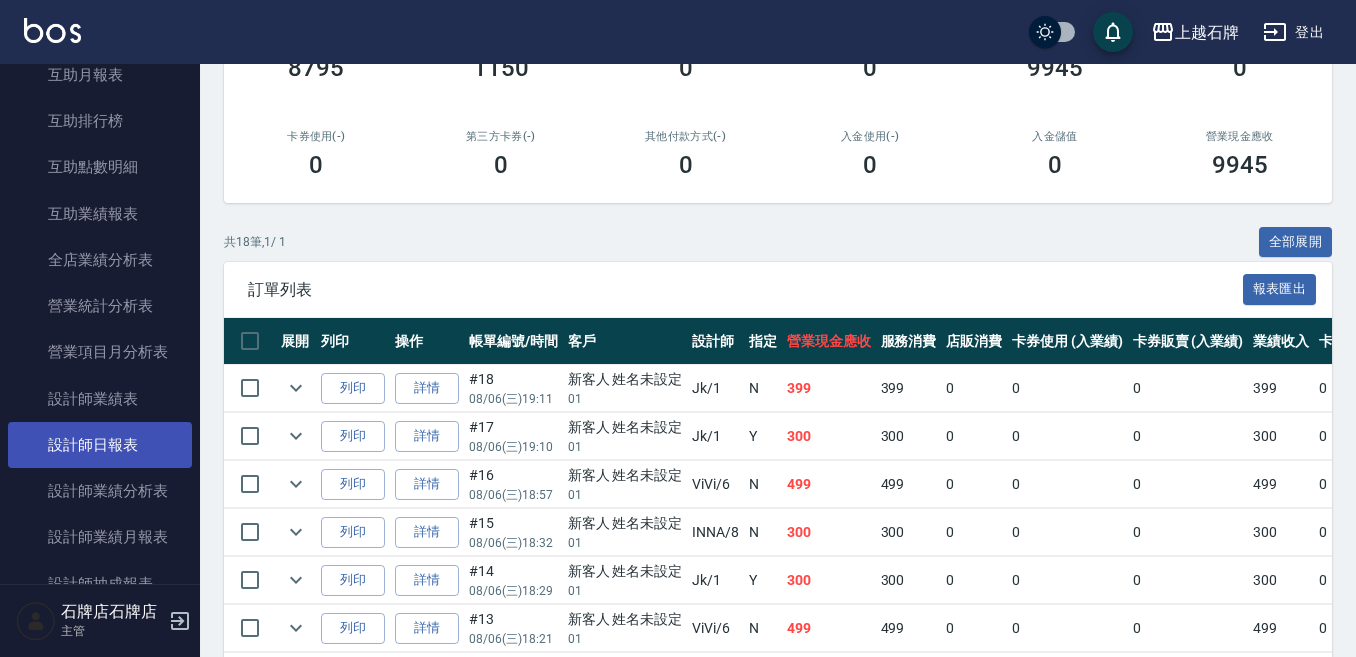 click on "設計師日報表" at bounding box center (100, 445) 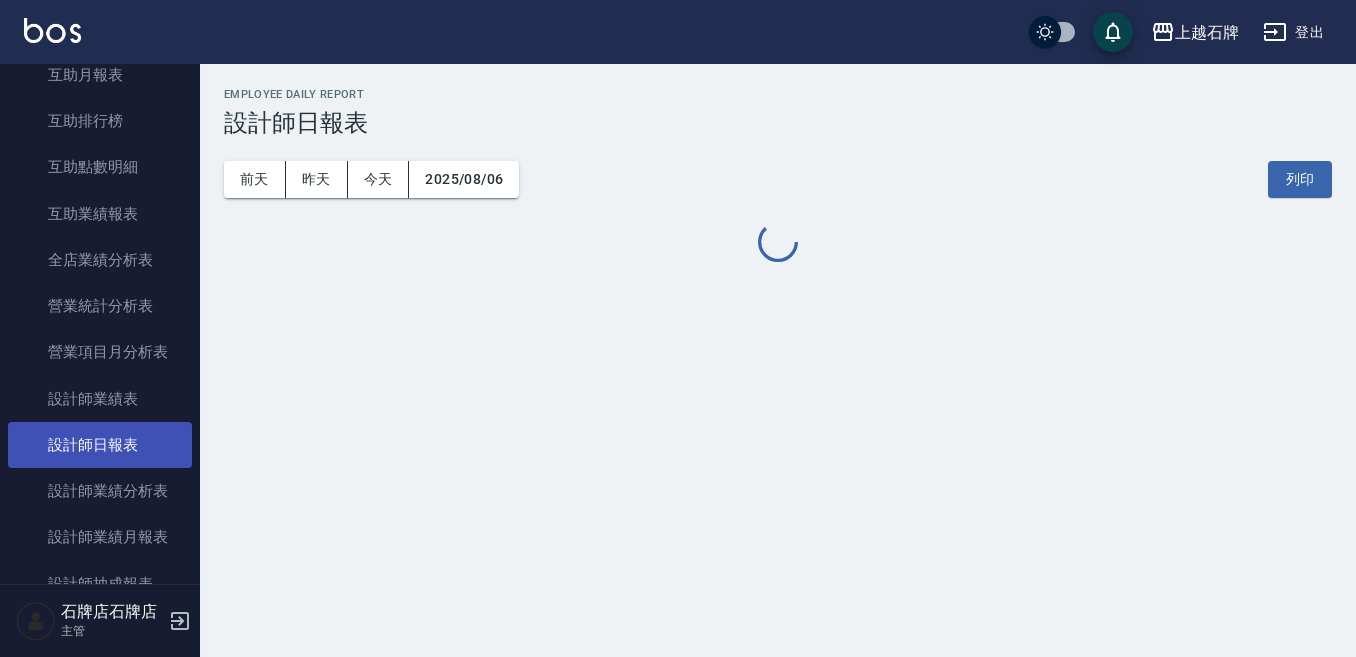 scroll, scrollTop: 0, scrollLeft: 0, axis: both 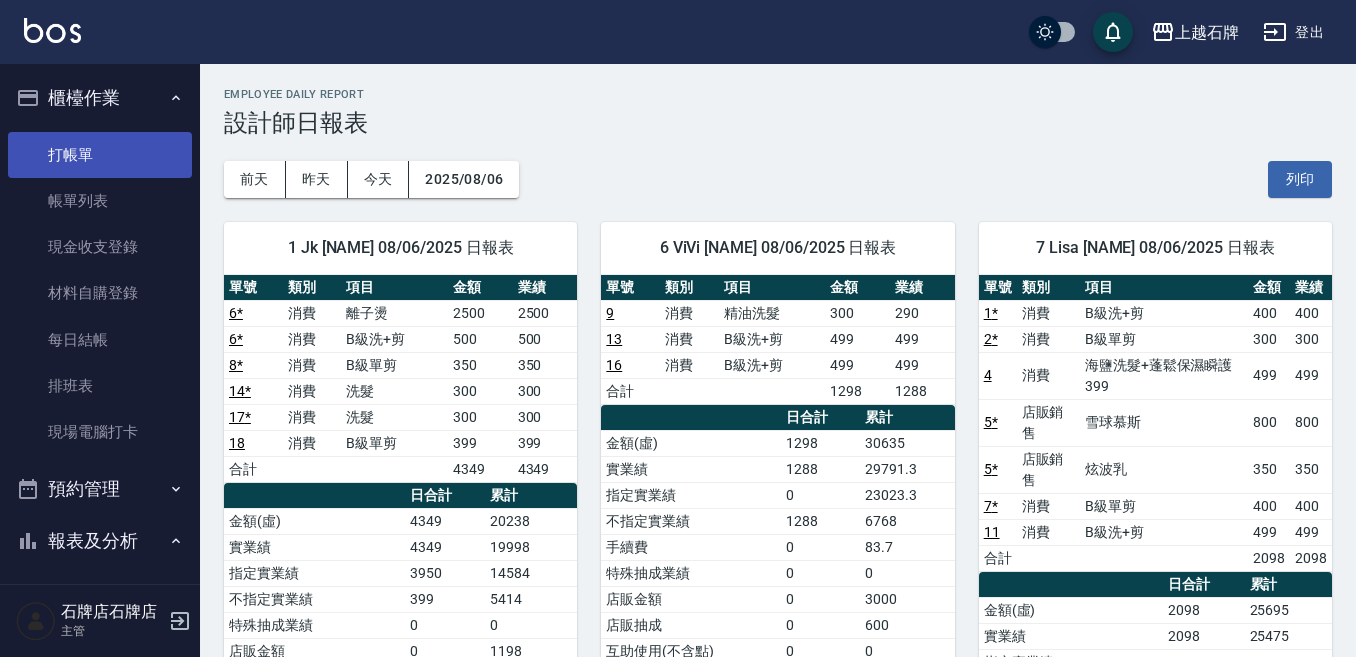 click on "打帳單" at bounding box center [100, 155] 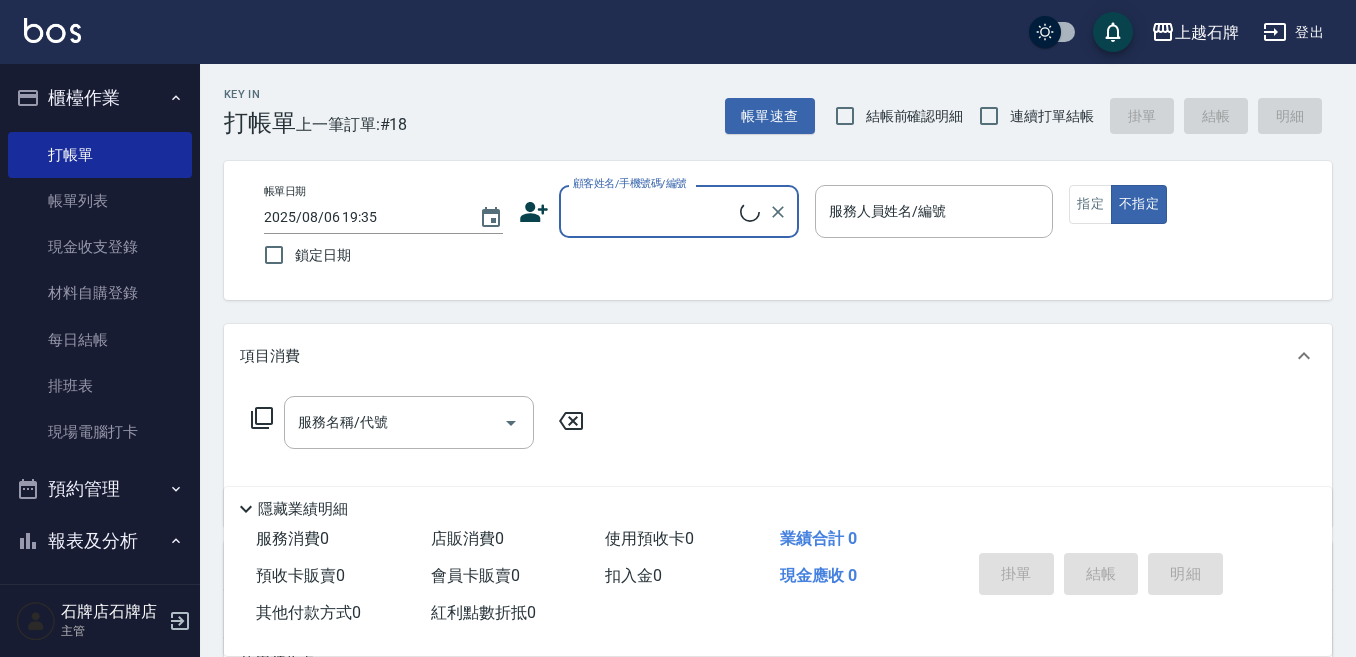 click on "Key In 打帳單 上一筆訂單:#18 帳單速查 結帳前確認明細 連續打單結帳 掛單 結帳 明細" at bounding box center [766, 100] 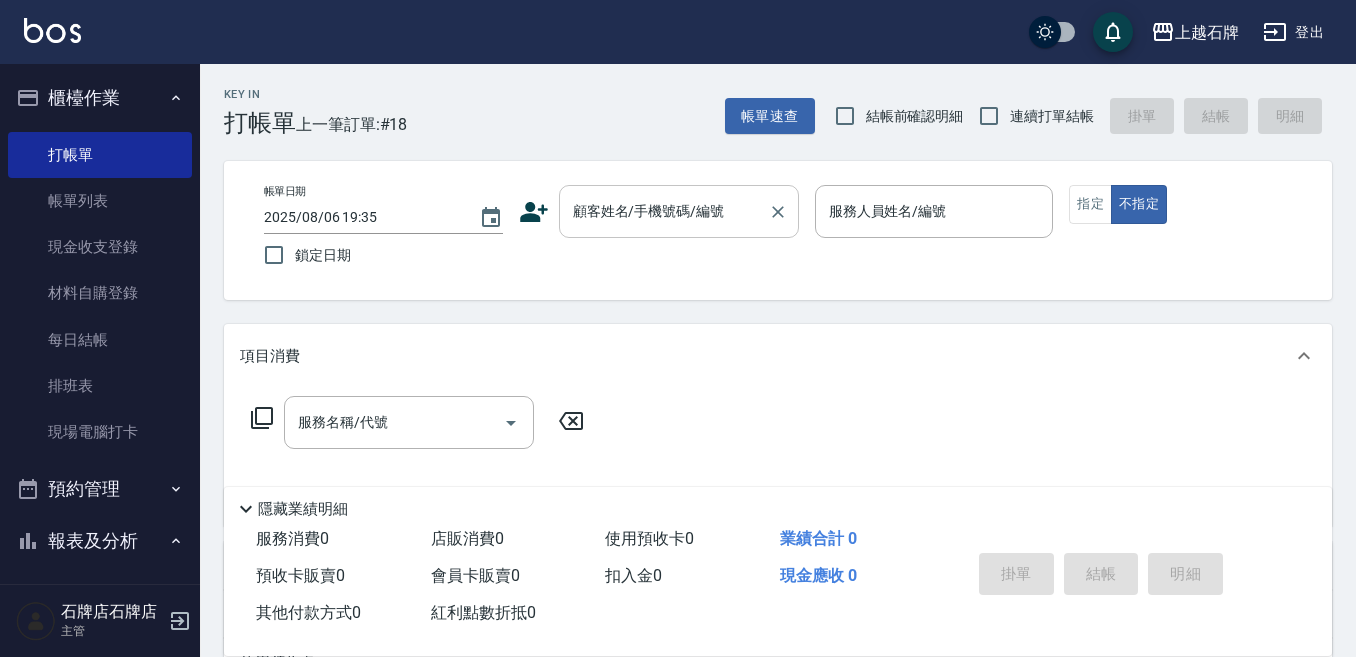 click on "顧客姓名/手機號碼/編號" at bounding box center (664, 211) 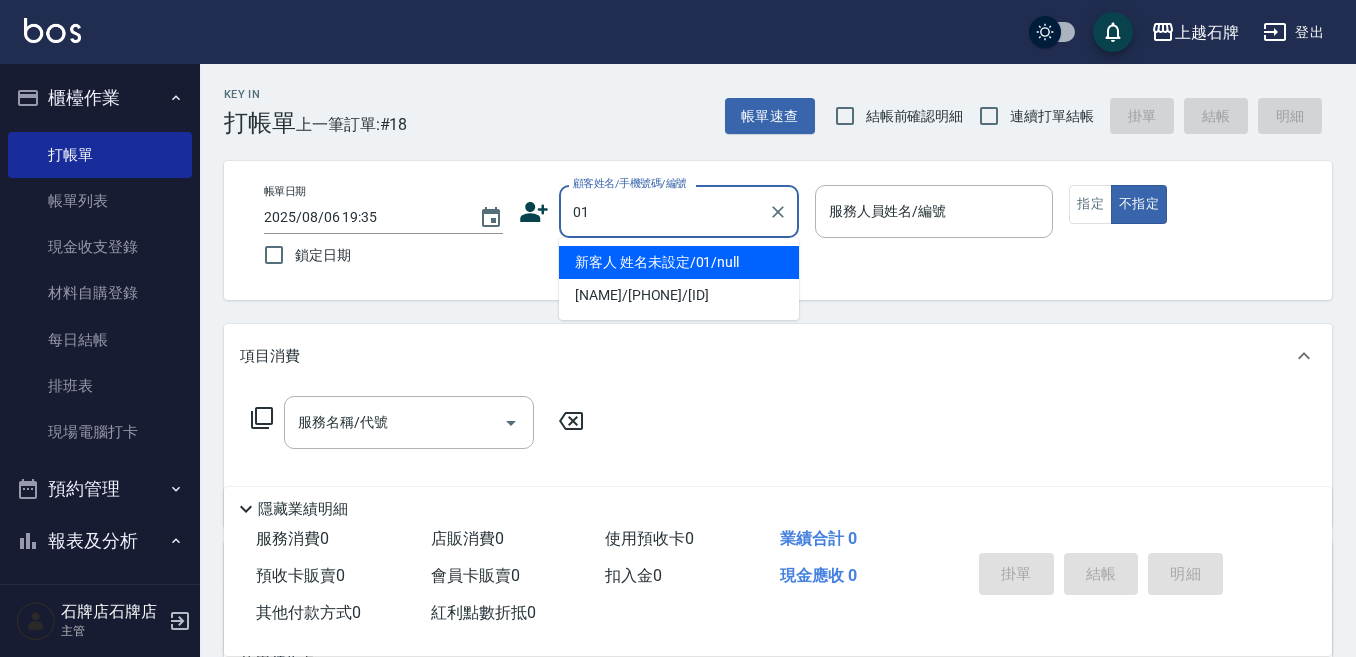 type on "新客人 姓名未設定/01/null" 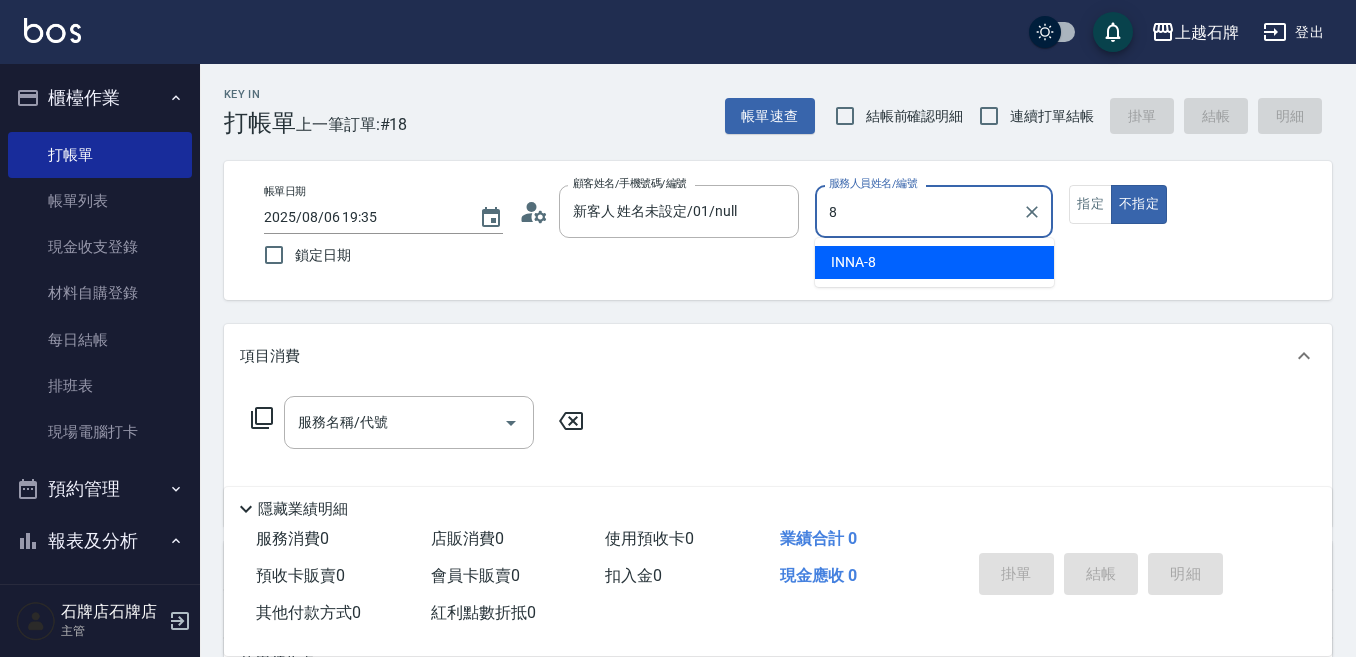 type on "INNA-8" 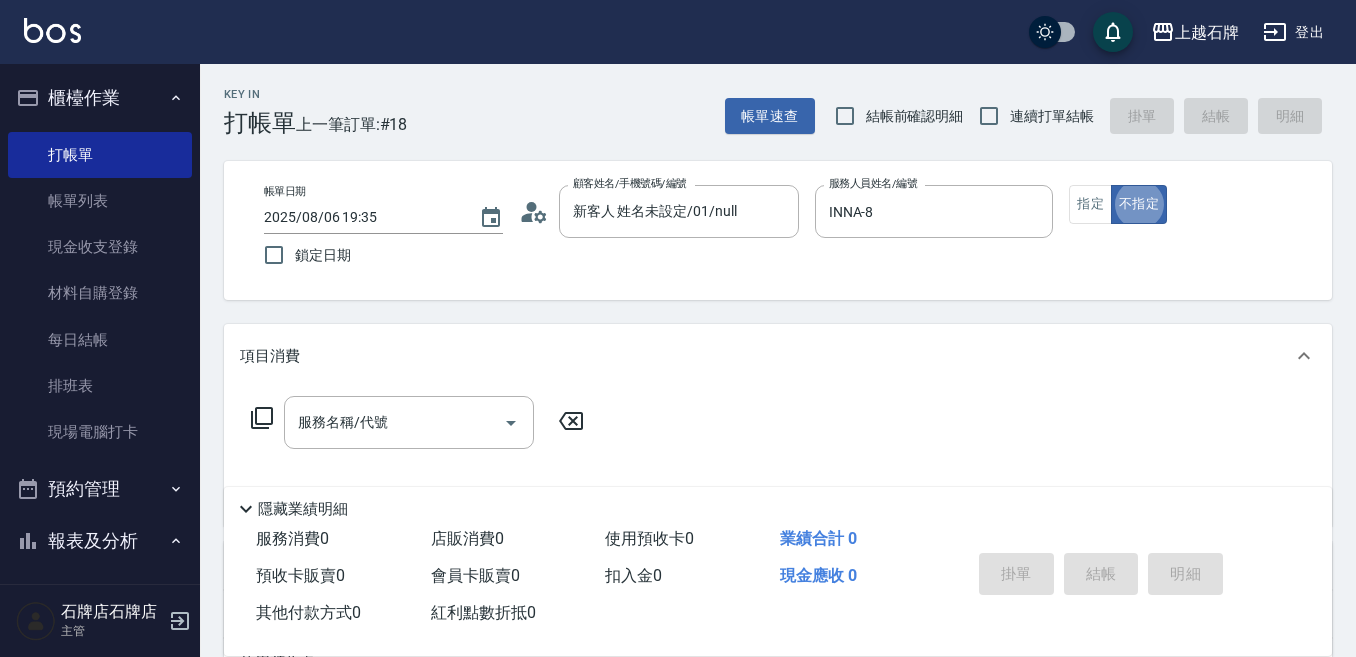 type on "false" 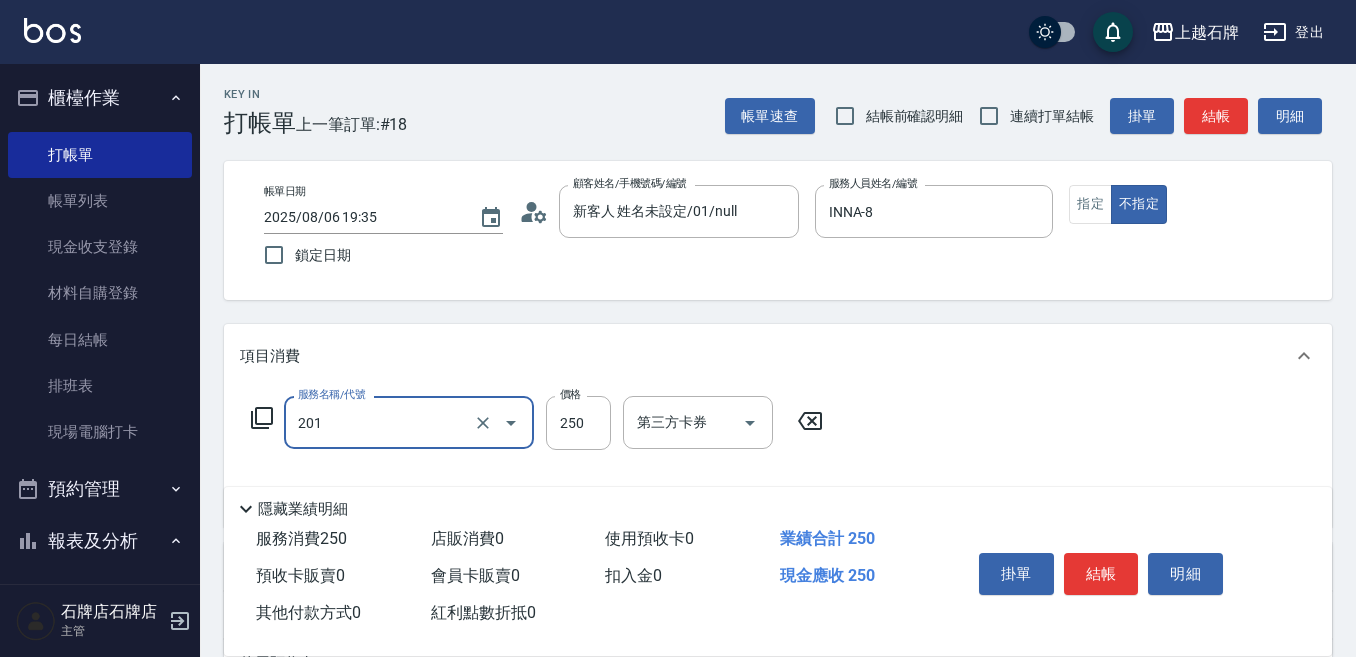 type on "B級單剪(201)" 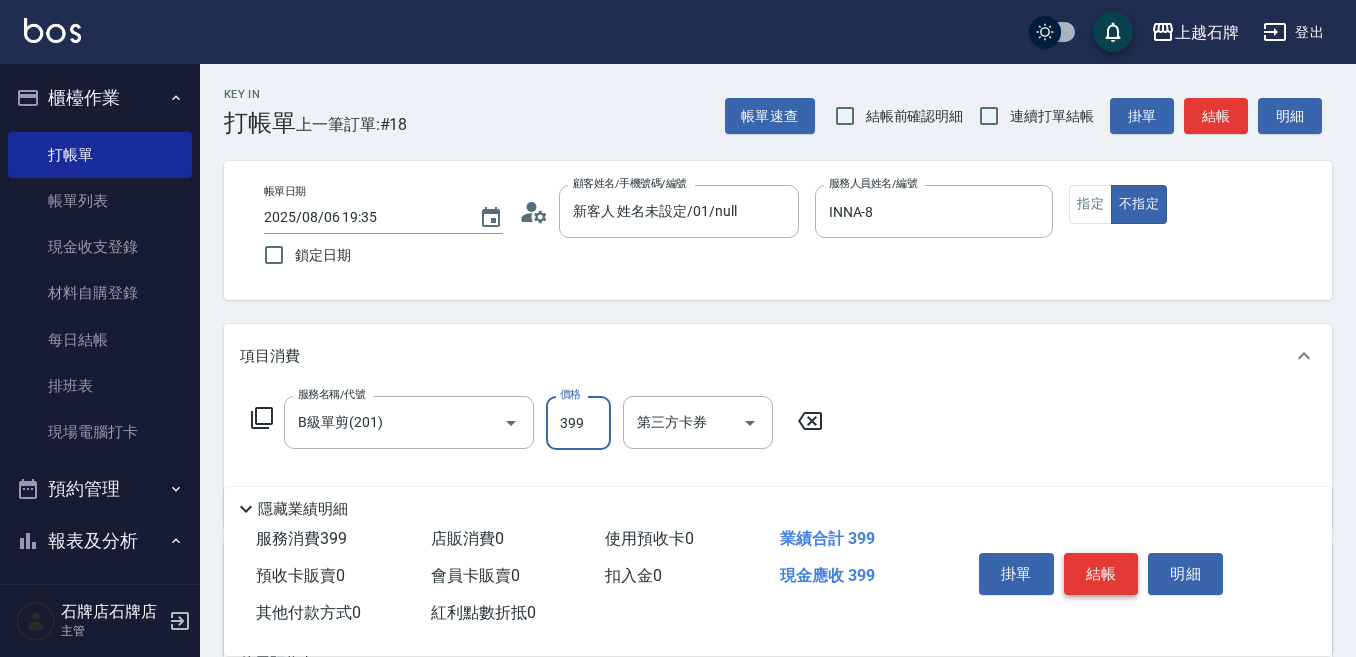 type on "399" 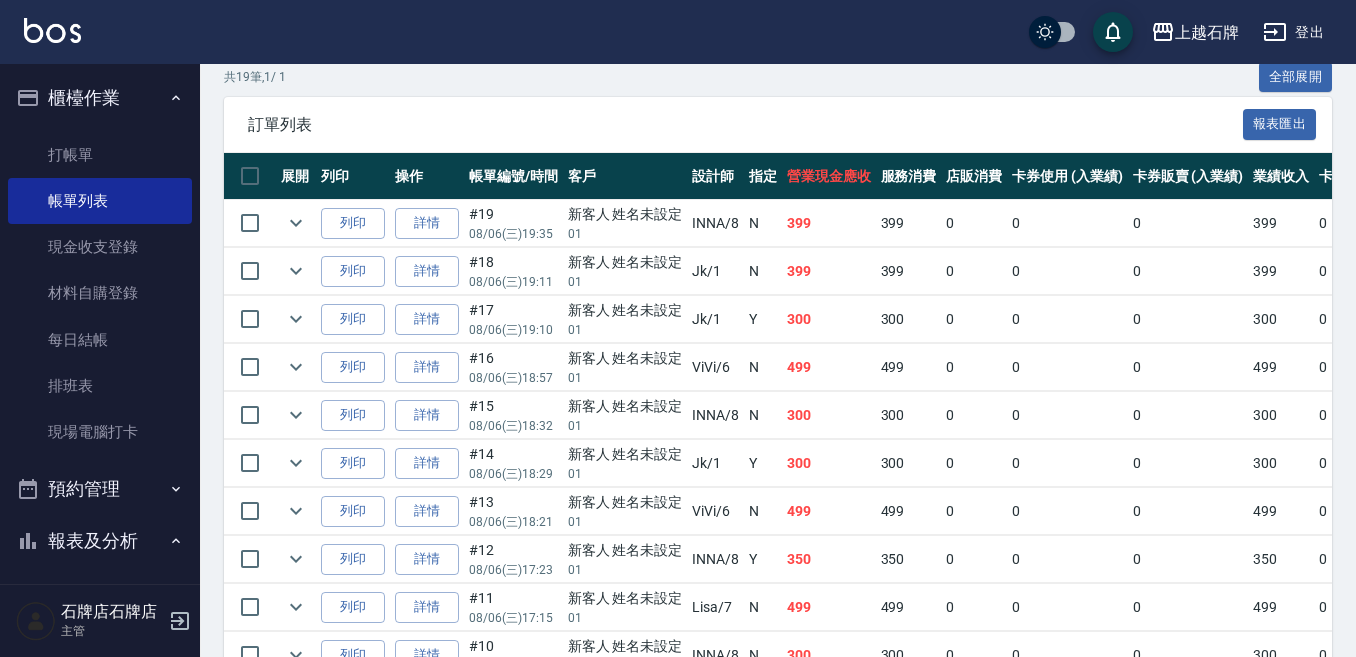 scroll, scrollTop: 500, scrollLeft: 0, axis: vertical 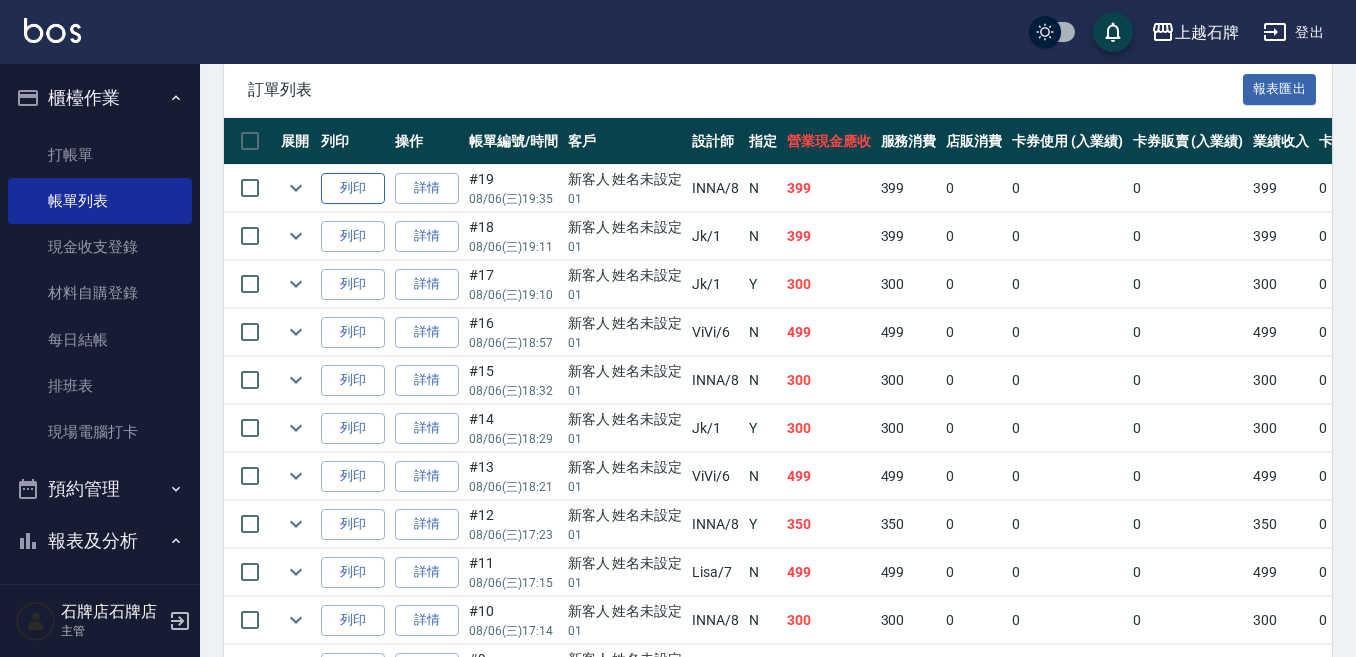 click on "列印" at bounding box center [353, 188] 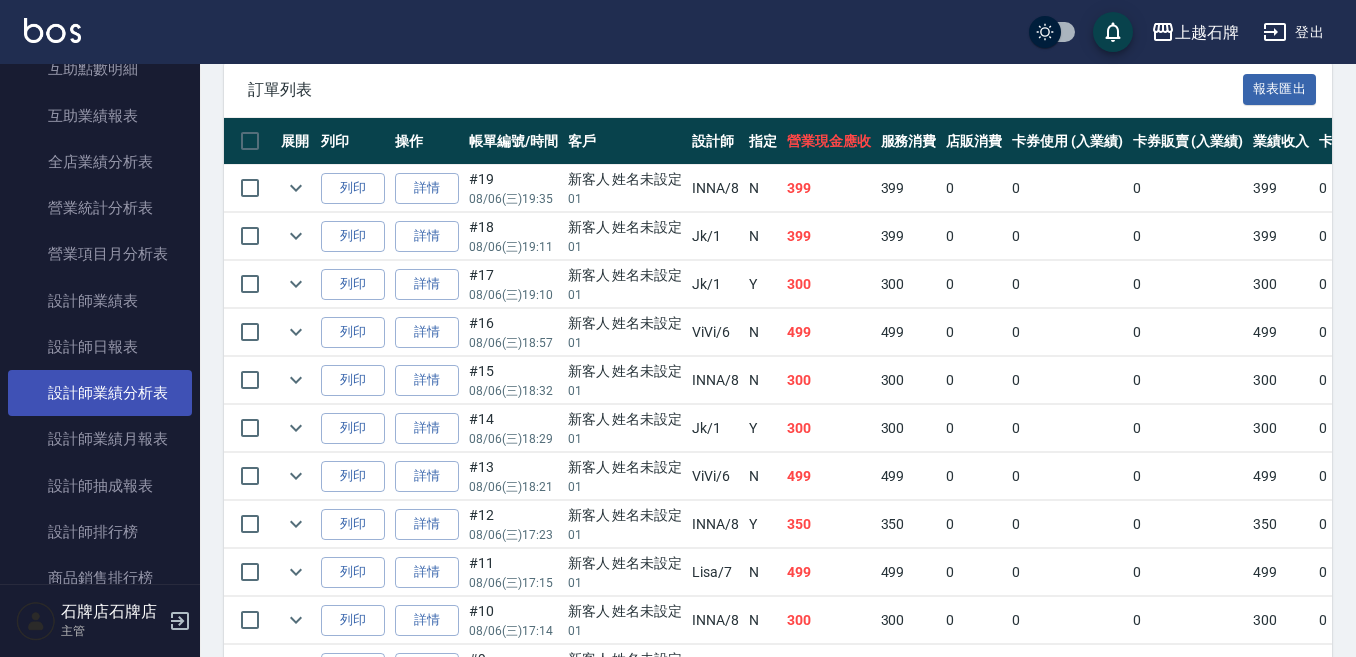 scroll, scrollTop: 900, scrollLeft: 0, axis: vertical 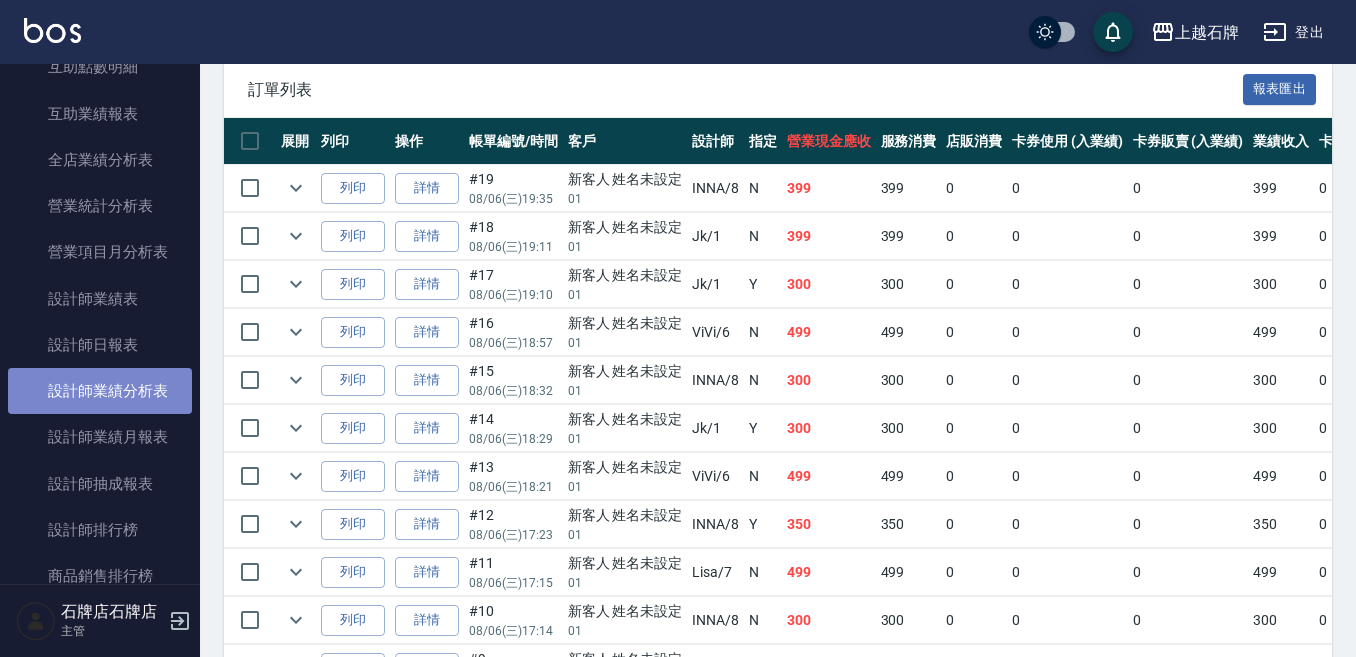 click on "設計師業績分析表" at bounding box center (100, 391) 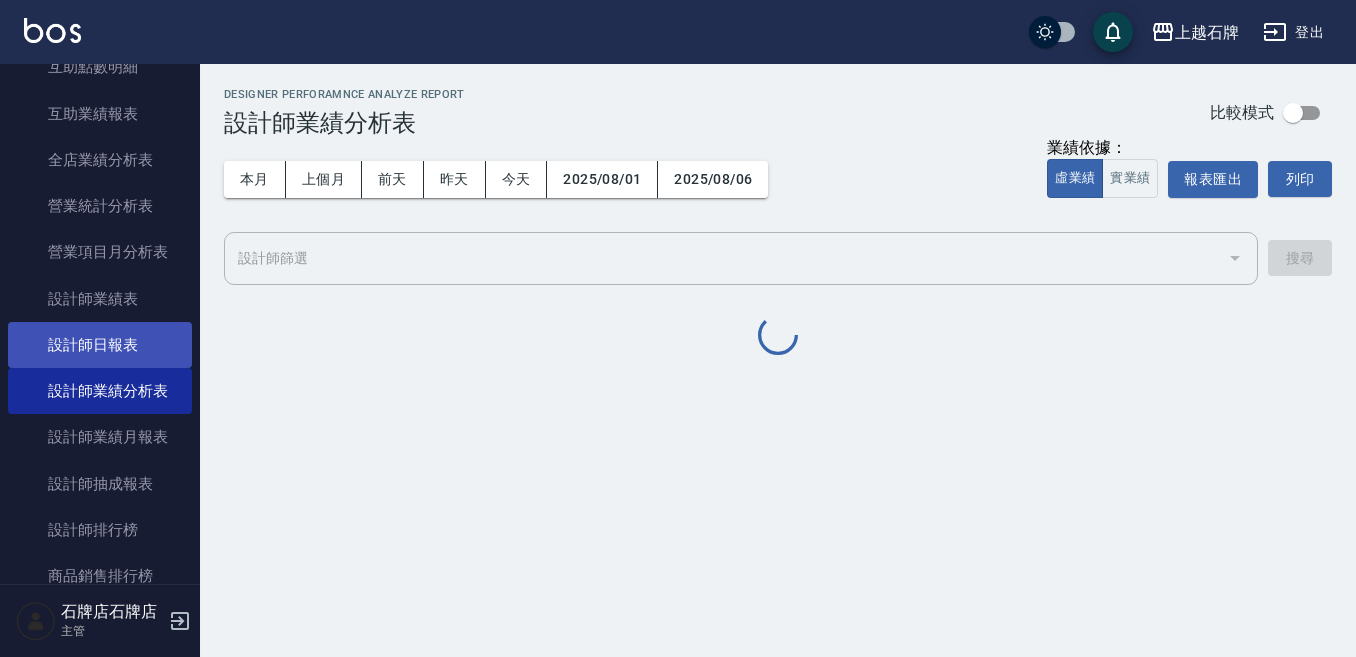 scroll, scrollTop: 0, scrollLeft: 0, axis: both 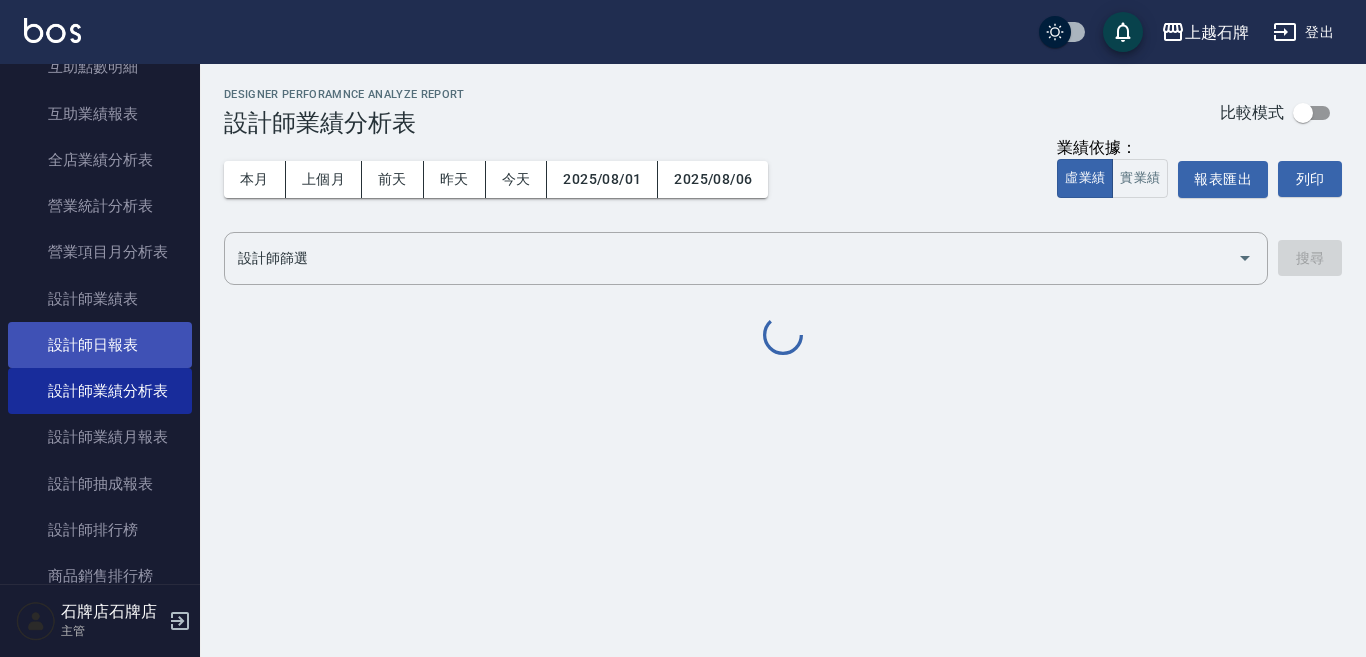 click on "設計師日報表" at bounding box center [100, 345] 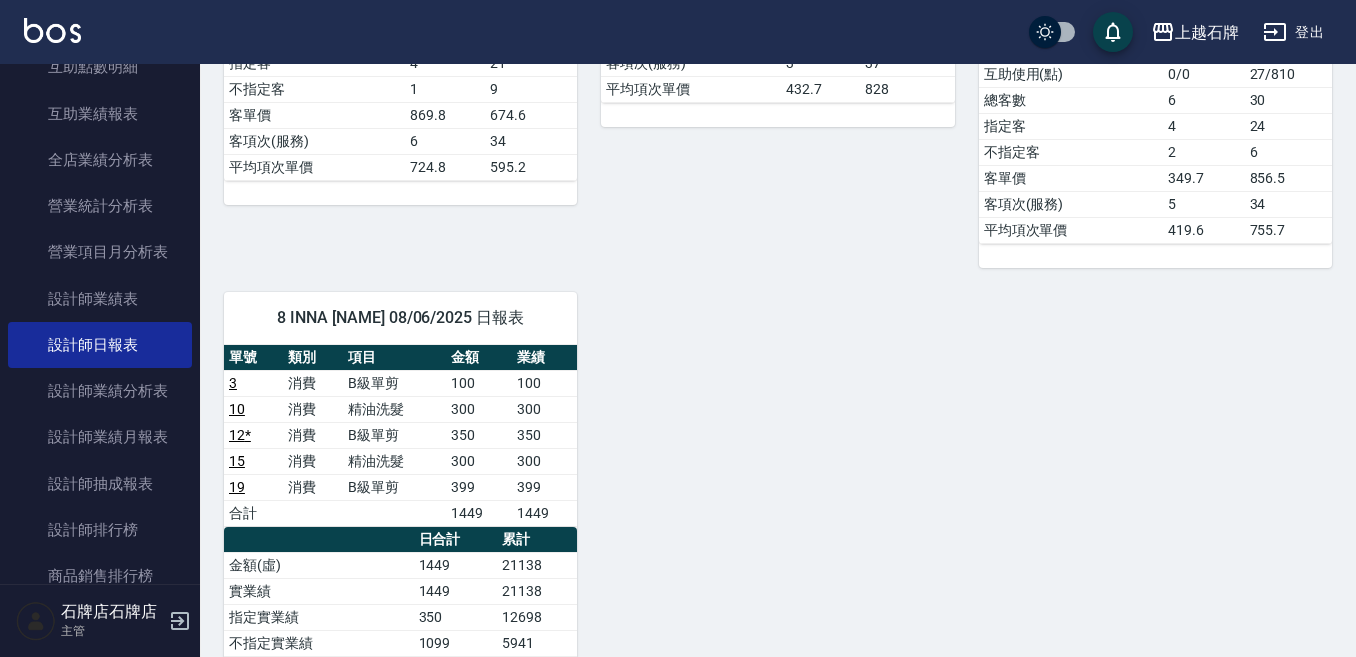 scroll, scrollTop: 800, scrollLeft: 0, axis: vertical 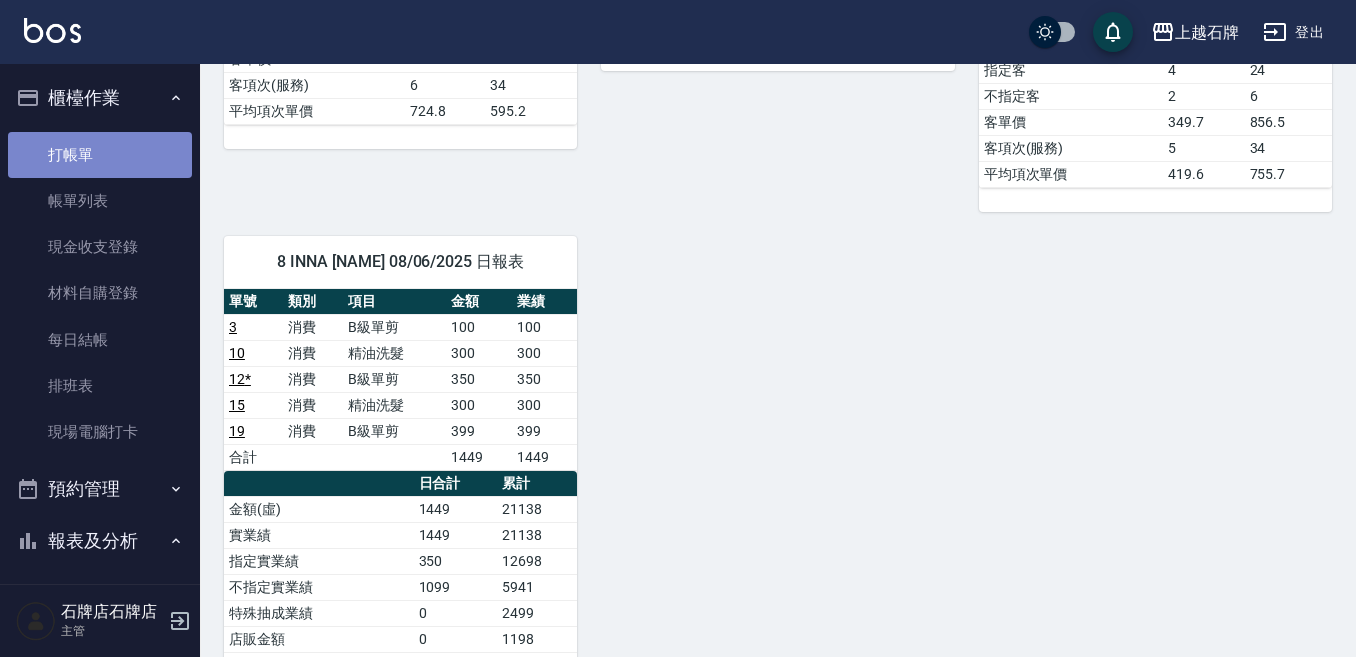 click on "打帳單" at bounding box center [100, 155] 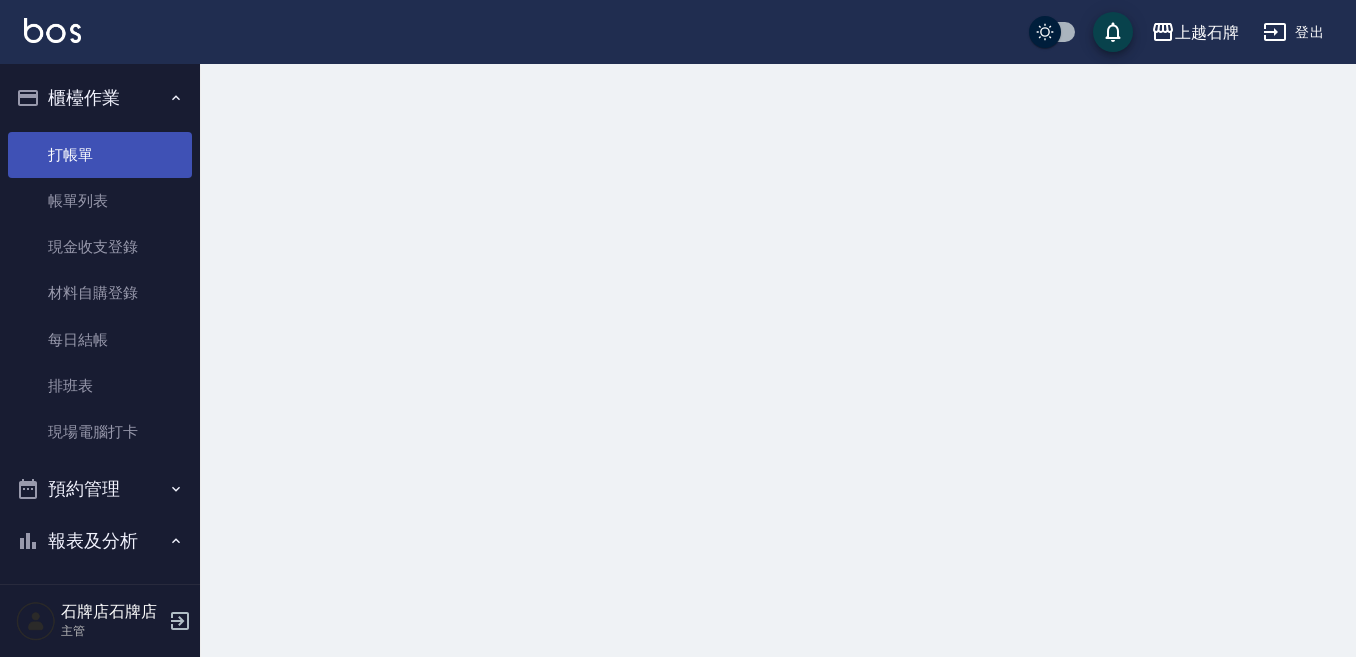 scroll, scrollTop: 0, scrollLeft: 0, axis: both 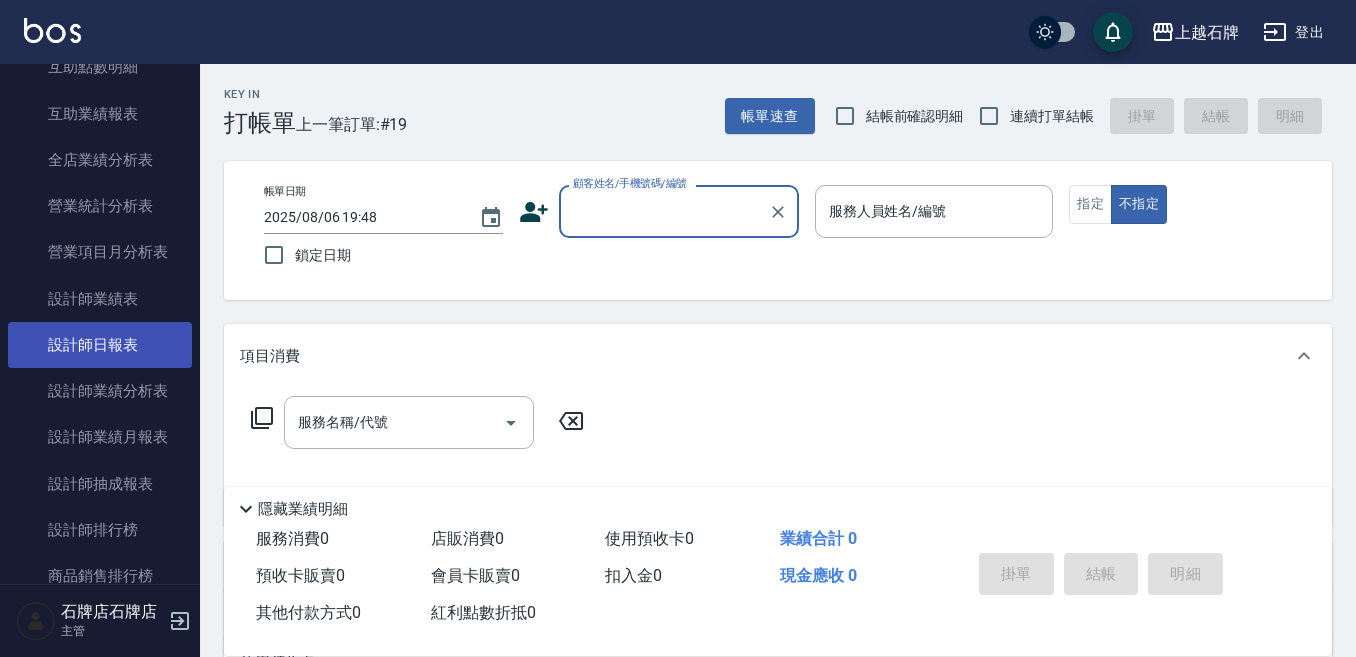 click on "設計師日報表" at bounding box center [100, 345] 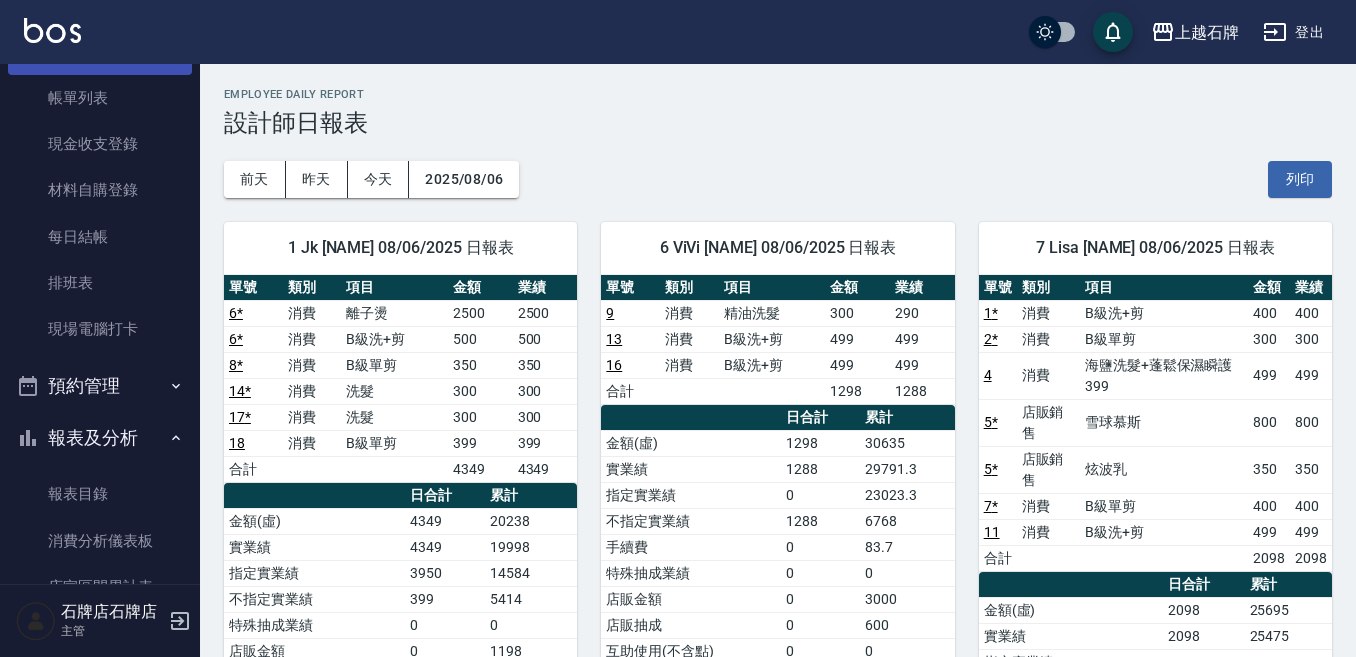 scroll, scrollTop: 0, scrollLeft: 0, axis: both 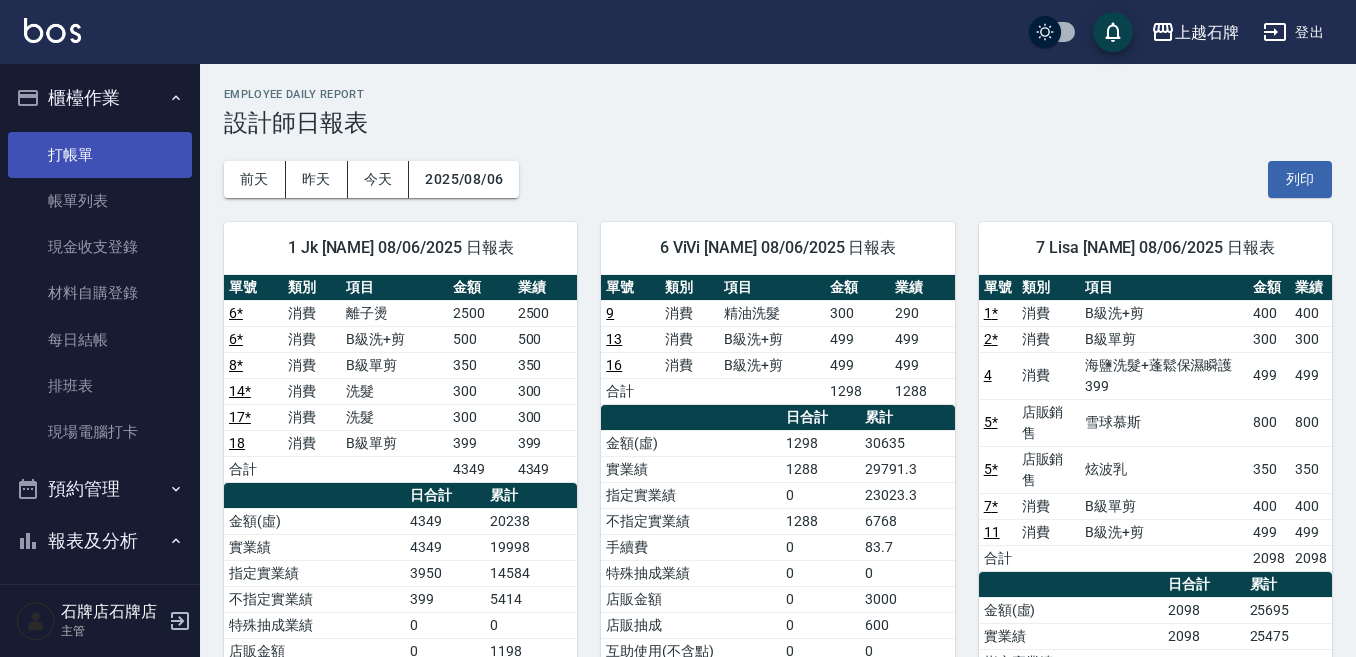 click on "打帳單" at bounding box center [100, 155] 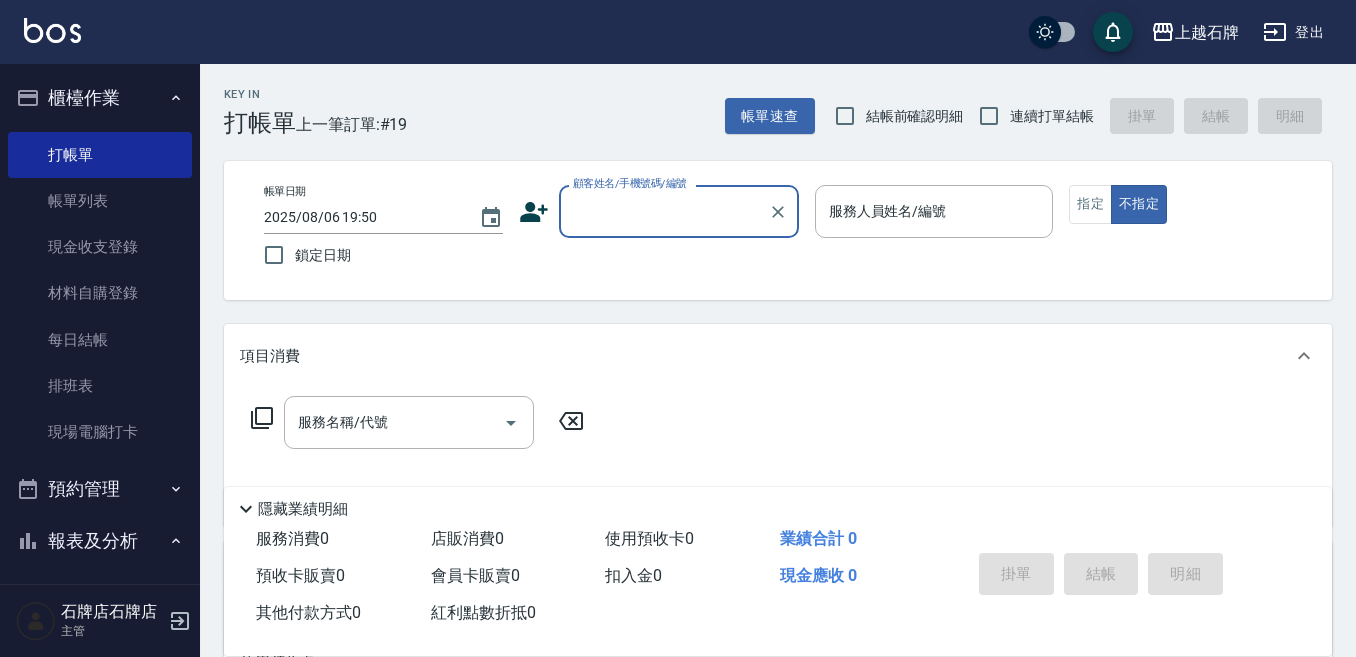 click on "Key In 打帳單 上一筆訂單:#19 帳單速查 結帳前確認明細 連續打單結帳 掛單 結帳 明細" at bounding box center (766, 100) 